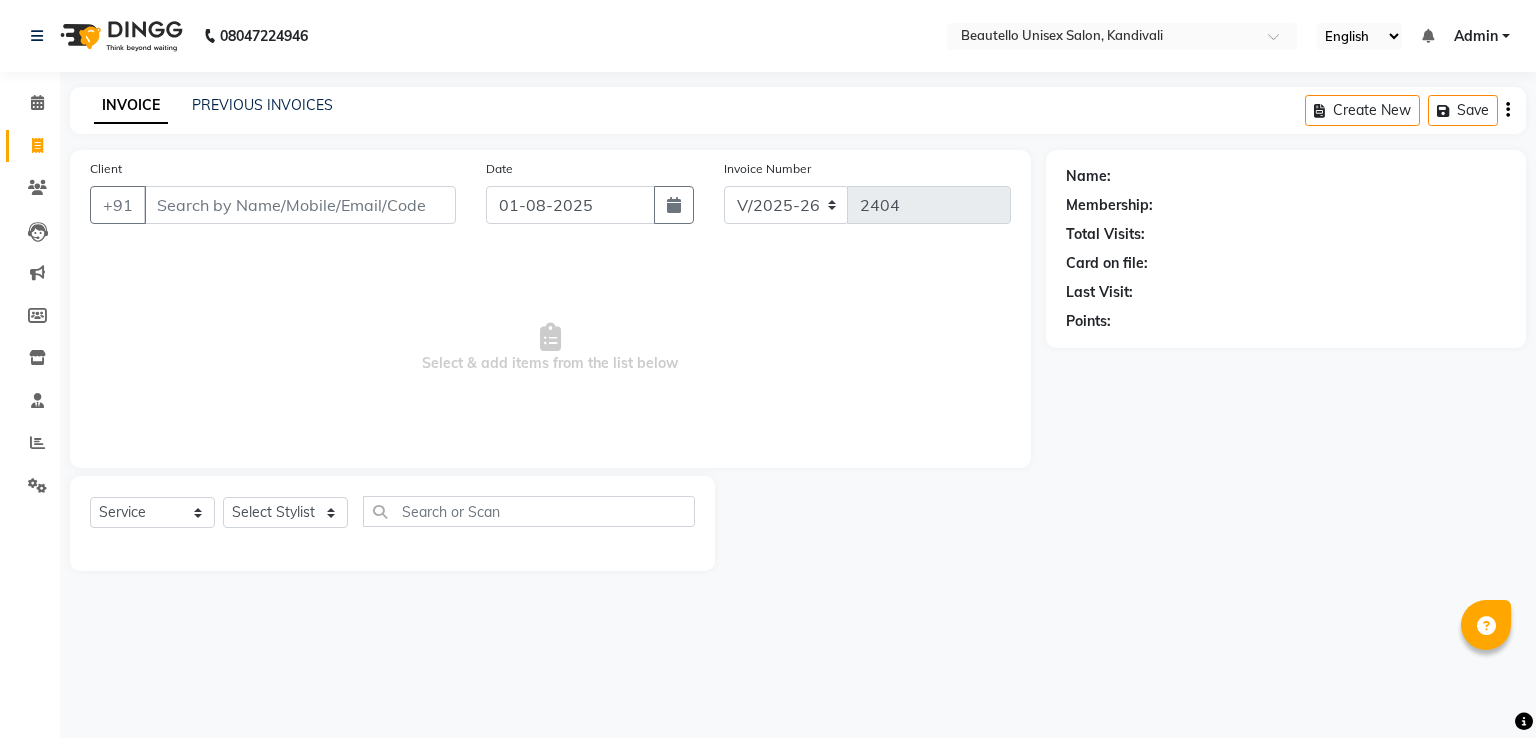 select on "5051" 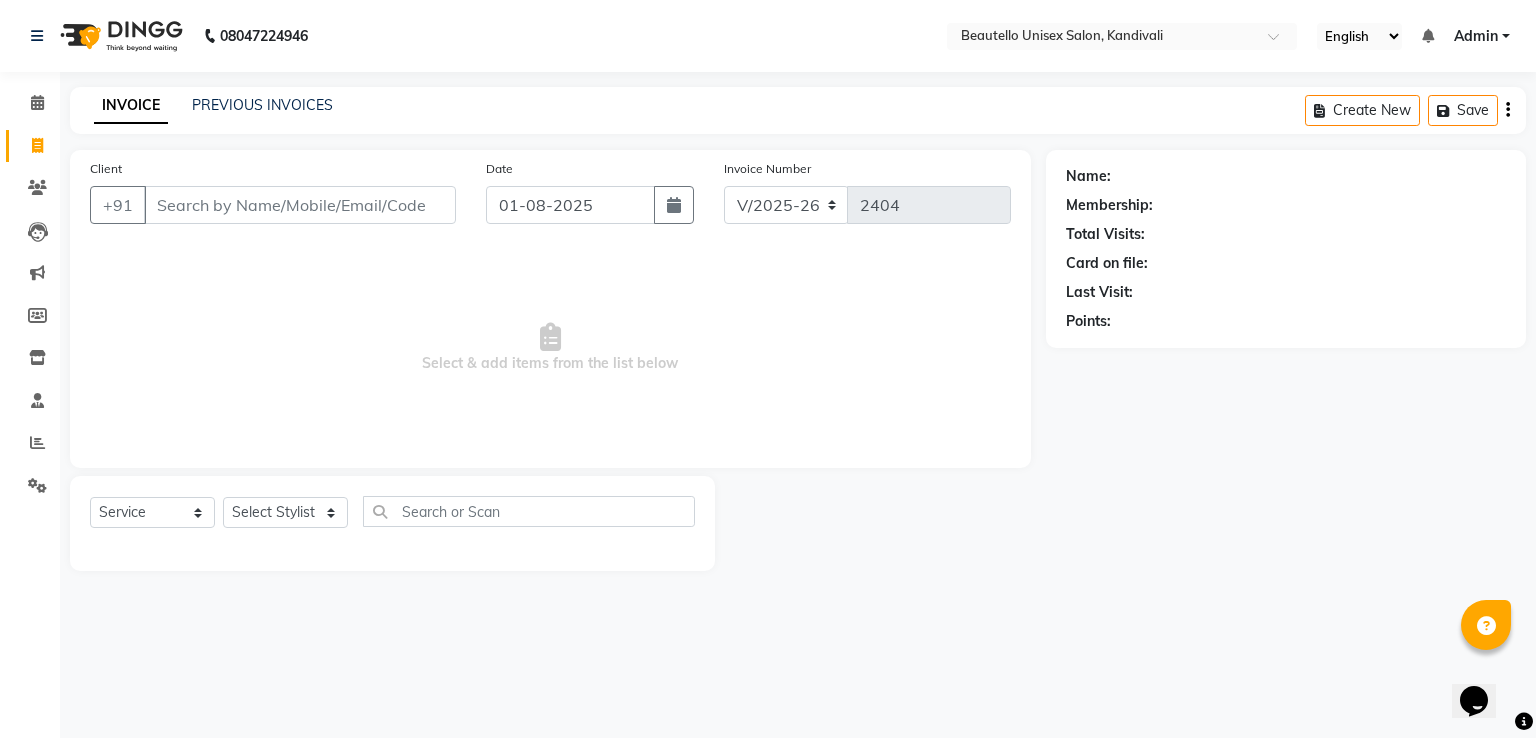 scroll, scrollTop: 0, scrollLeft: 0, axis: both 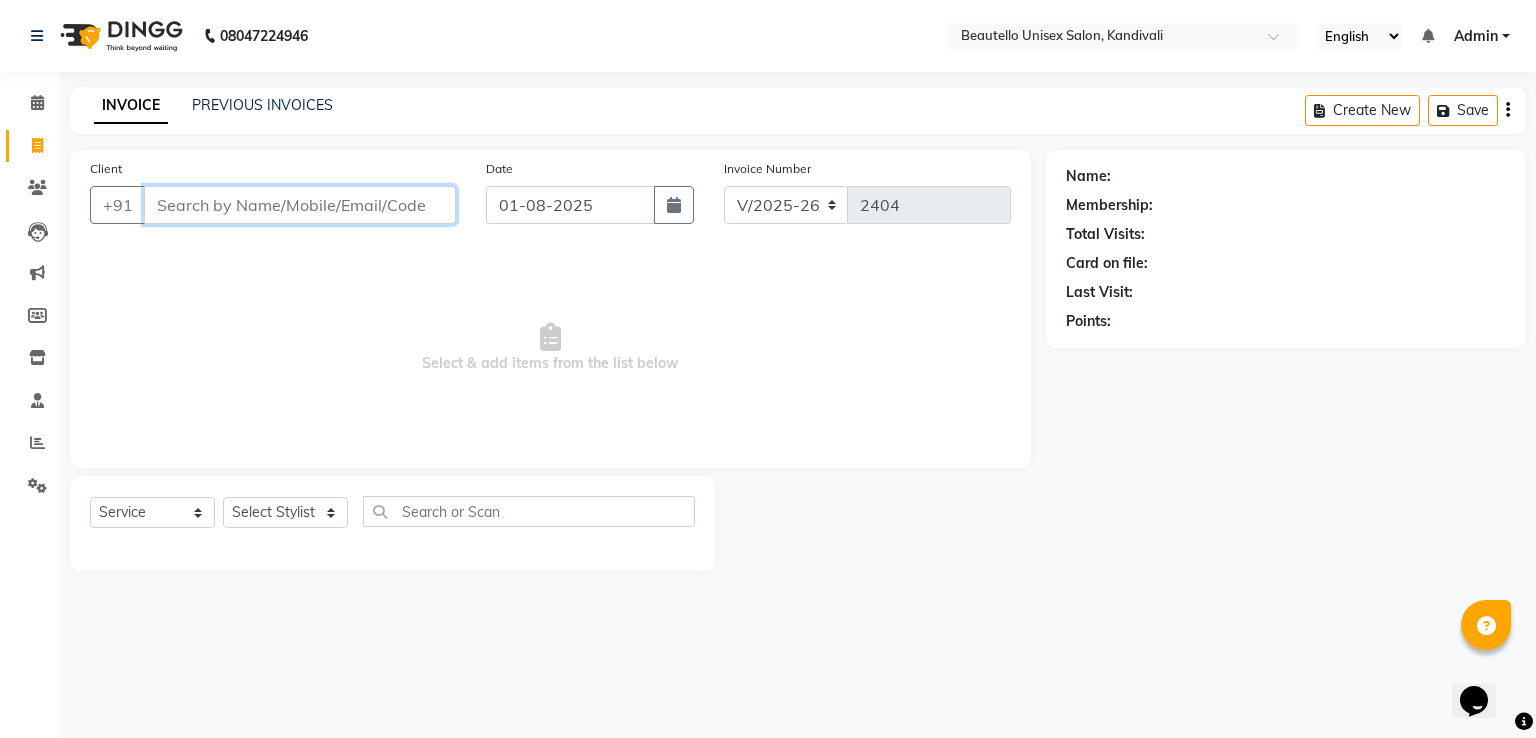 click on "Client" at bounding box center (300, 205) 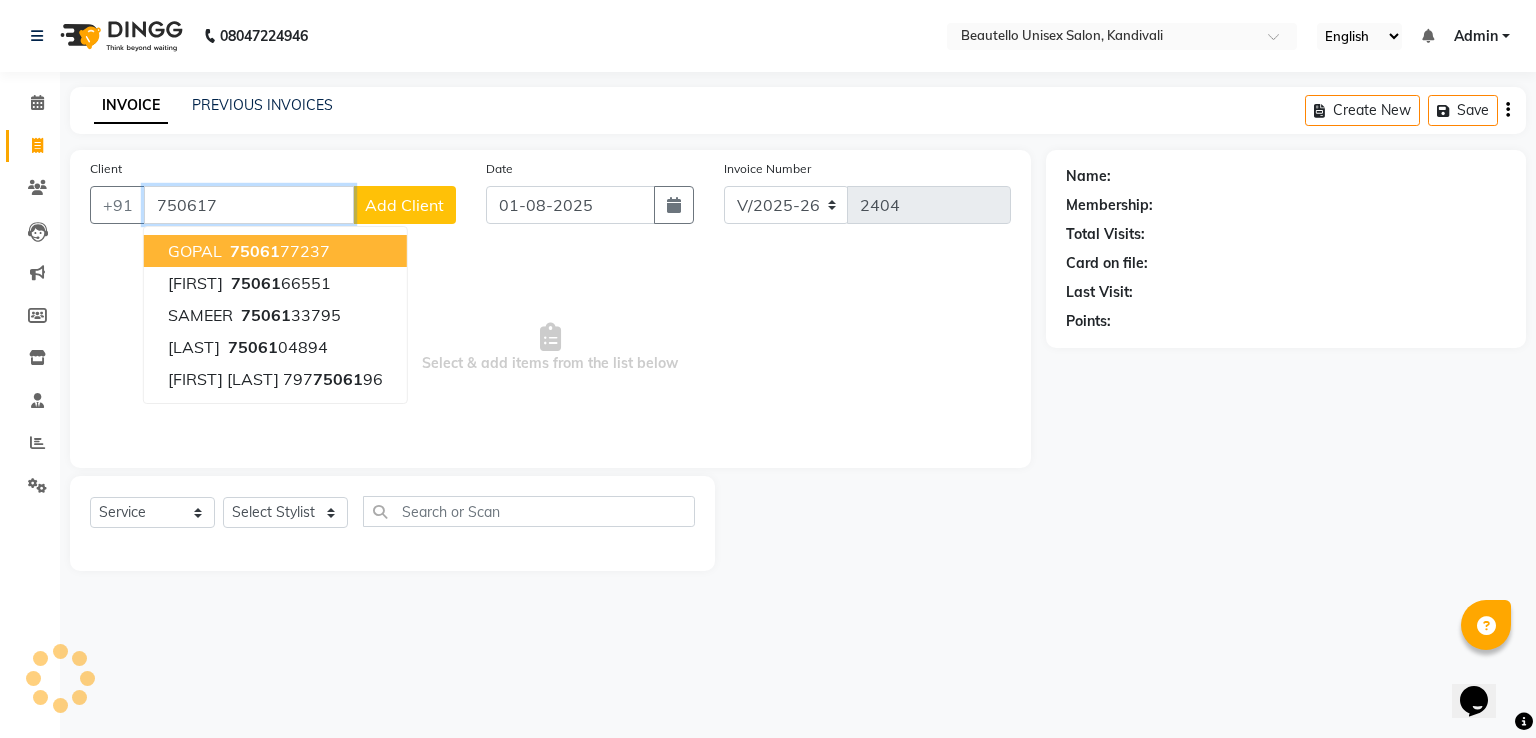 type on "7506177" 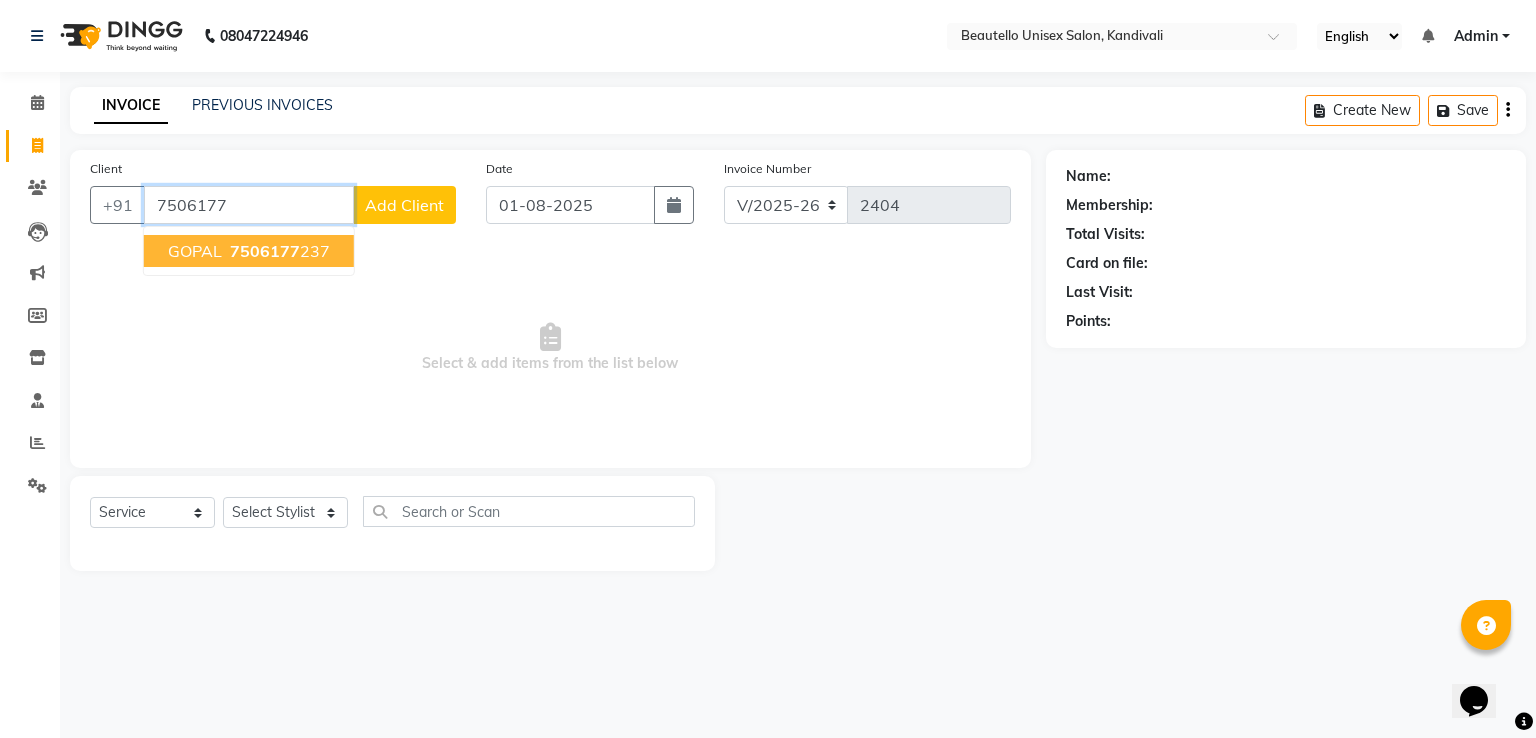 drag, startPoint x: 299, startPoint y: 202, endPoint x: 0, endPoint y: 147, distance: 304.01645 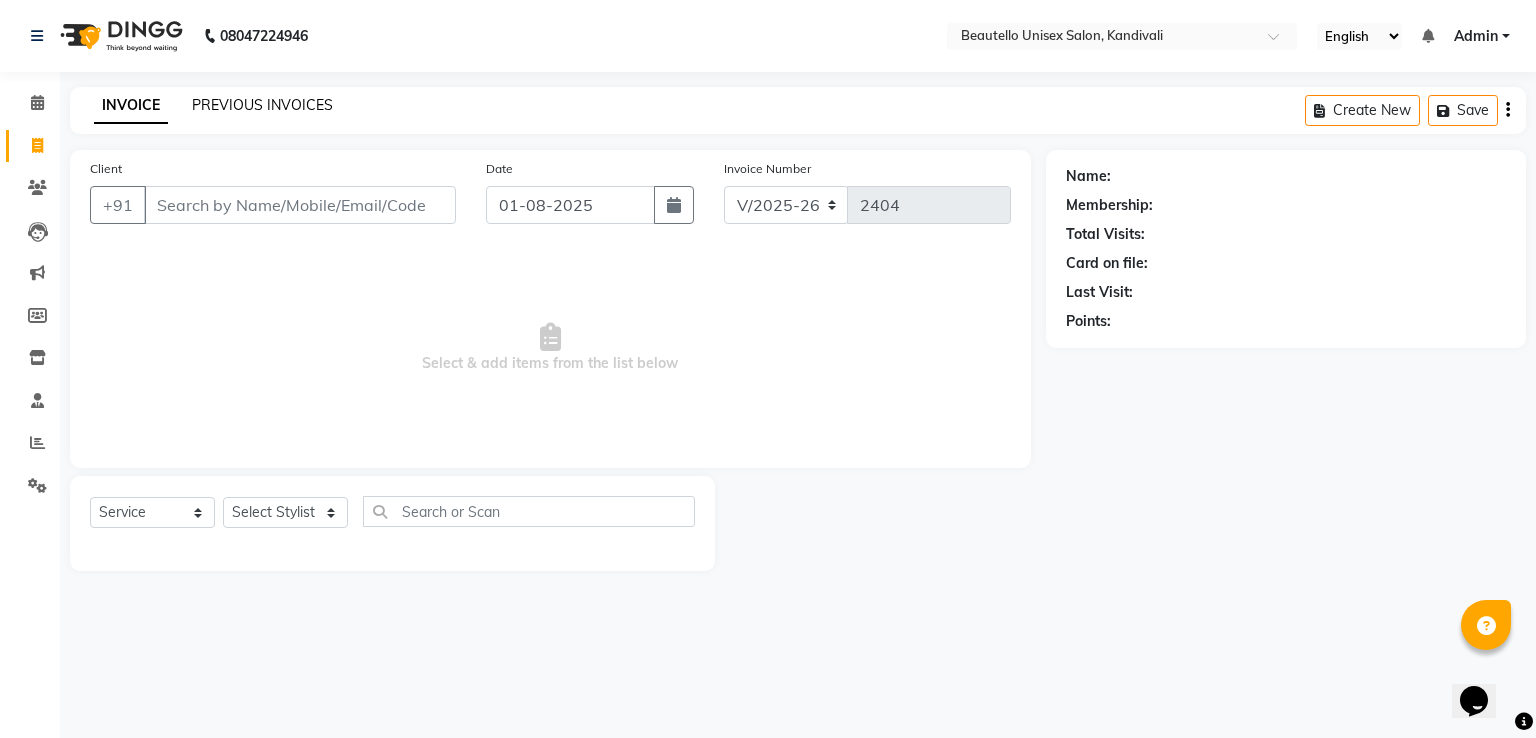click on "PREVIOUS INVOICES" 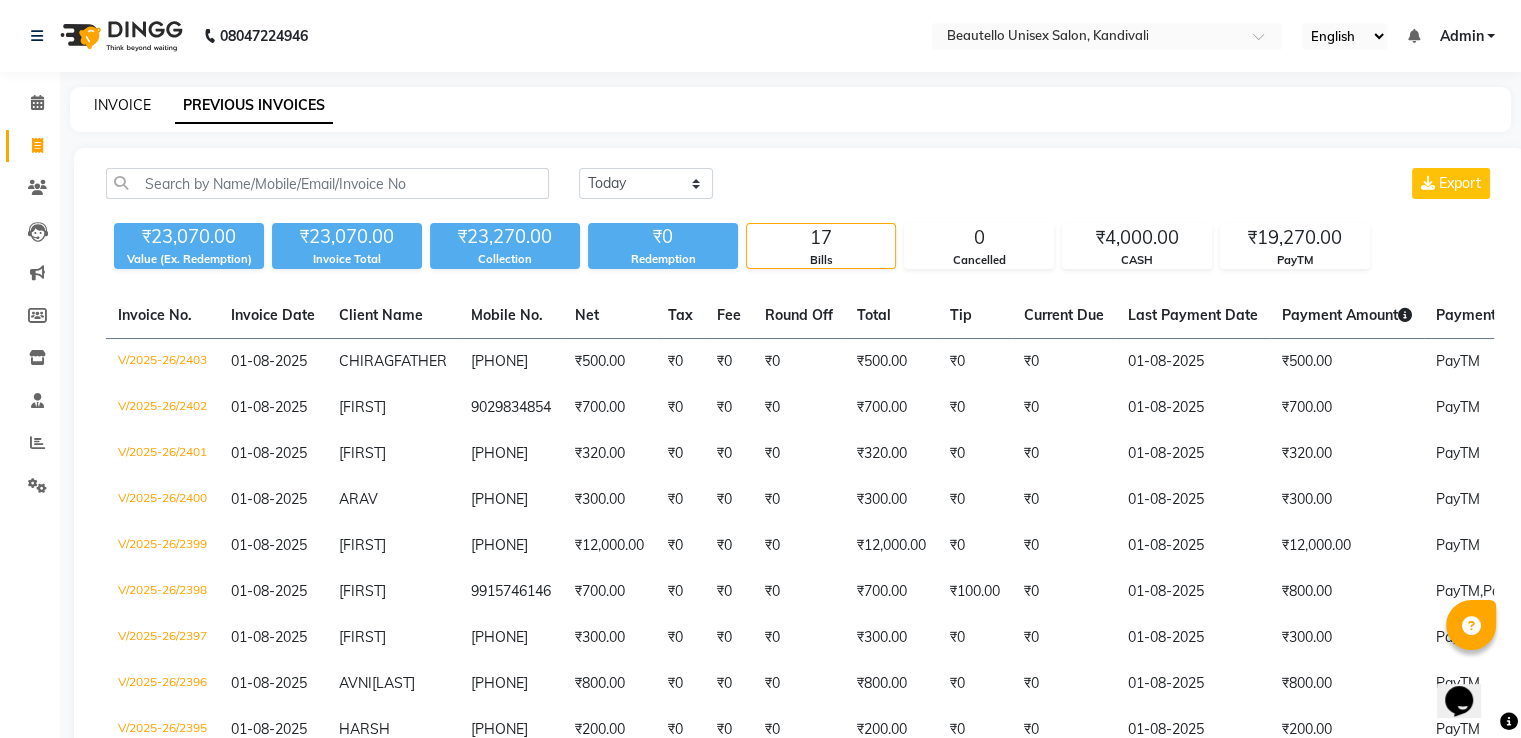 click on "INVOICE" 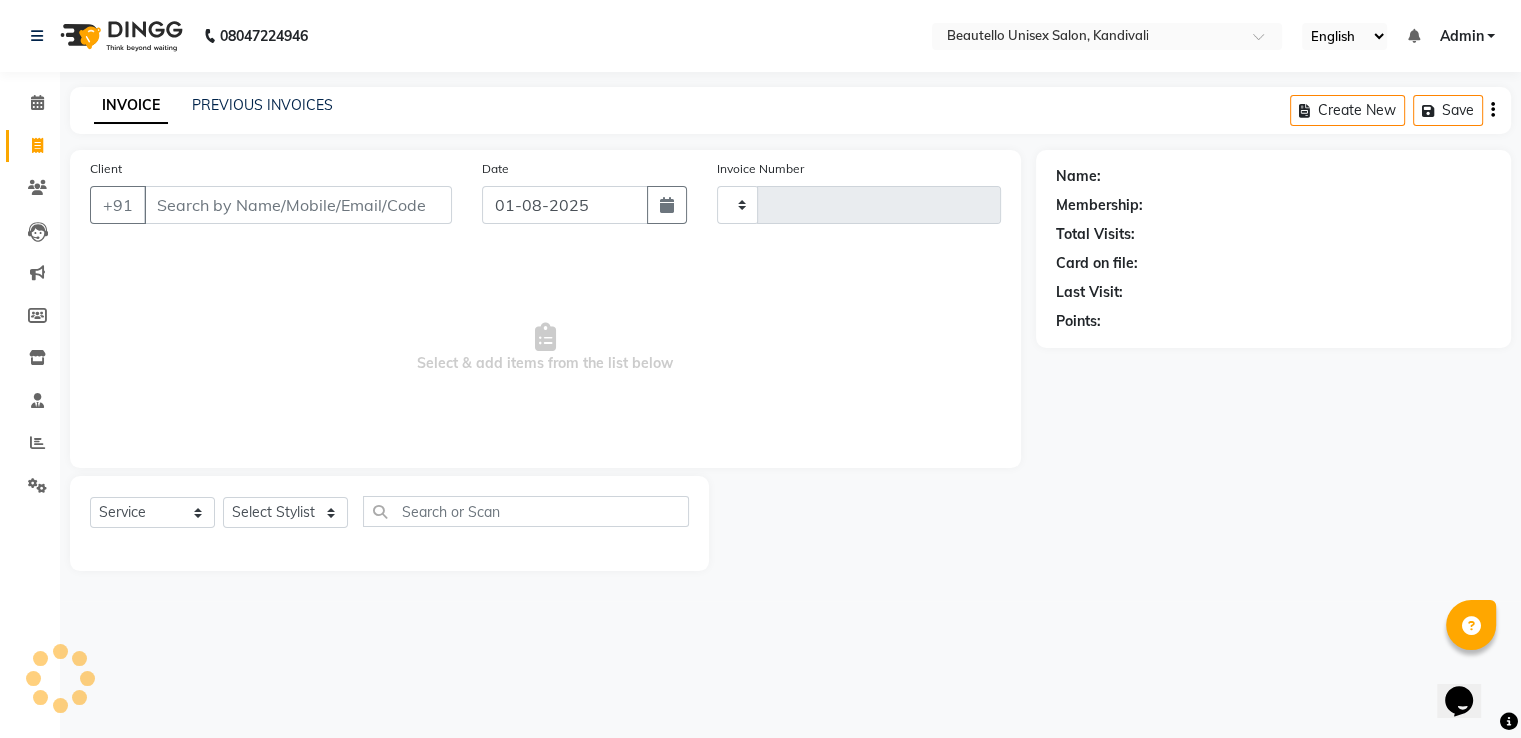 type on "2404" 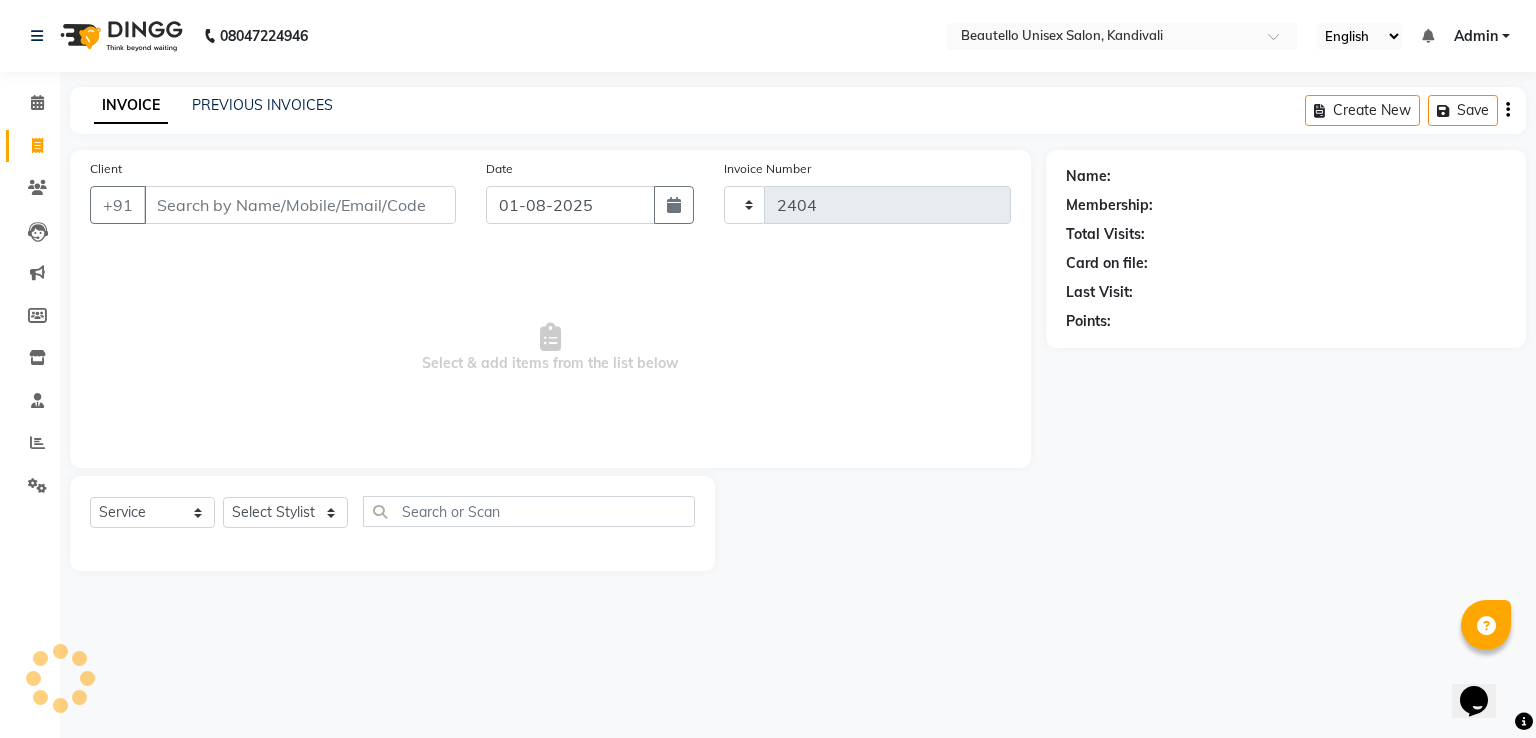 select on "5051" 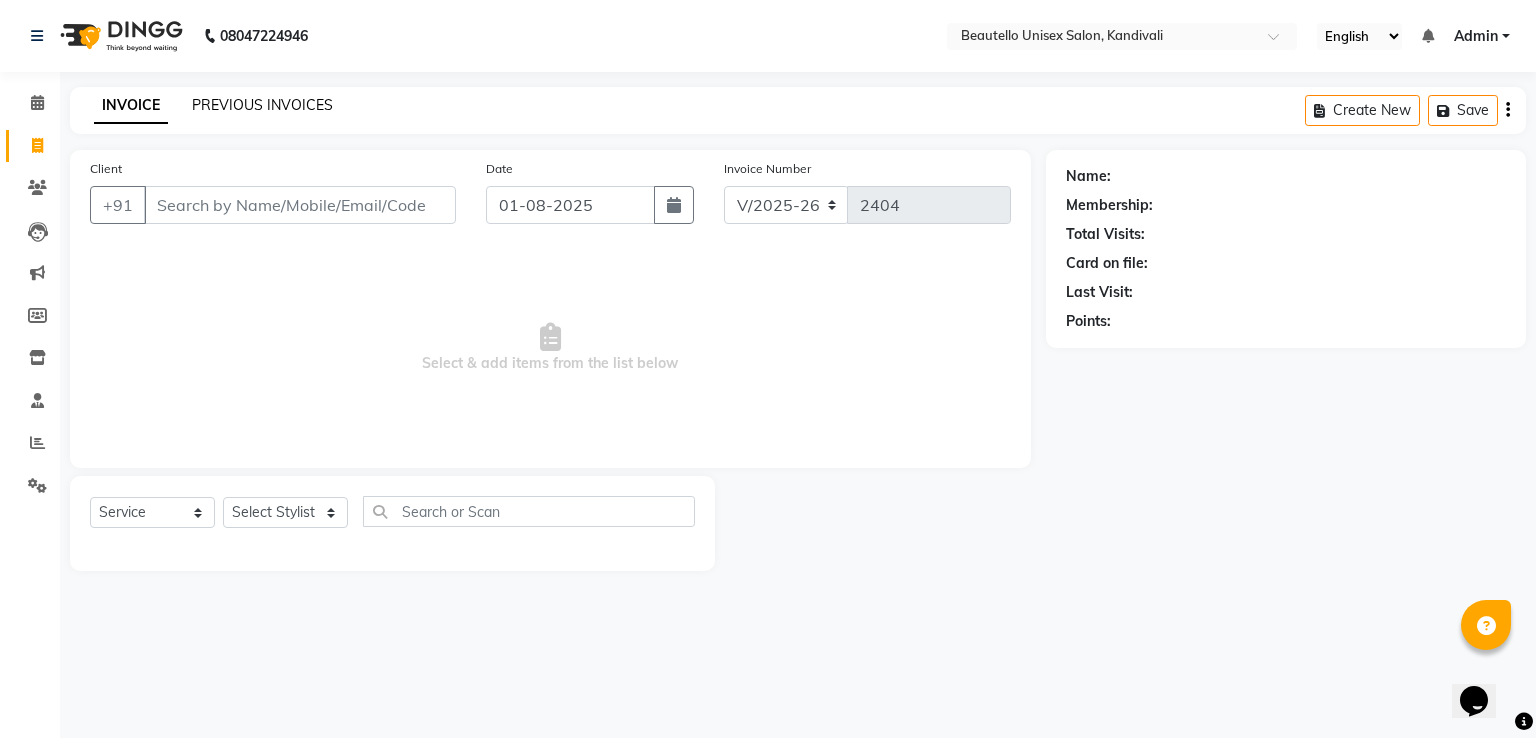 click on "PREVIOUS INVOICES" 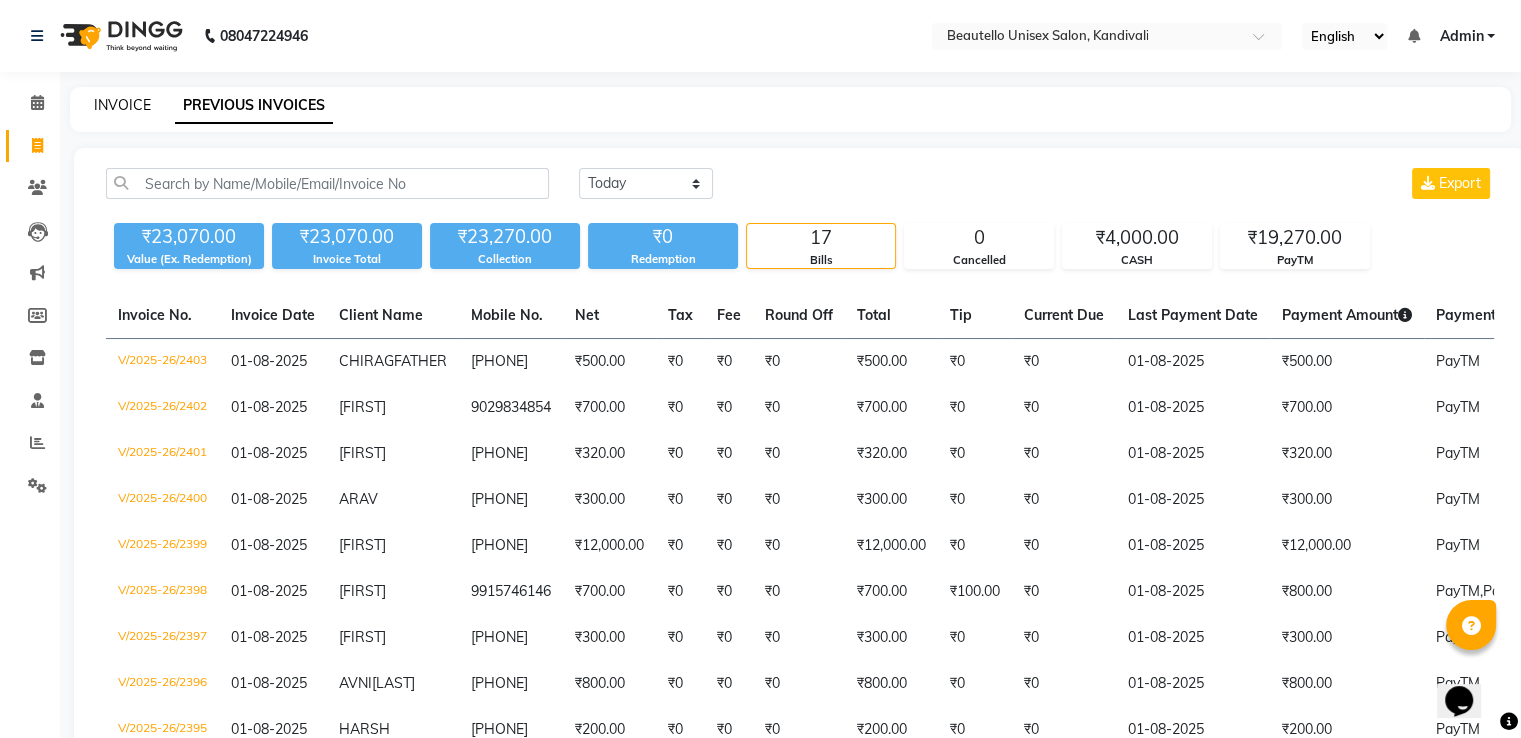 click on "INVOICE" 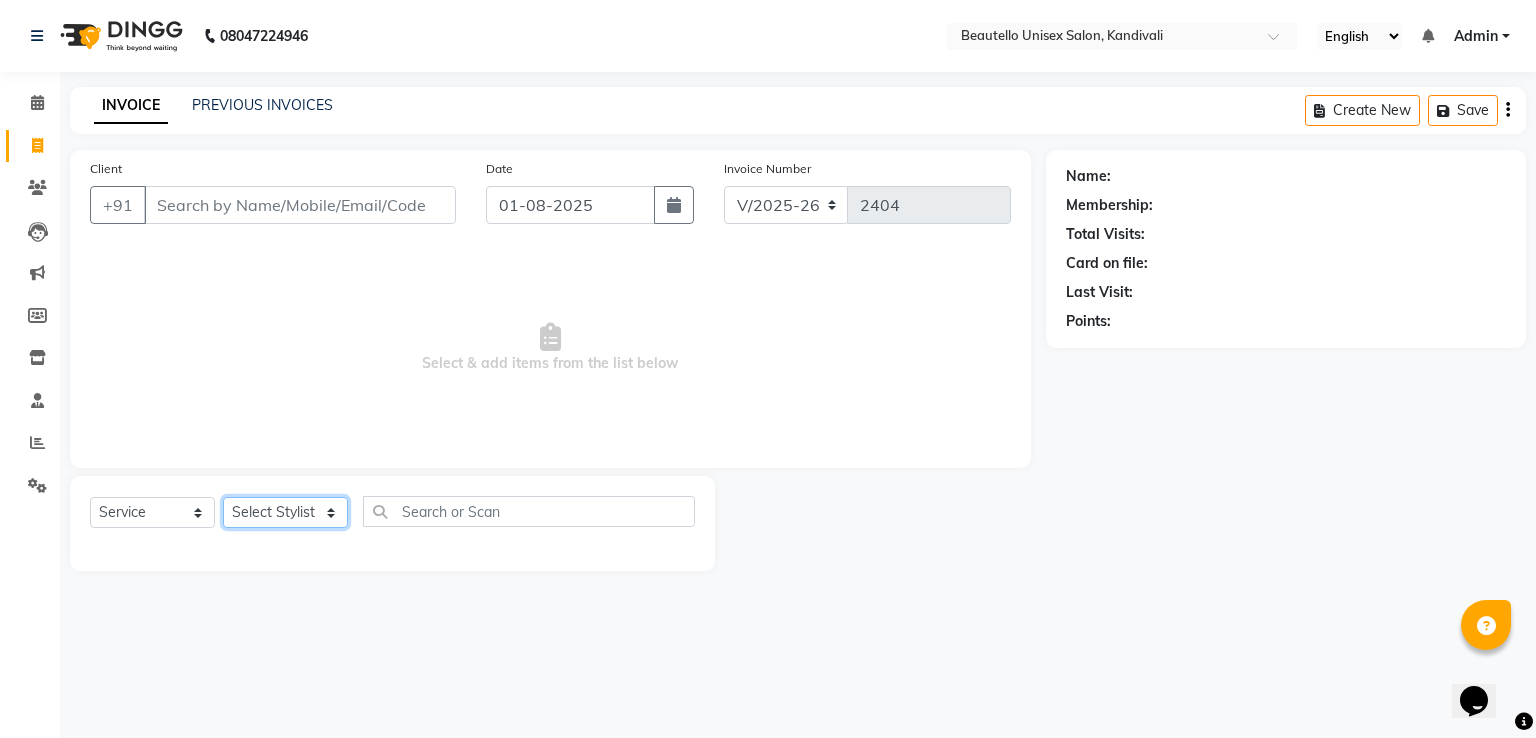 click on "Select Stylist Akki Javed Laxmi Ravi Ruksana Sajid Sameer Suhail Sukriti Mam Sweety" 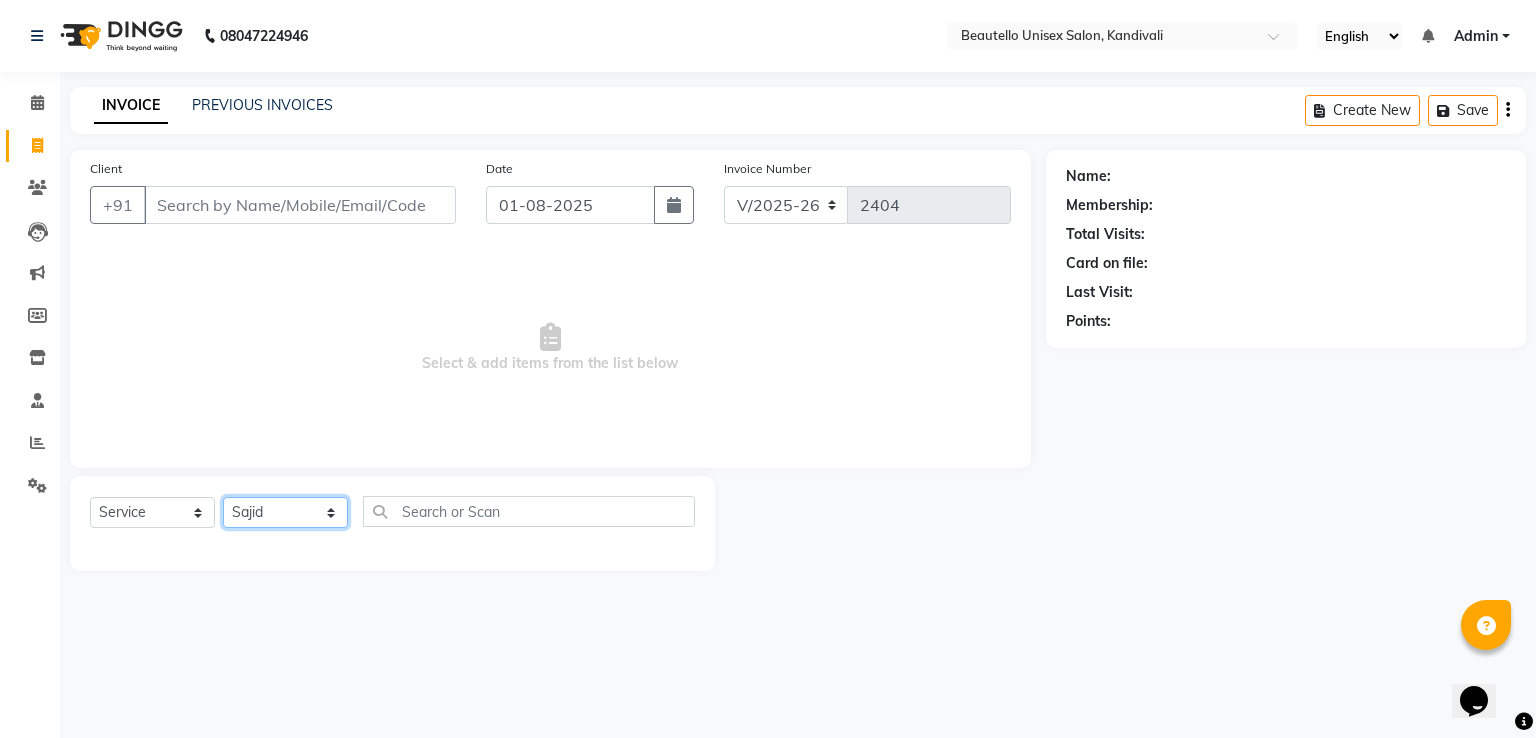 click on "Select Stylist Akki Javed Laxmi Ravi Ruksana Sajid Sameer Suhail Sukriti Mam Sweety" 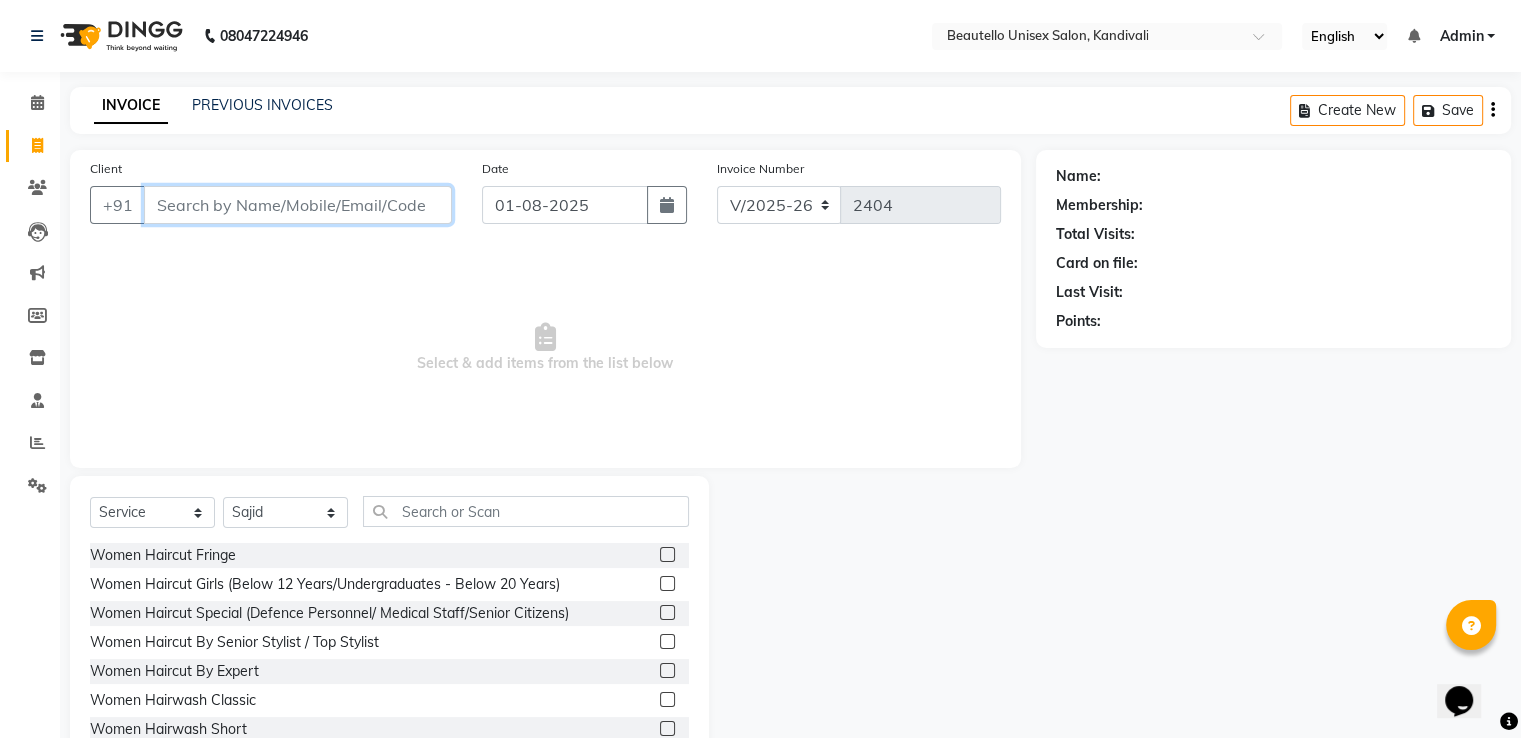 click on "Client" at bounding box center [298, 205] 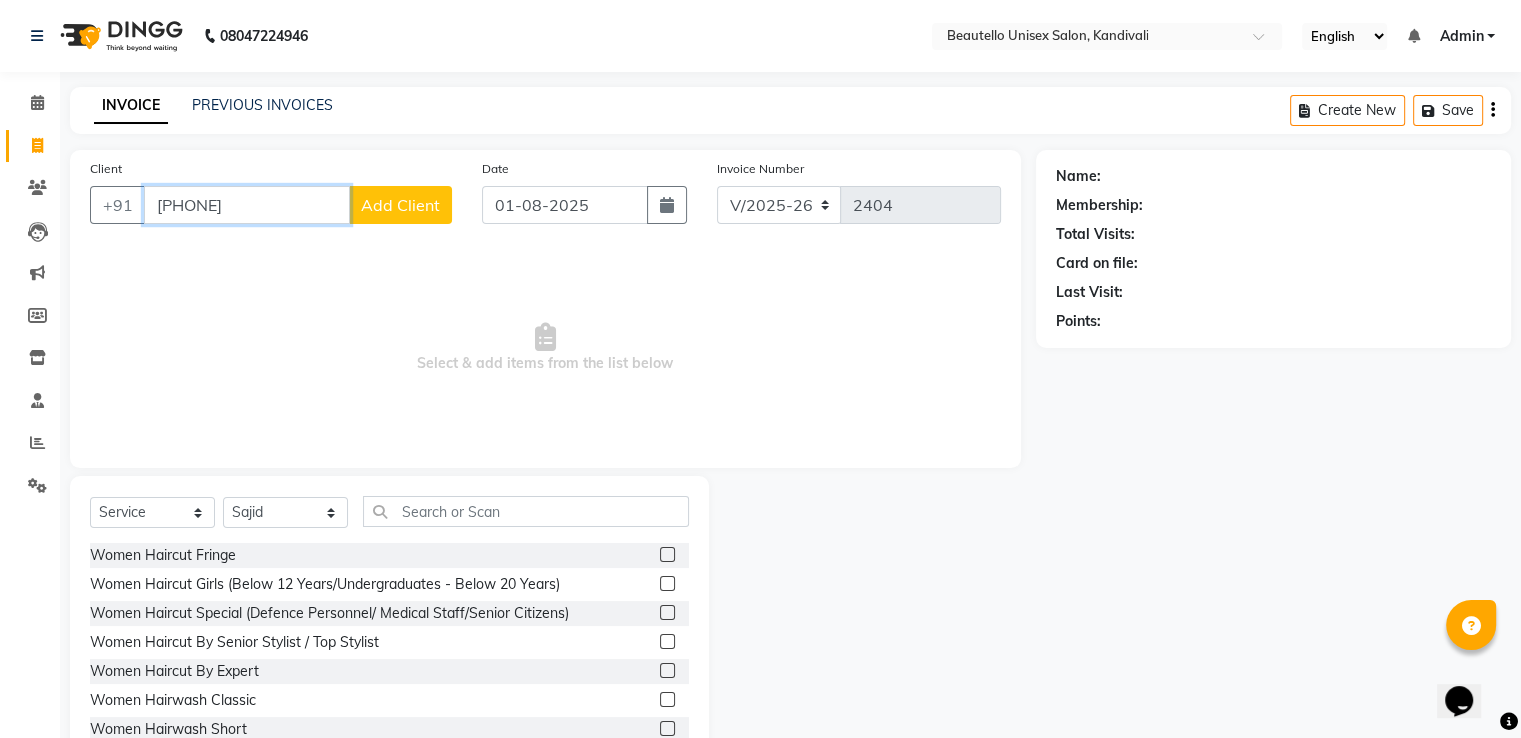 type on "[PHONE]" 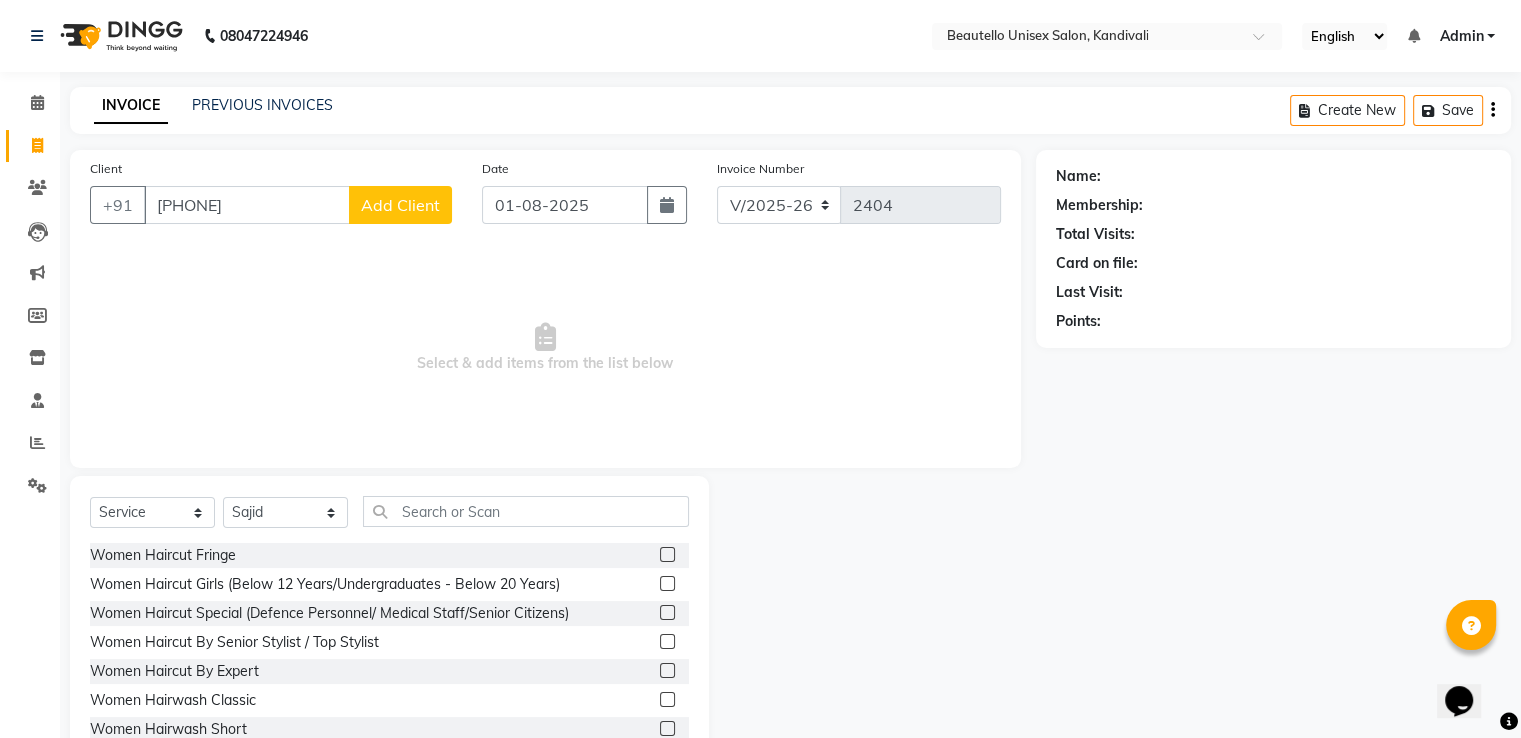 click on "Add Client" 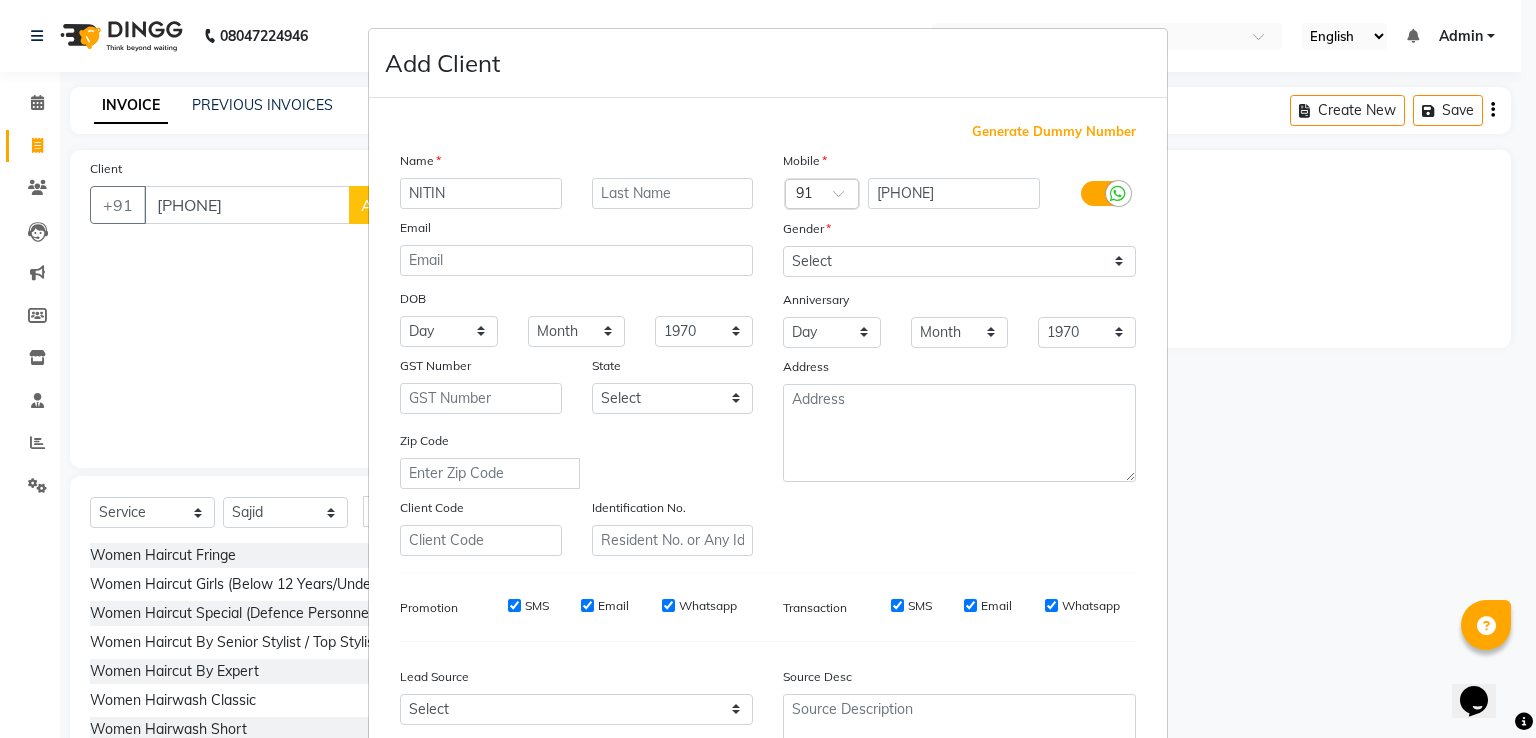 type on "NITIN" 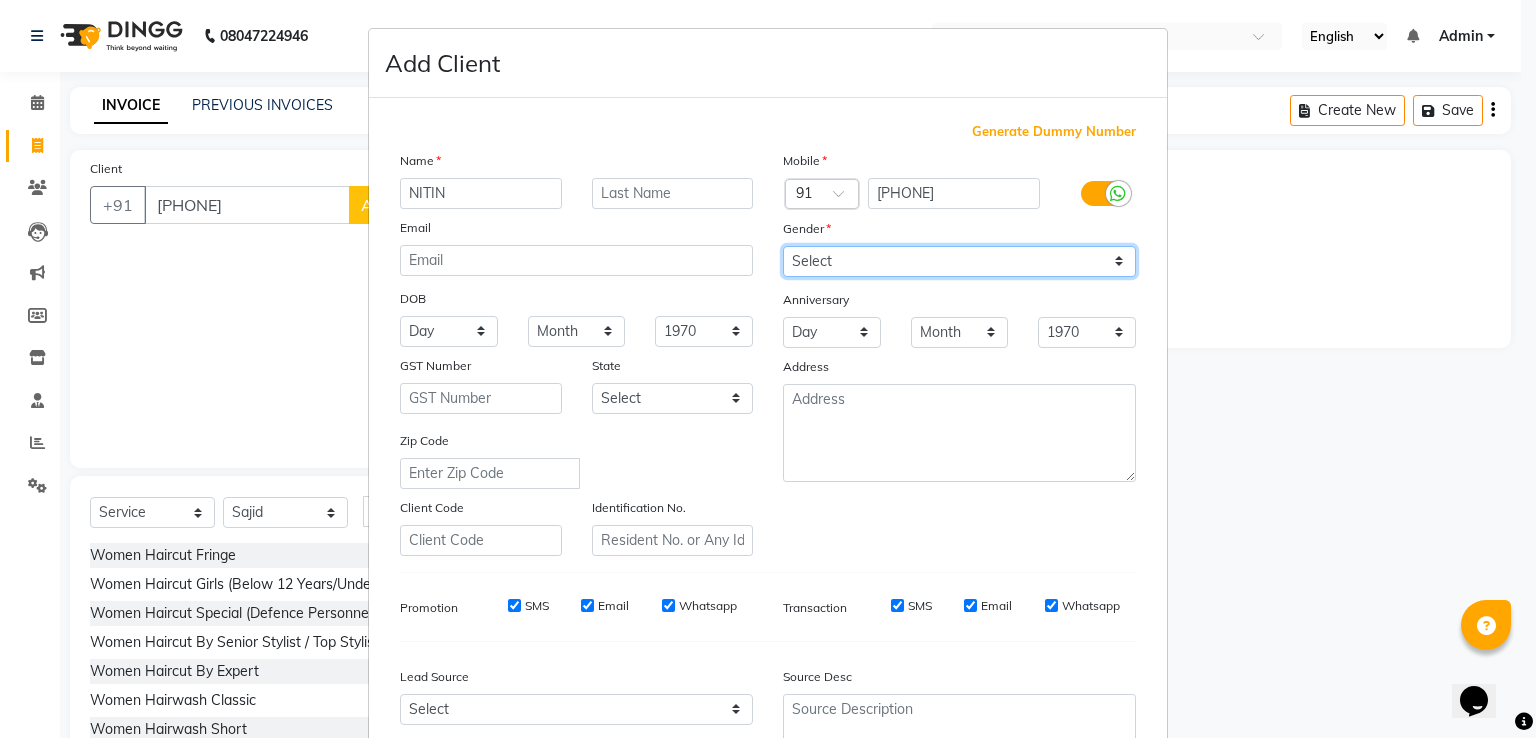 click on "Select Male Female Other Prefer Not To Say" at bounding box center (959, 261) 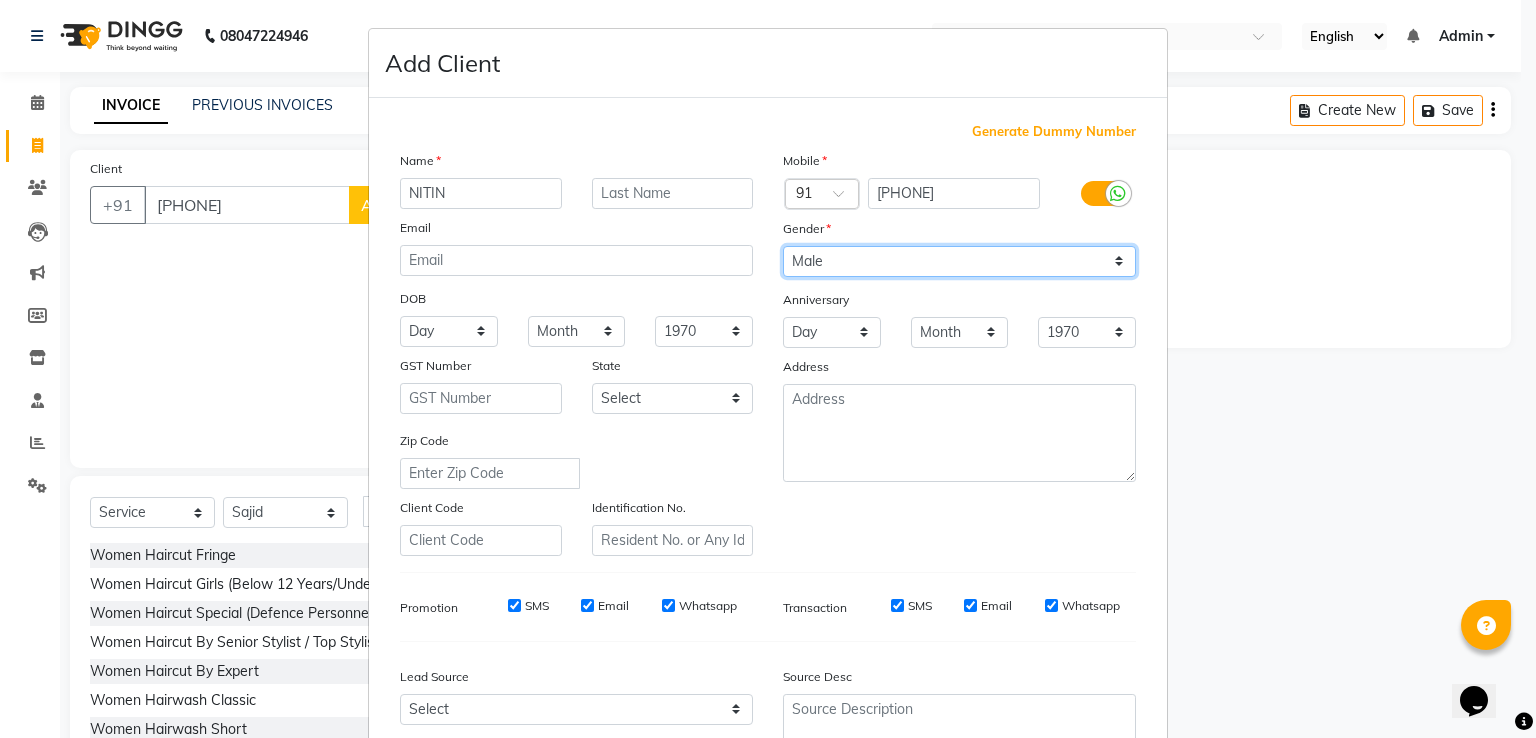 click on "Select Male Female Other Prefer Not To Say" at bounding box center (959, 261) 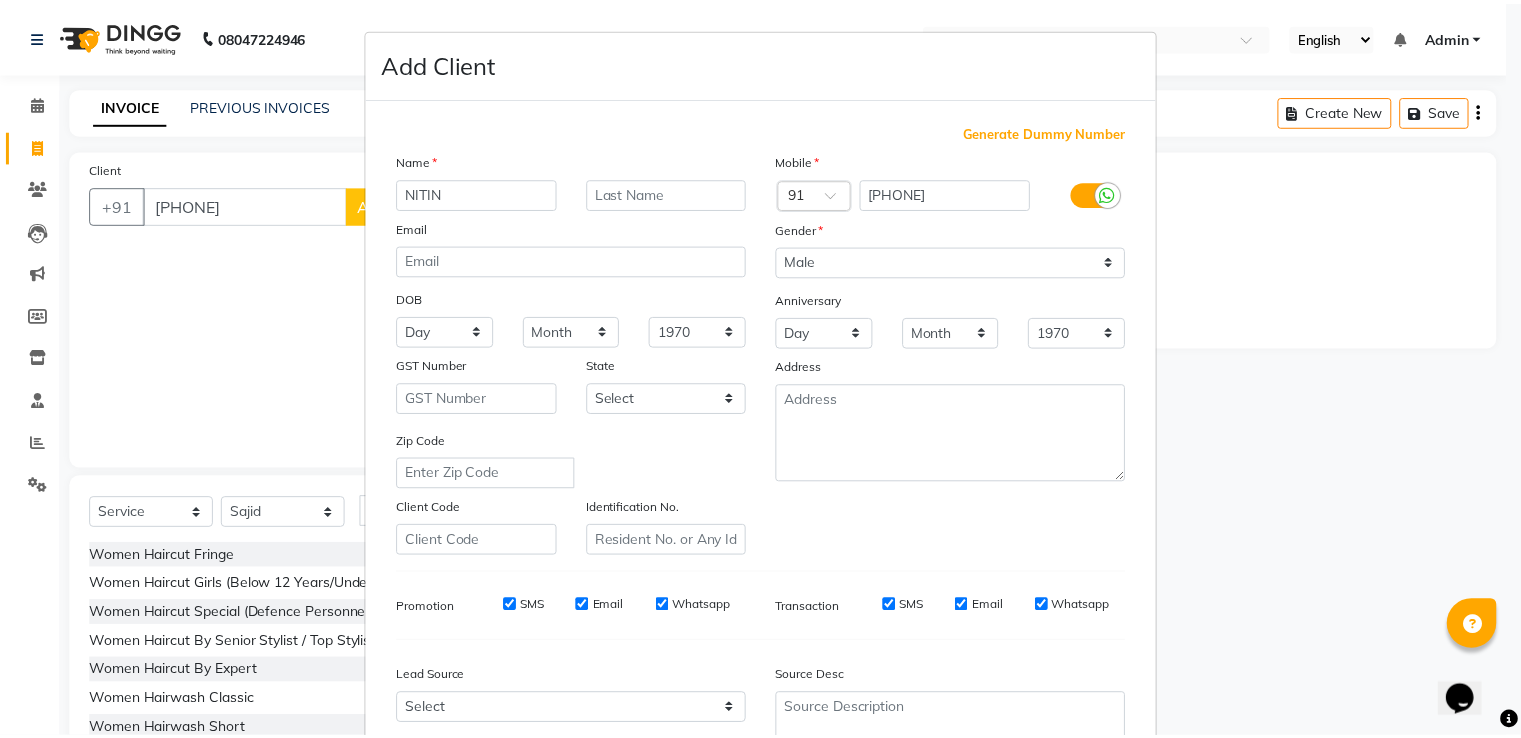 scroll, scrollTop: 195, scrollLeft: 0, axis: vertical 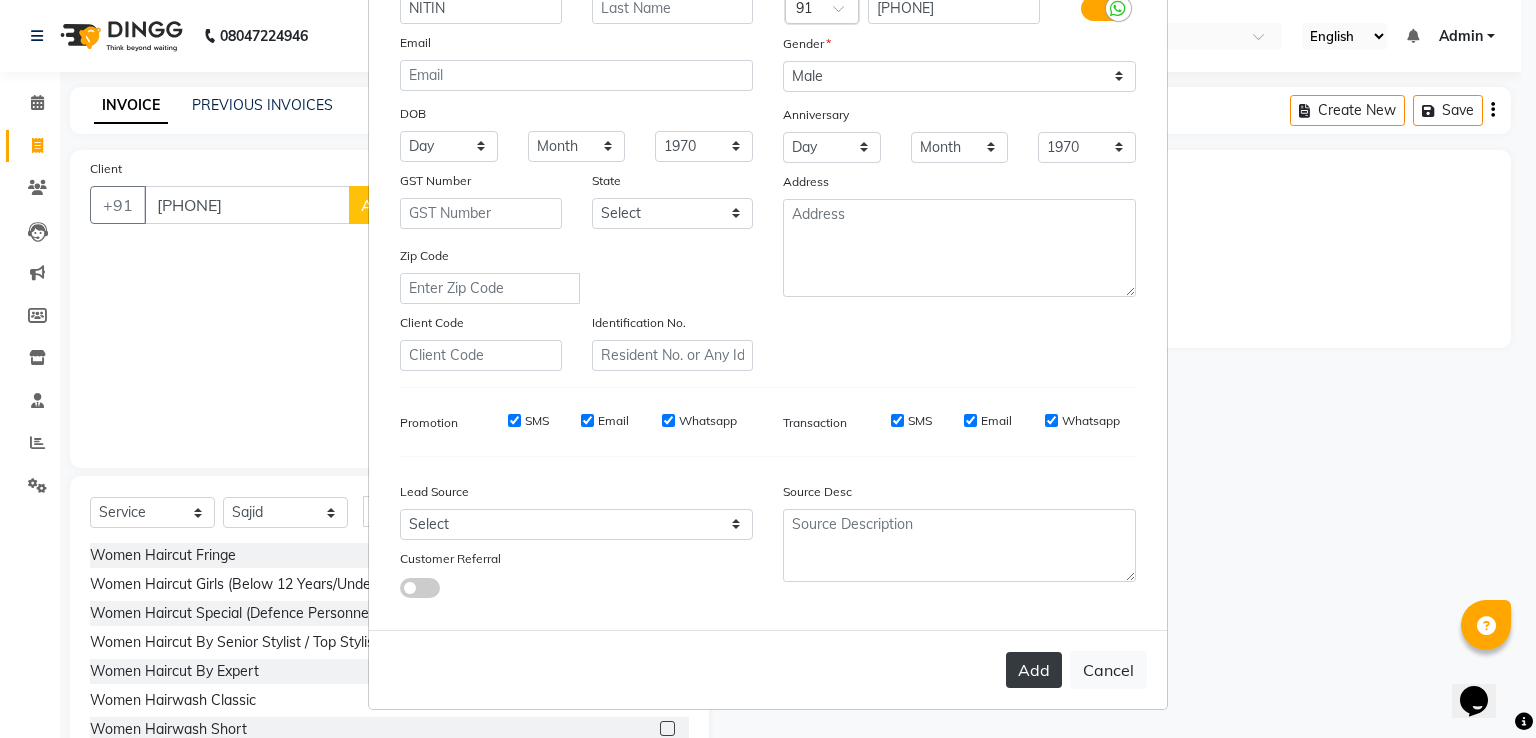 click on "Add" at bounding box center (1034, 670) 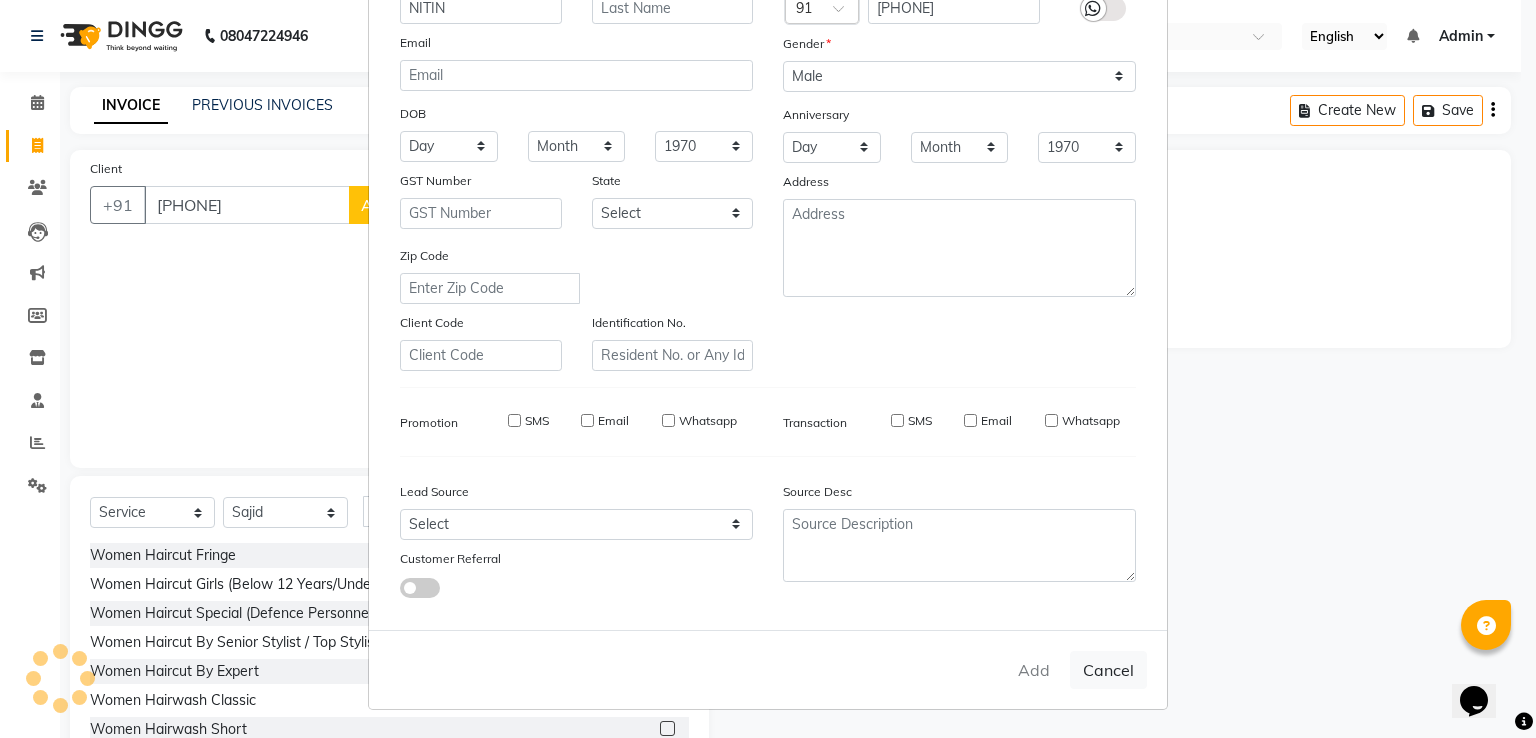 type 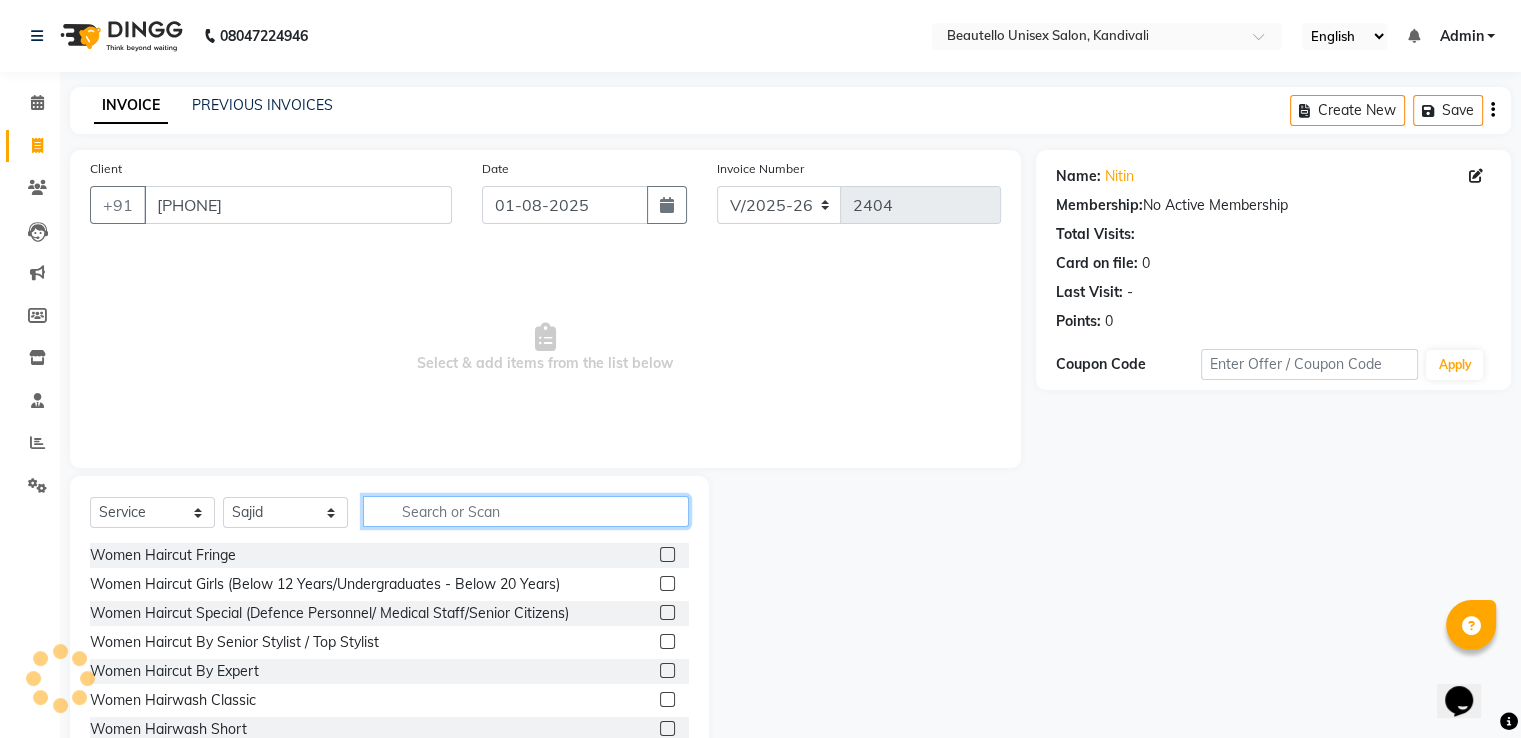 click 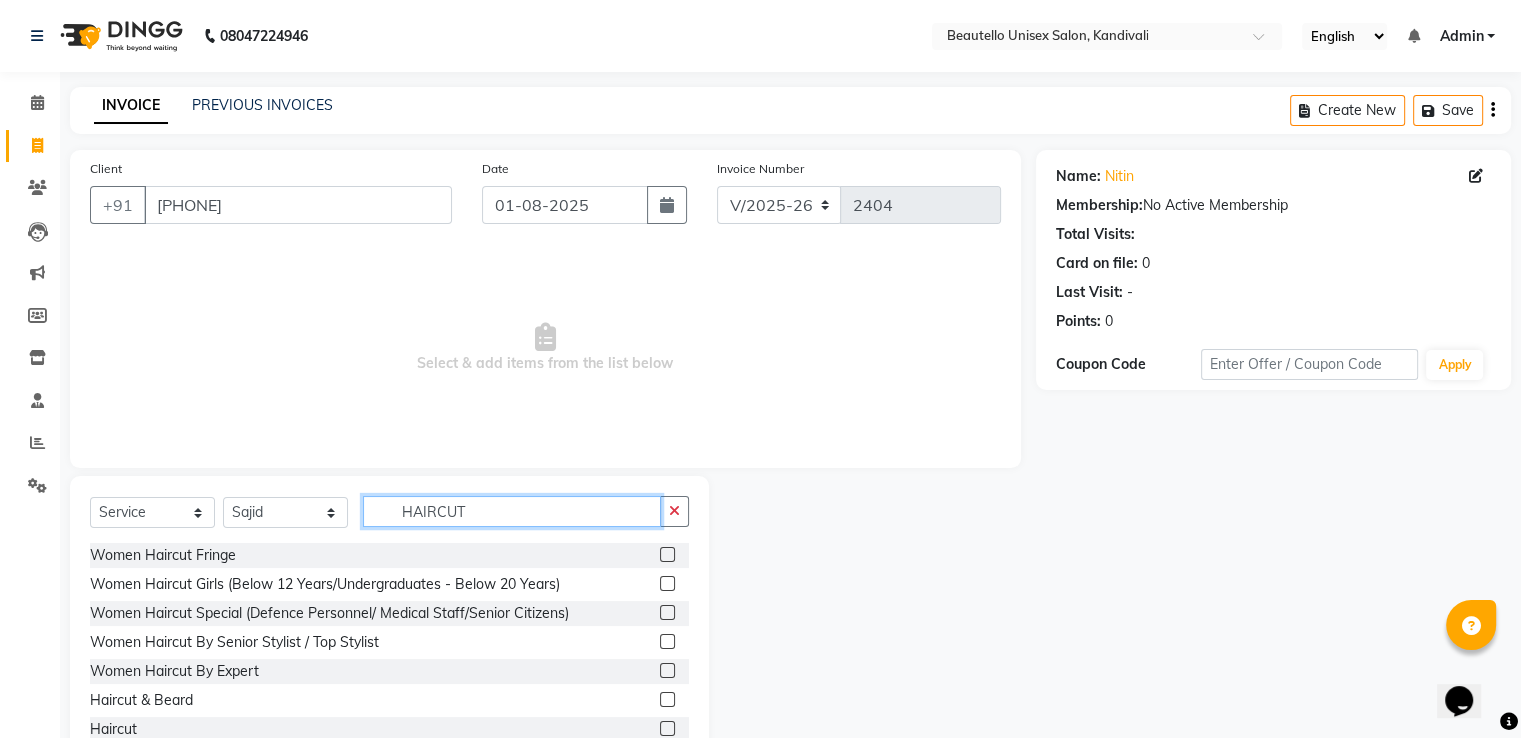 type on "HAIRCUT" 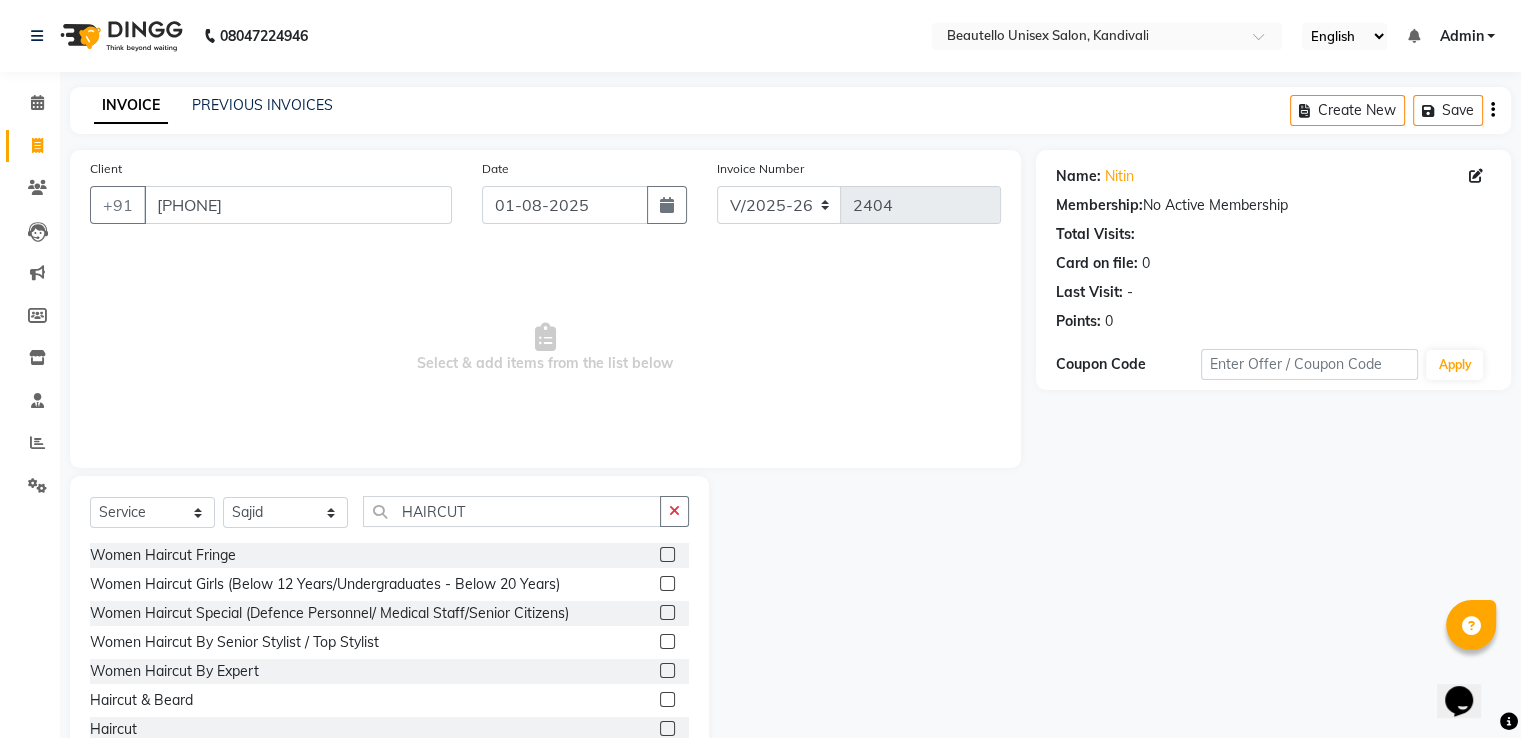 click 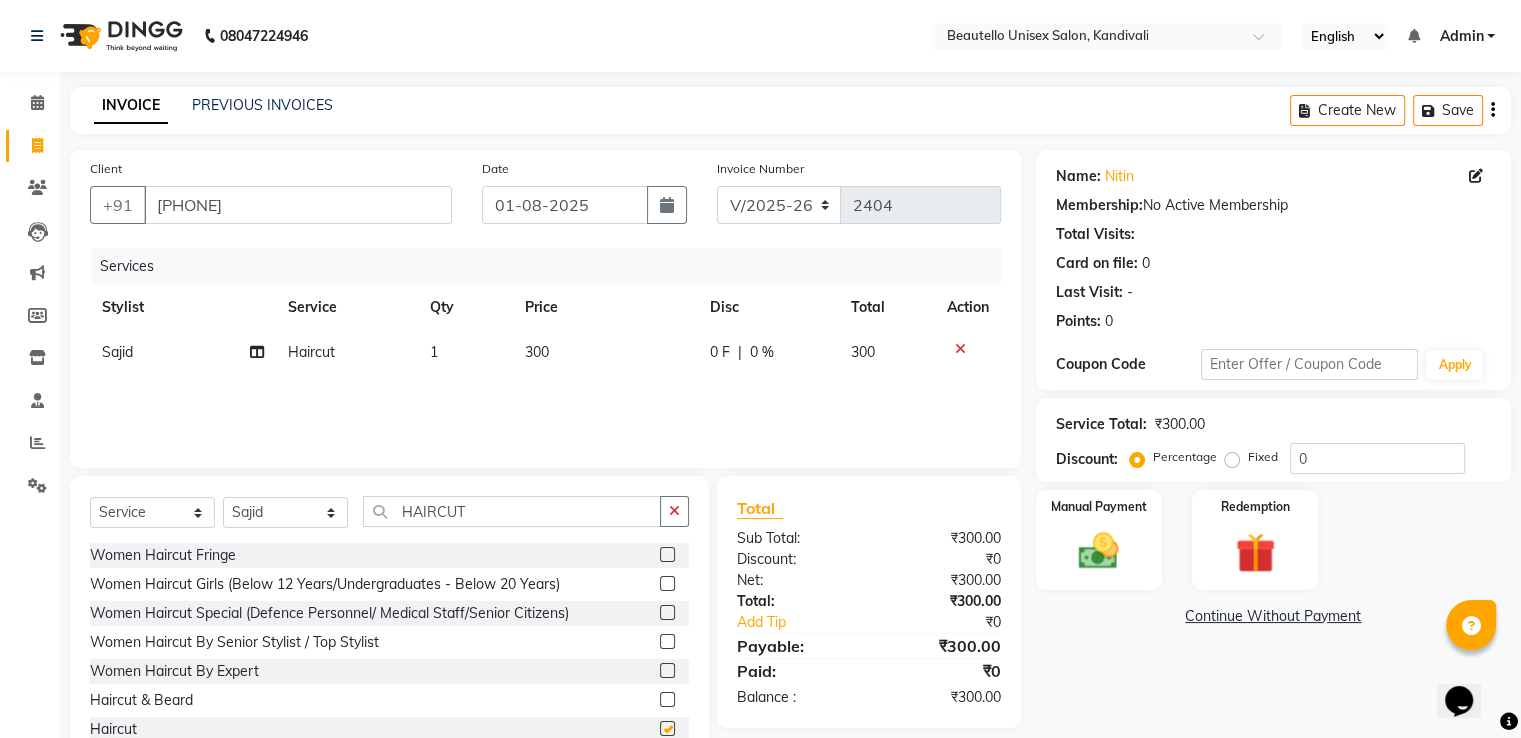 checkbox on "false" 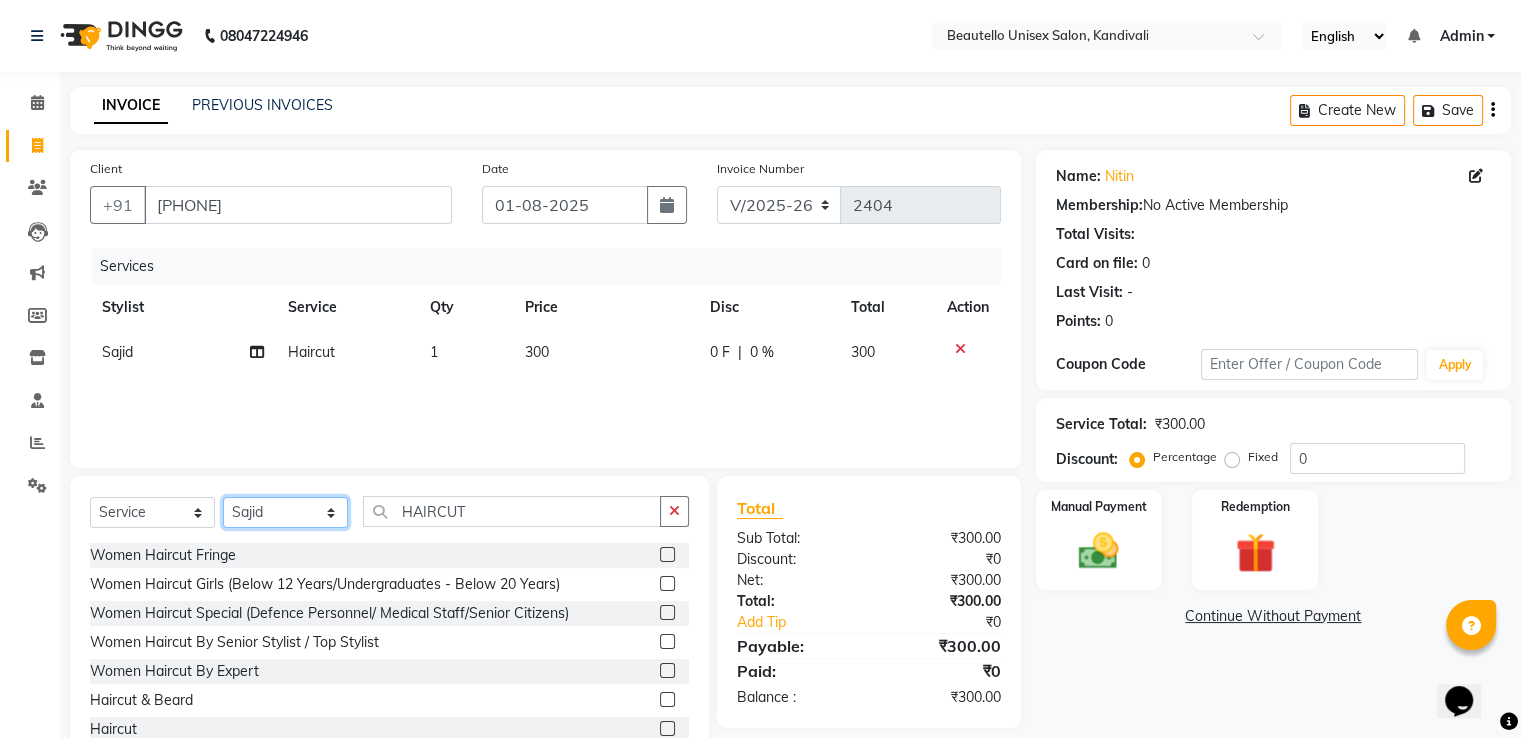 click on "Select Stylist Akki Javed Laxmi Ravi Ruksana Sajid Sameer Suhail Sukriti Mam Sweety" 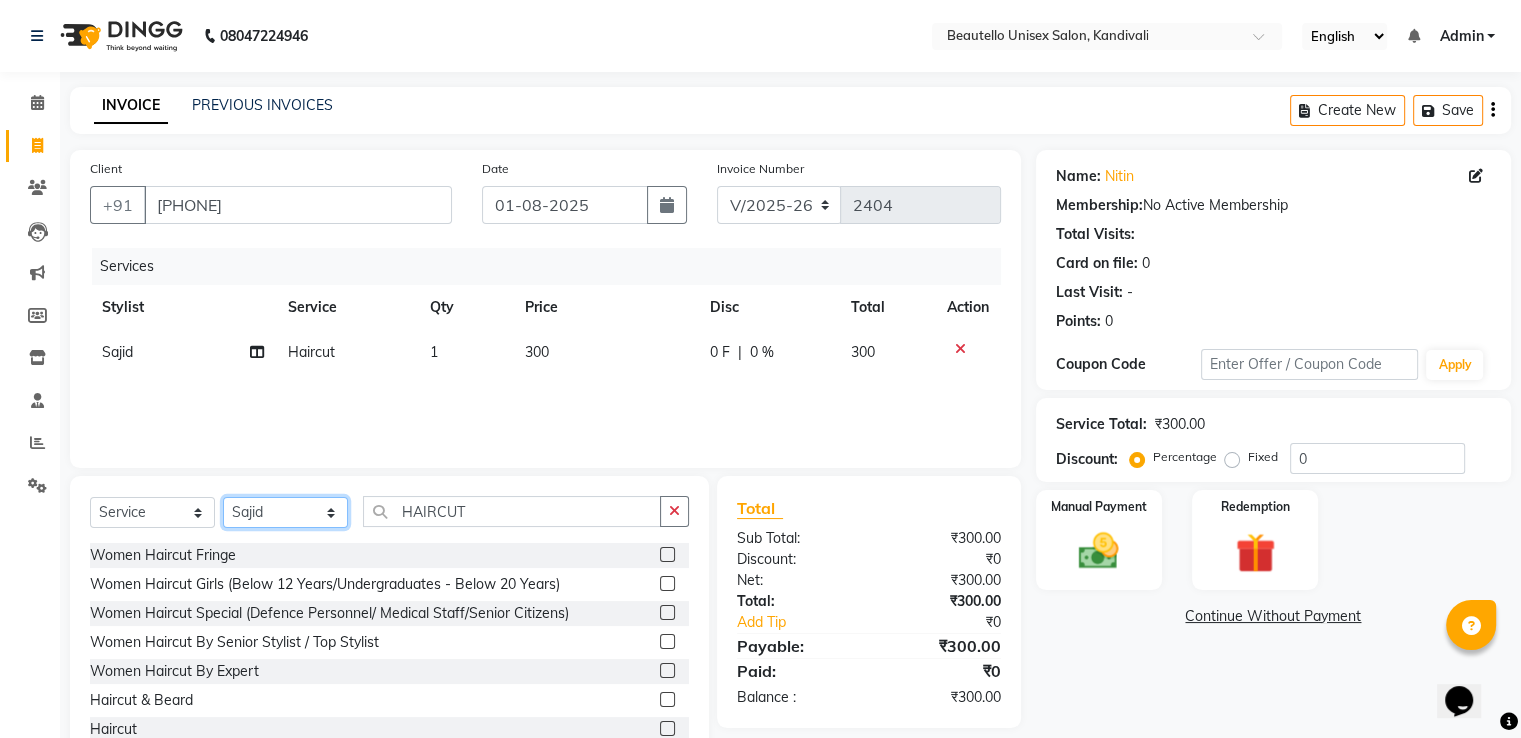 select on "46832" 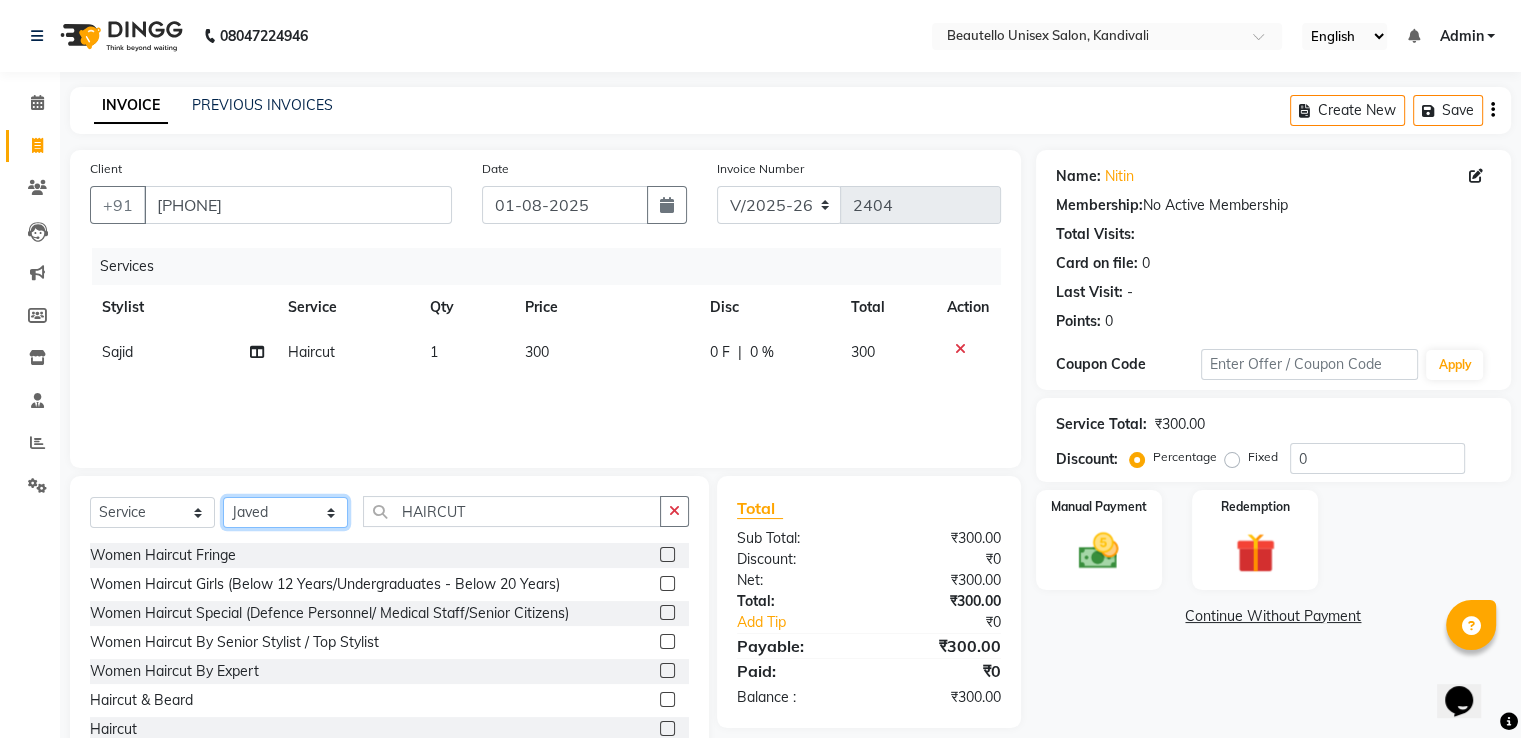 click on "Select Stylist Akki Javed Laxmi Ravi Ruksana Sajid Sameer Suhail Sukriti Mam Sweety" 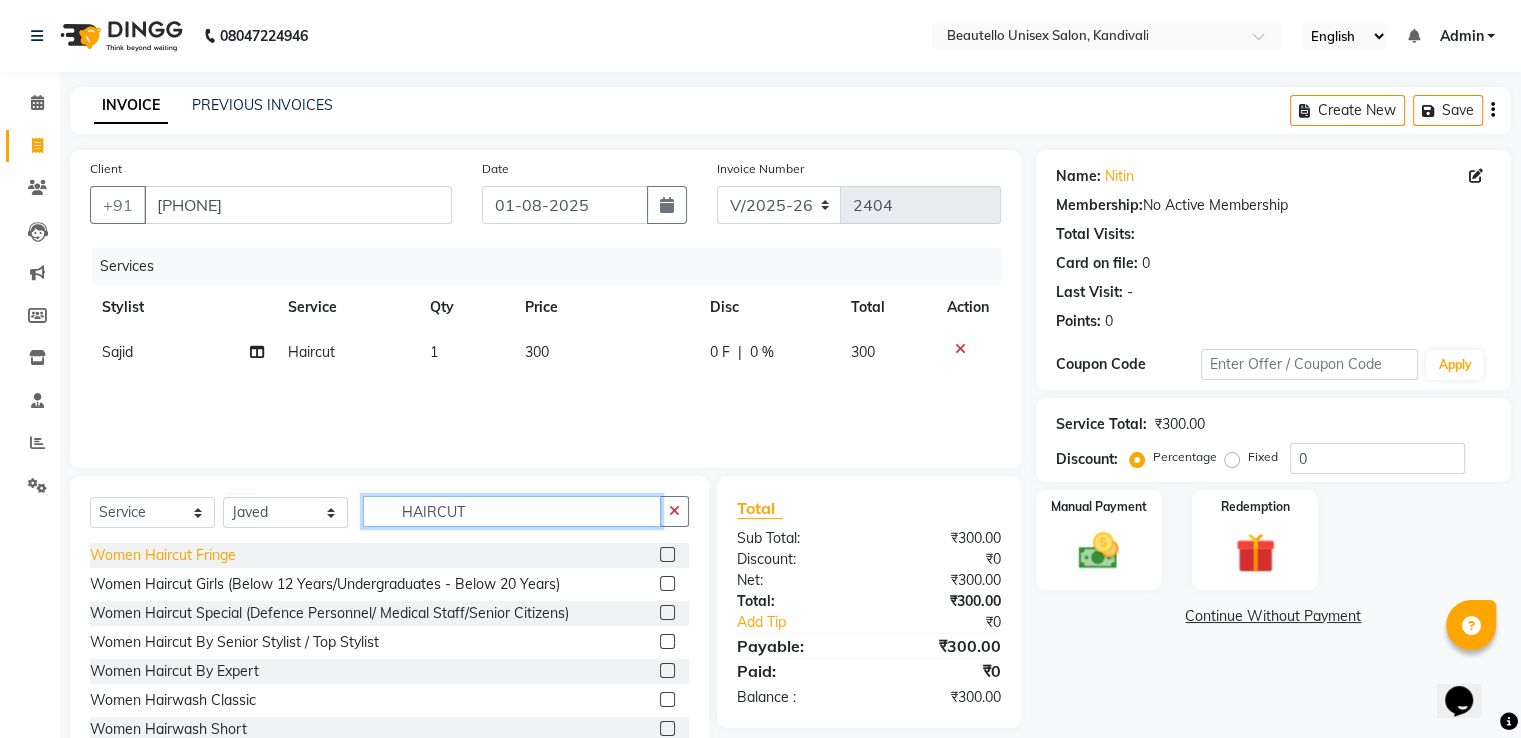 drag, startPoint x: 492, startPoint y: 518, endPoint x: 176, endPoint y: 557, distance: 318.39755 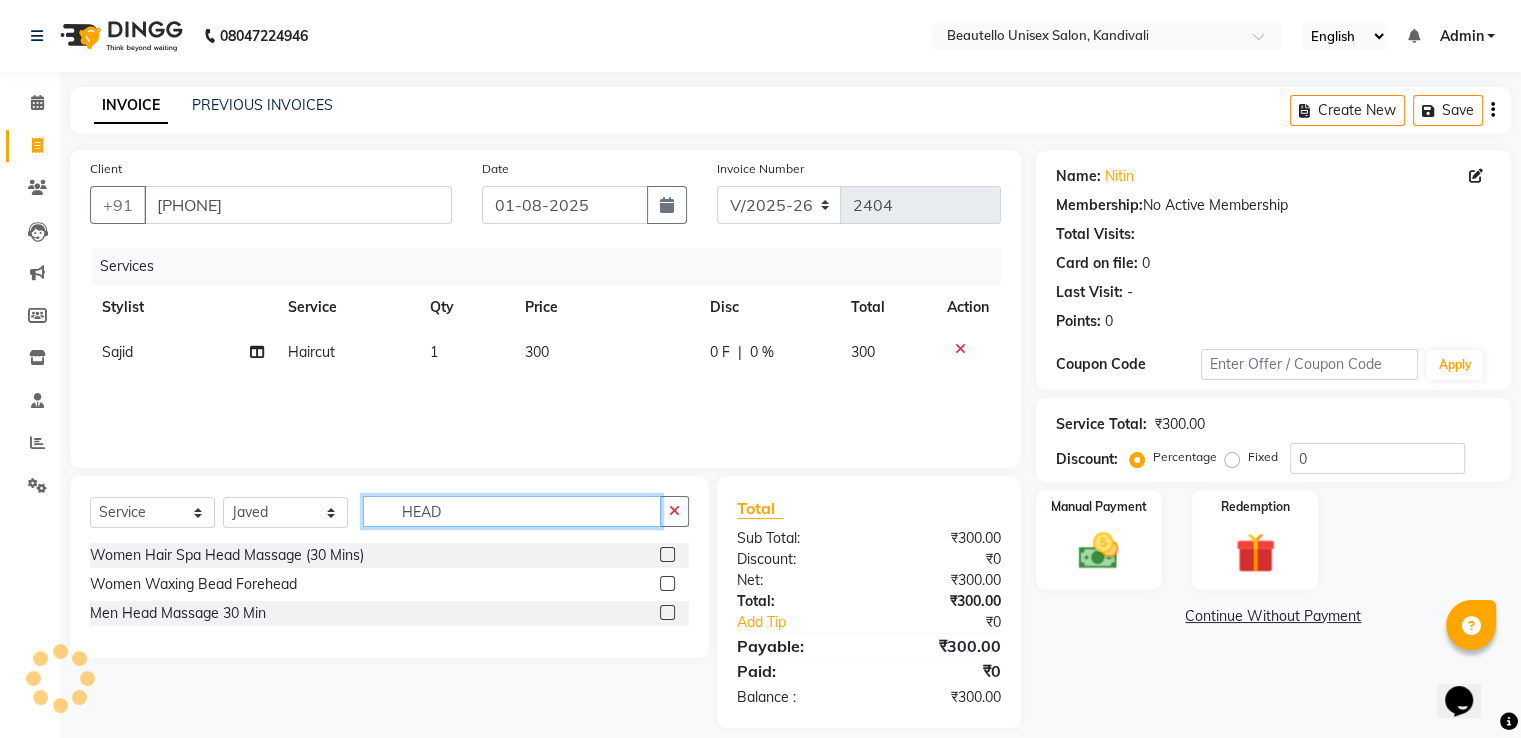 type on "HEAD" 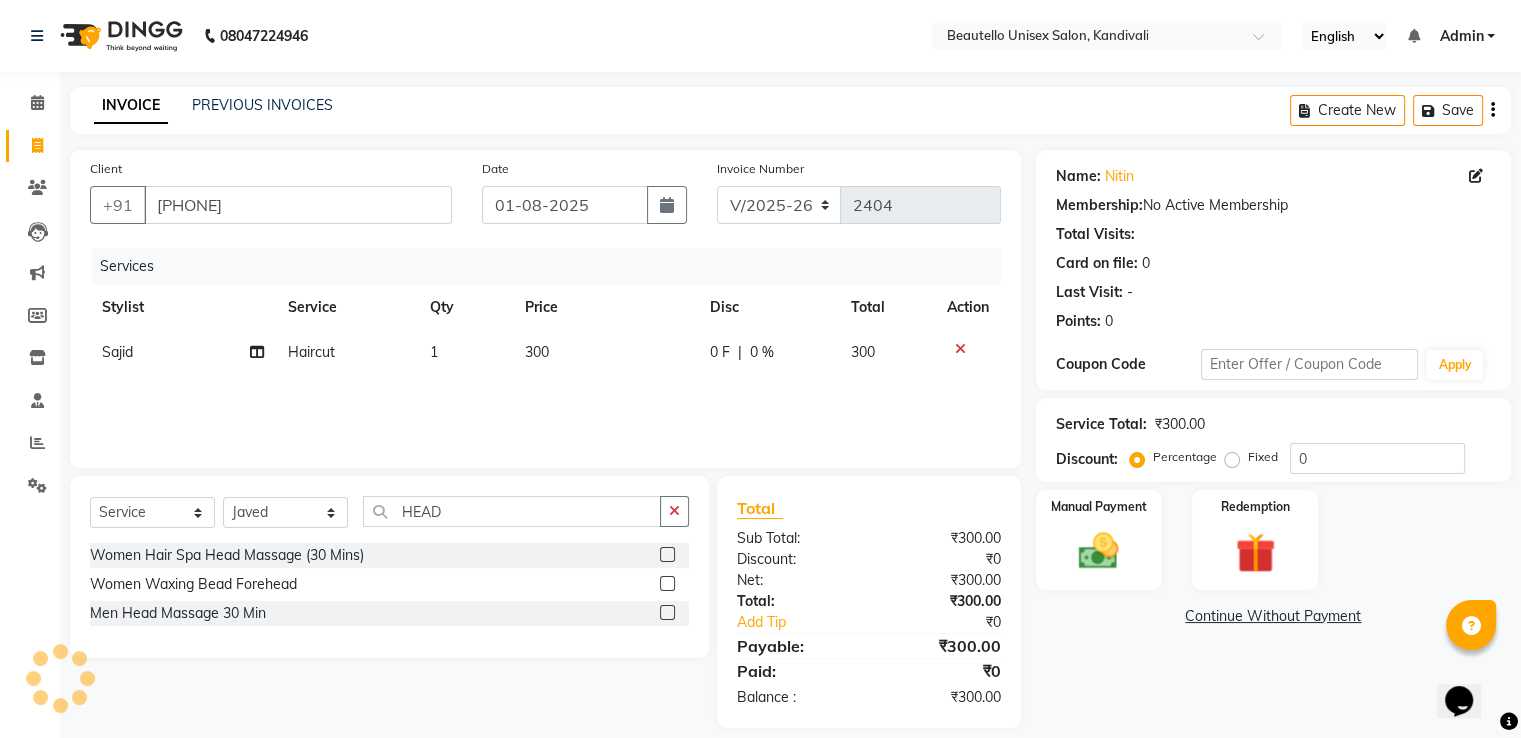 click 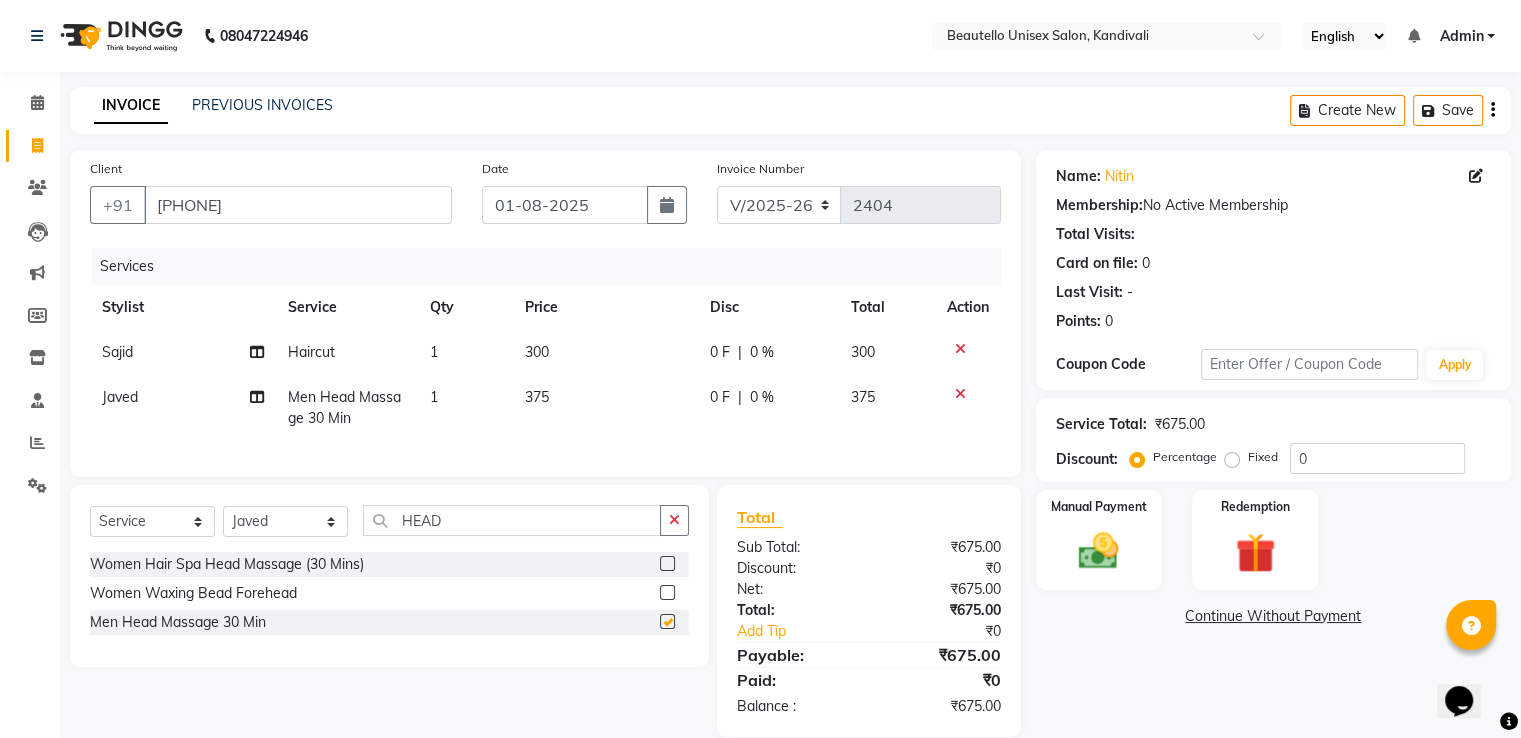 checkbox on "false" 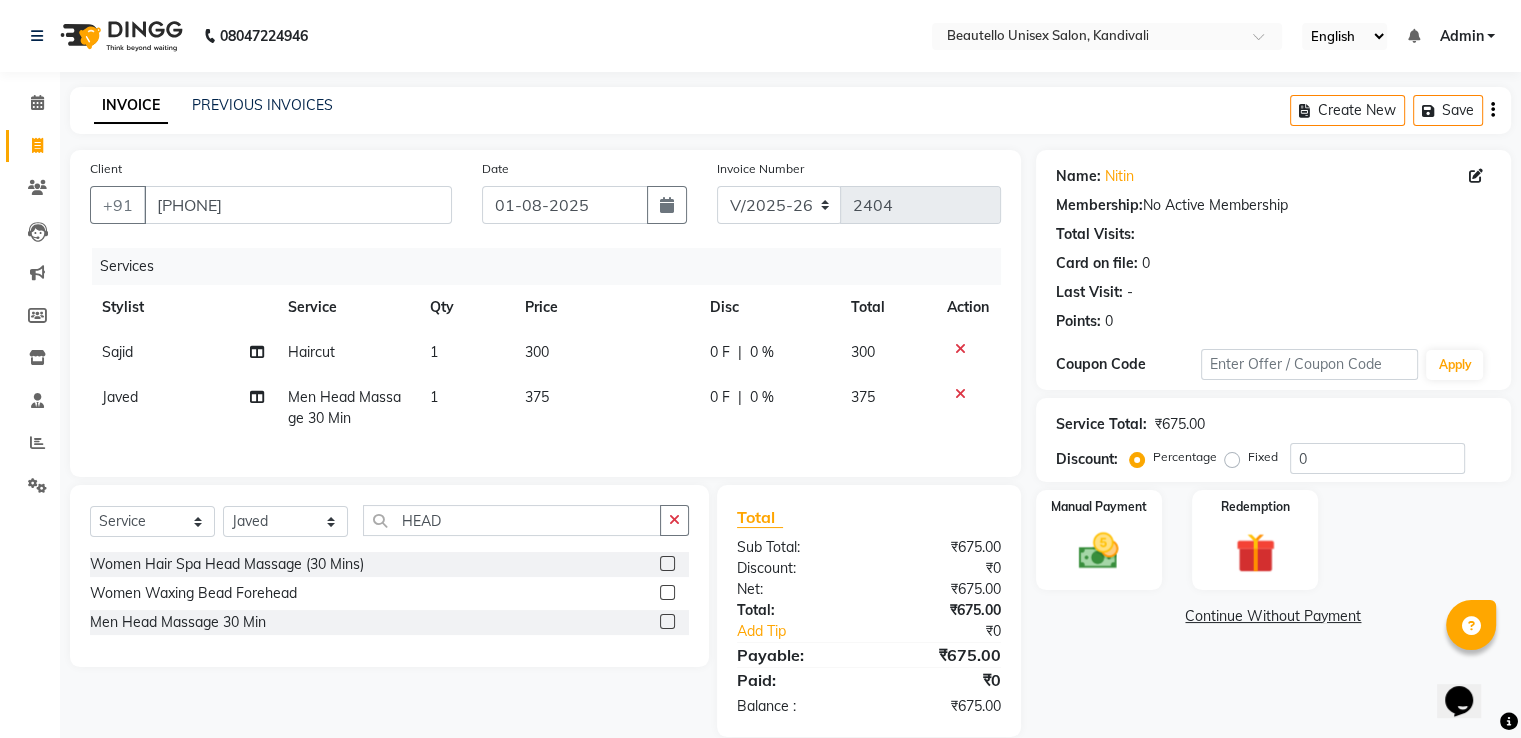 click on "375" 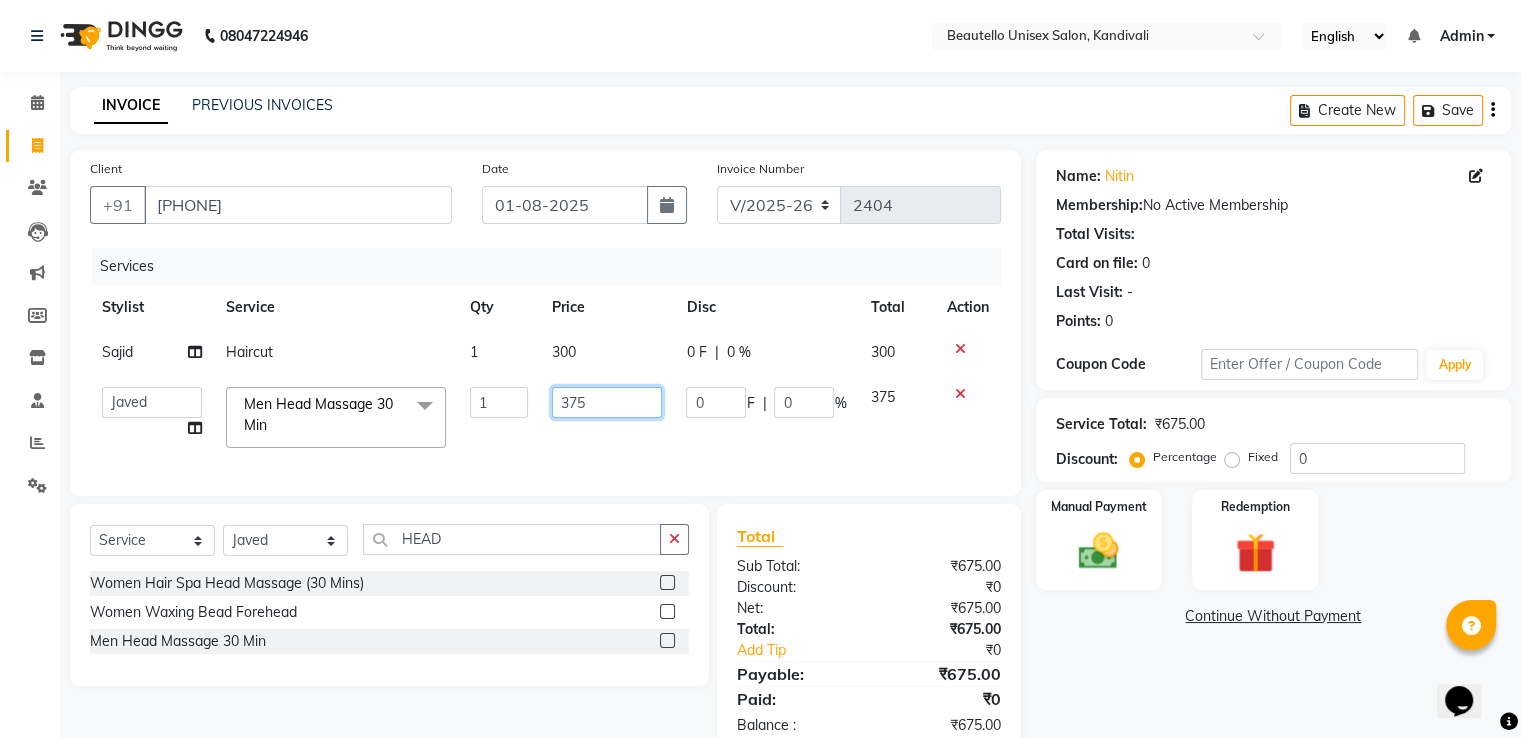 drag, startPoint x: 602, startPoint y: 402, endPoint x: 458, endPoint y: 388, distance: 144.67896 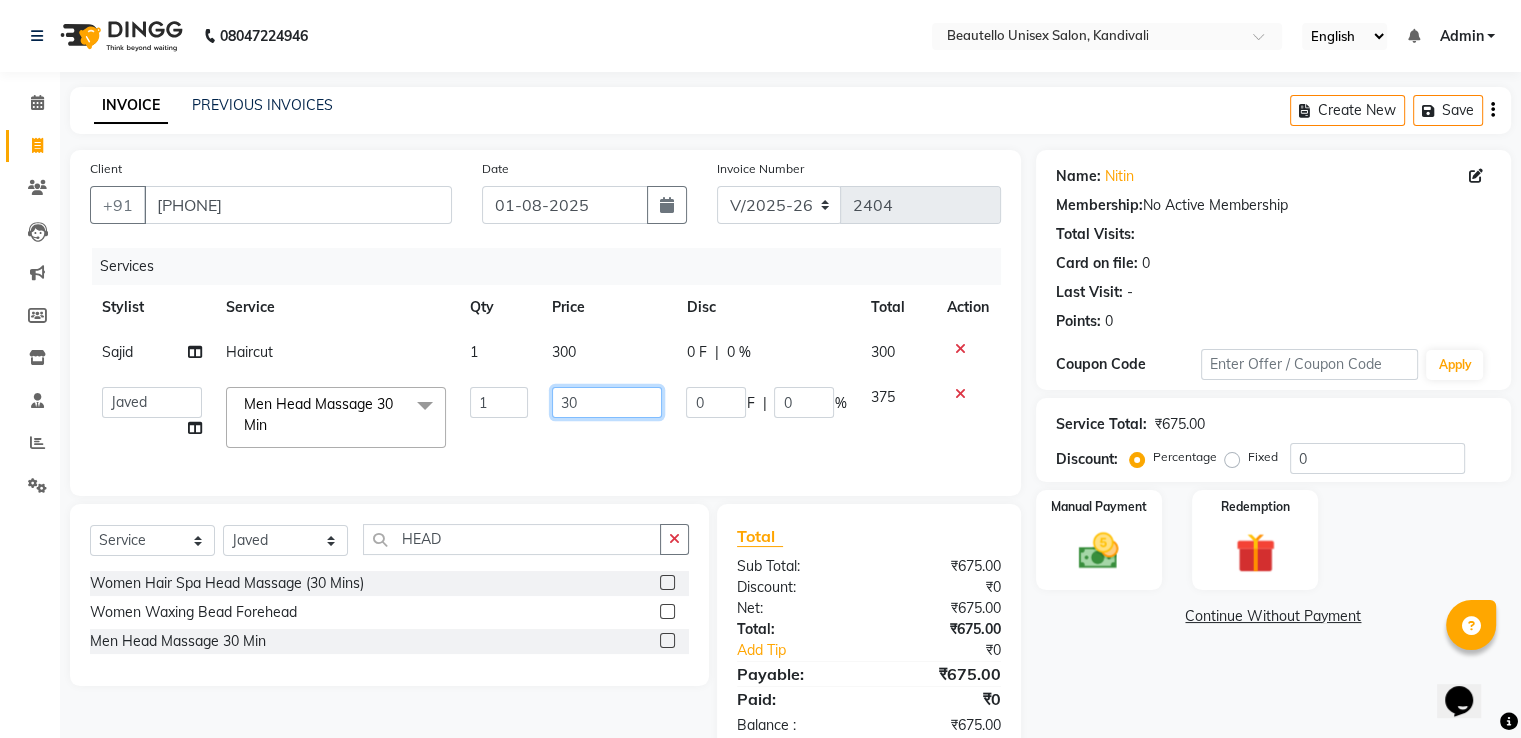 type on "300" 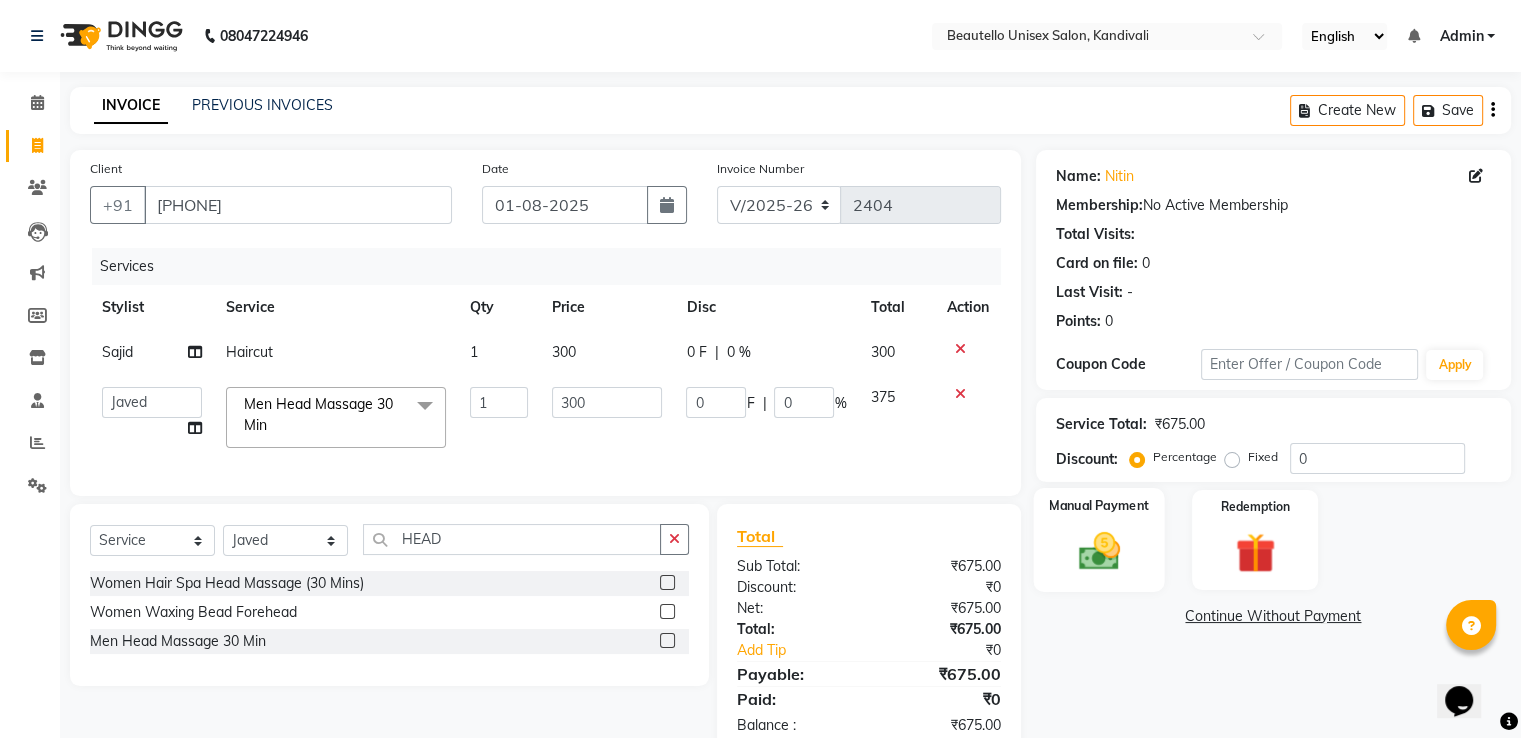 click 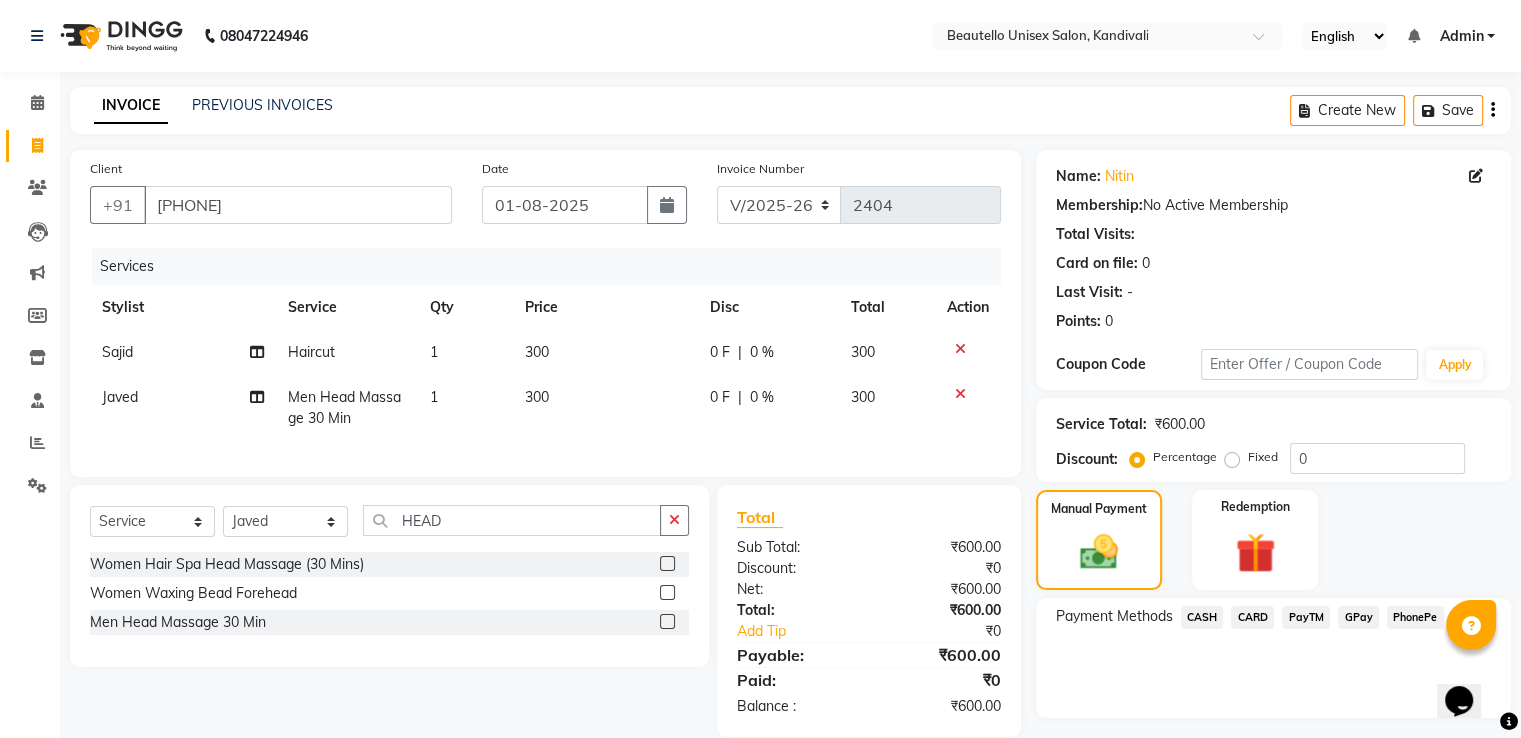 click on "PayTM" 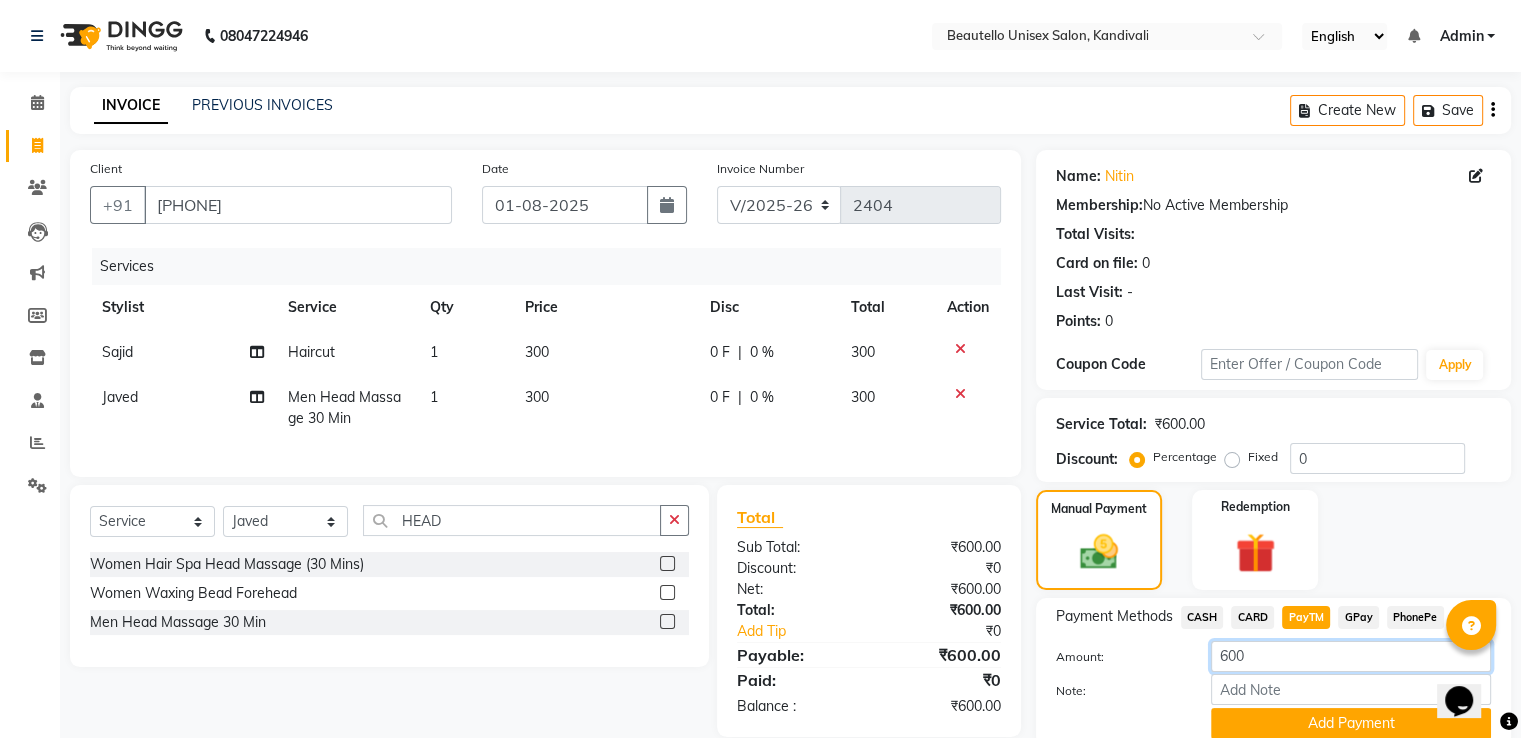 click on "600" 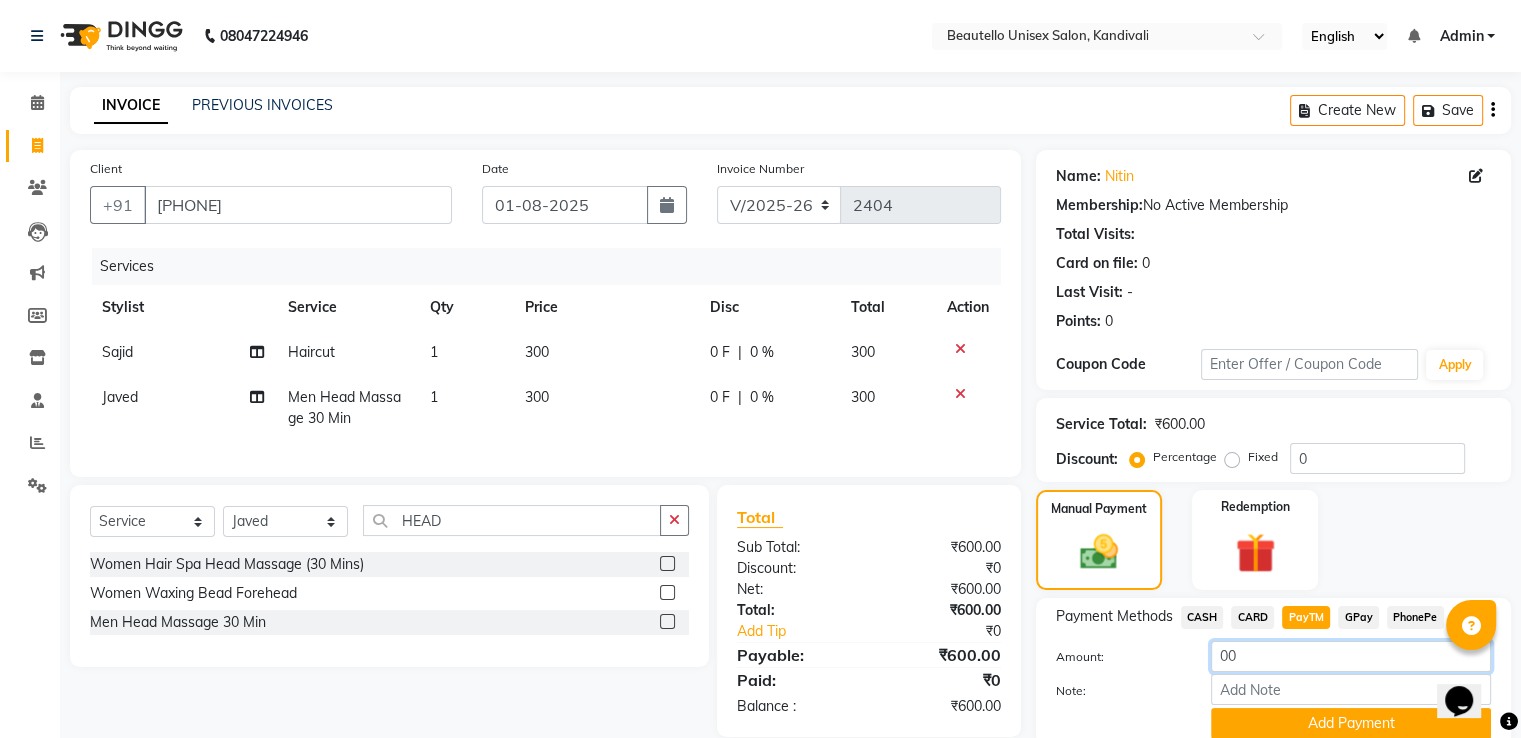type on "100" 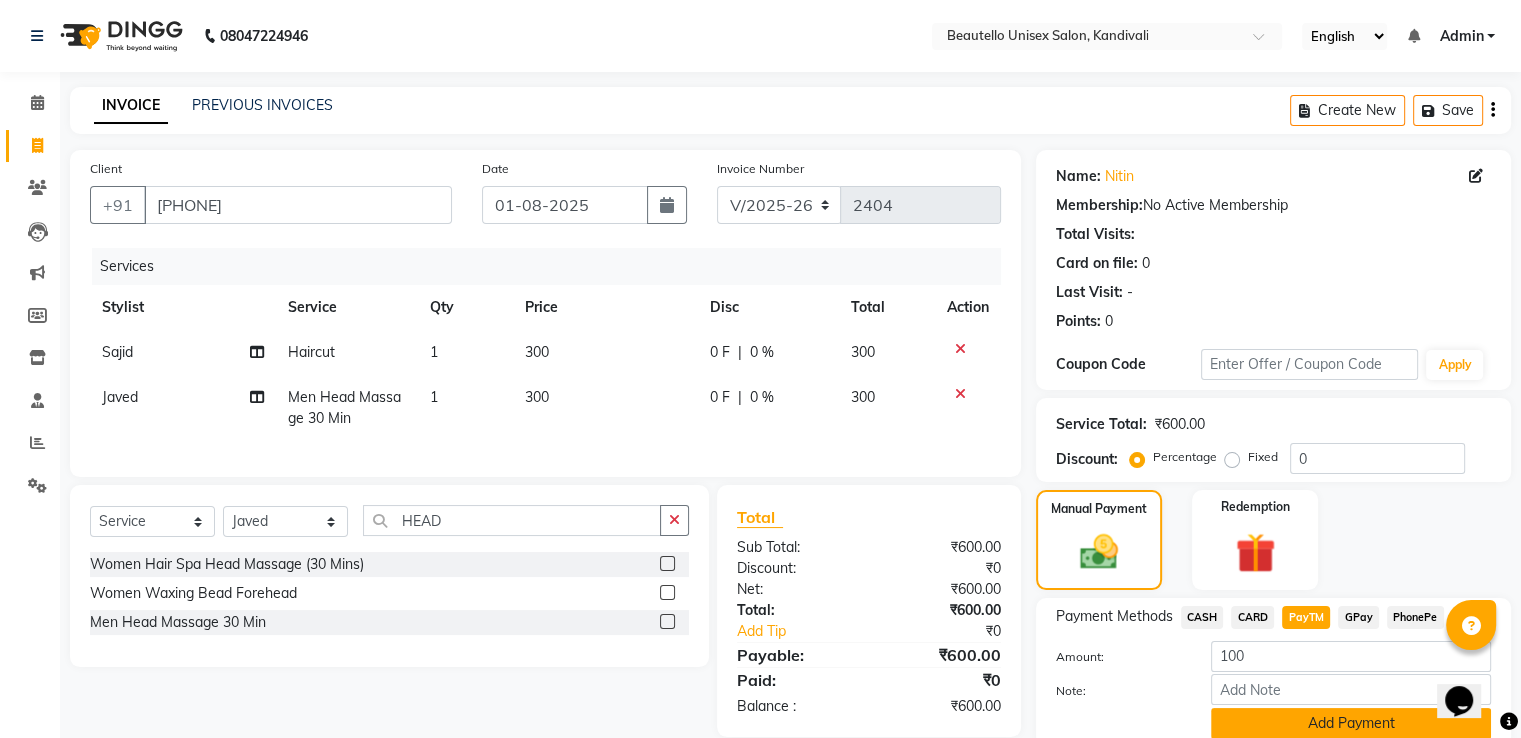 click on "Add Payment" 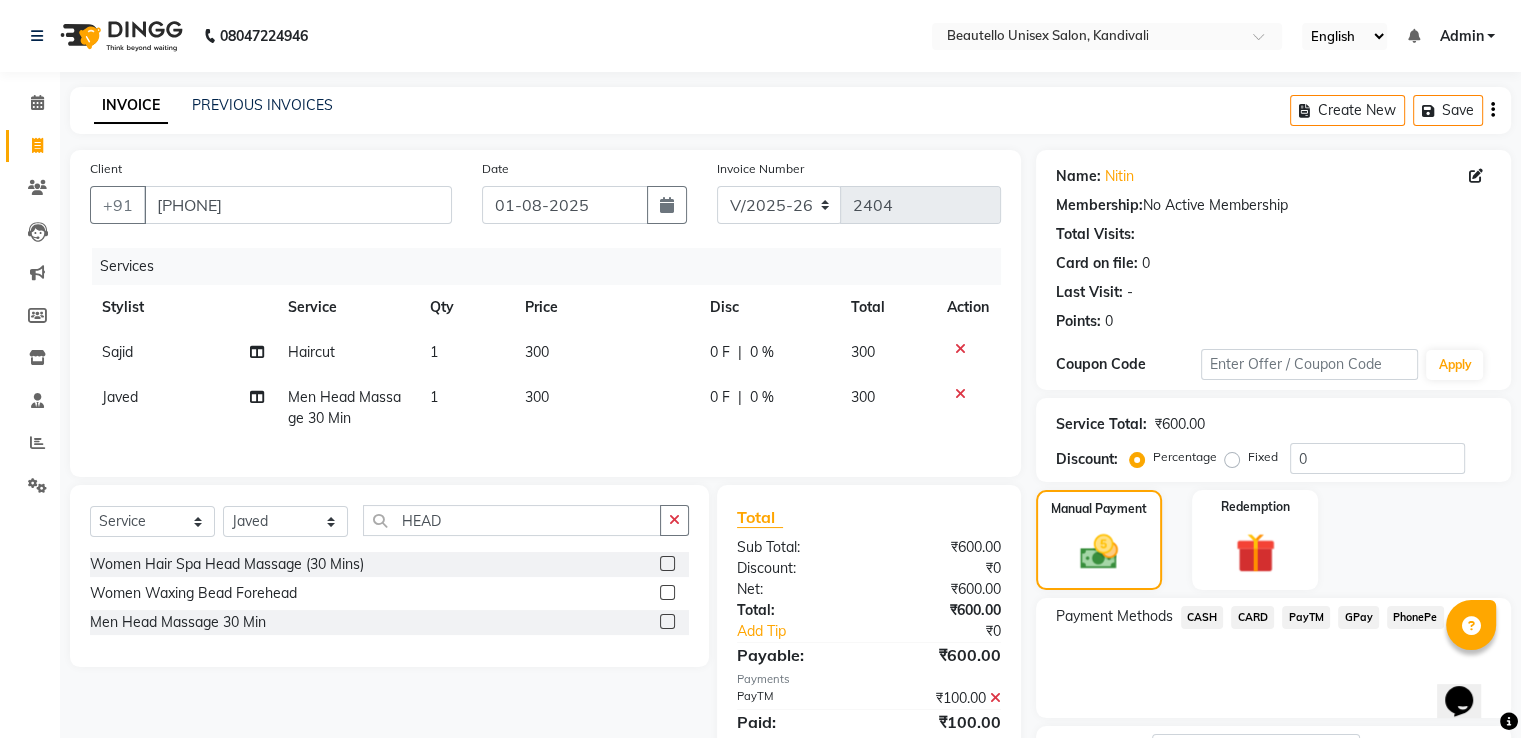 scroll, scrollTop: 163, scrollLeft: 0, axis: vertical 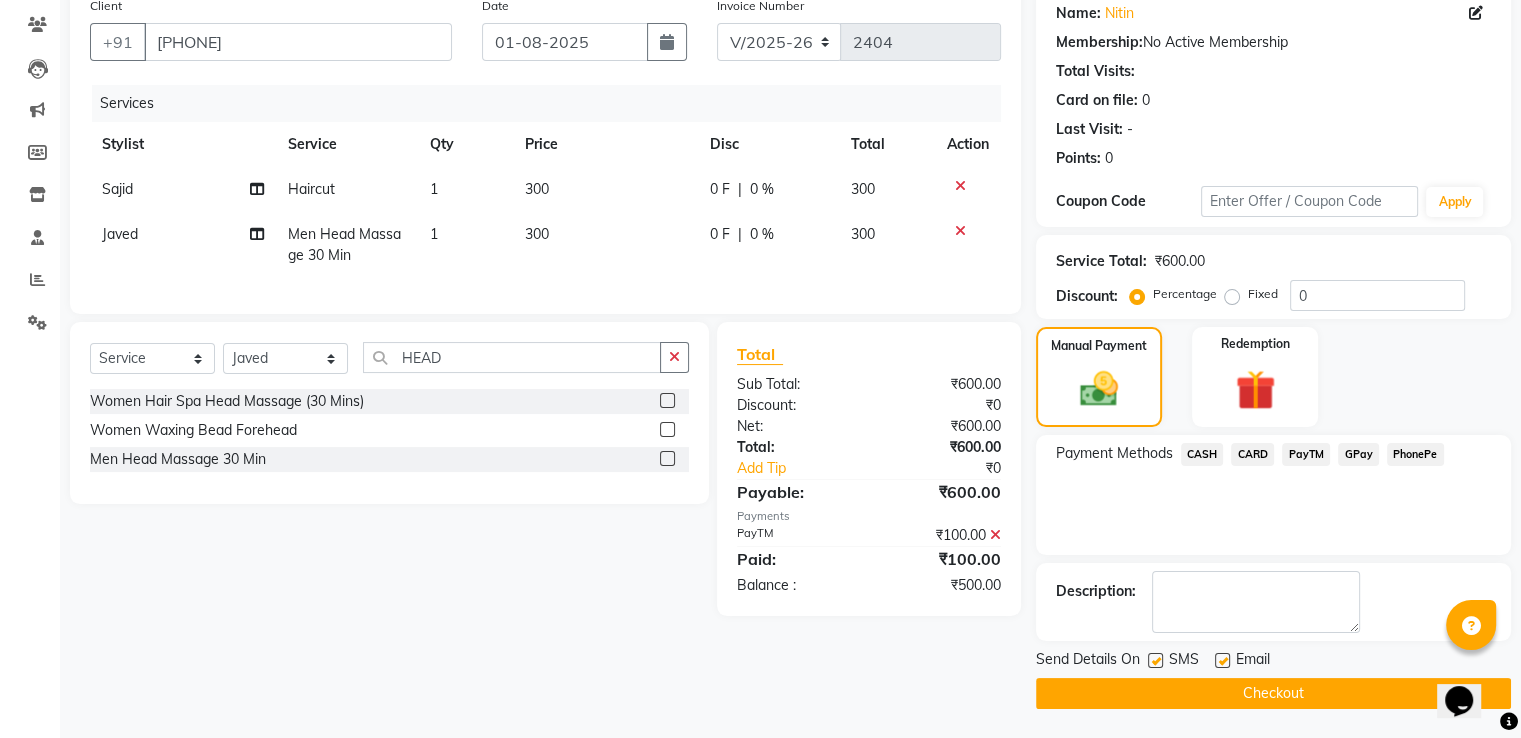 click on "CASH" 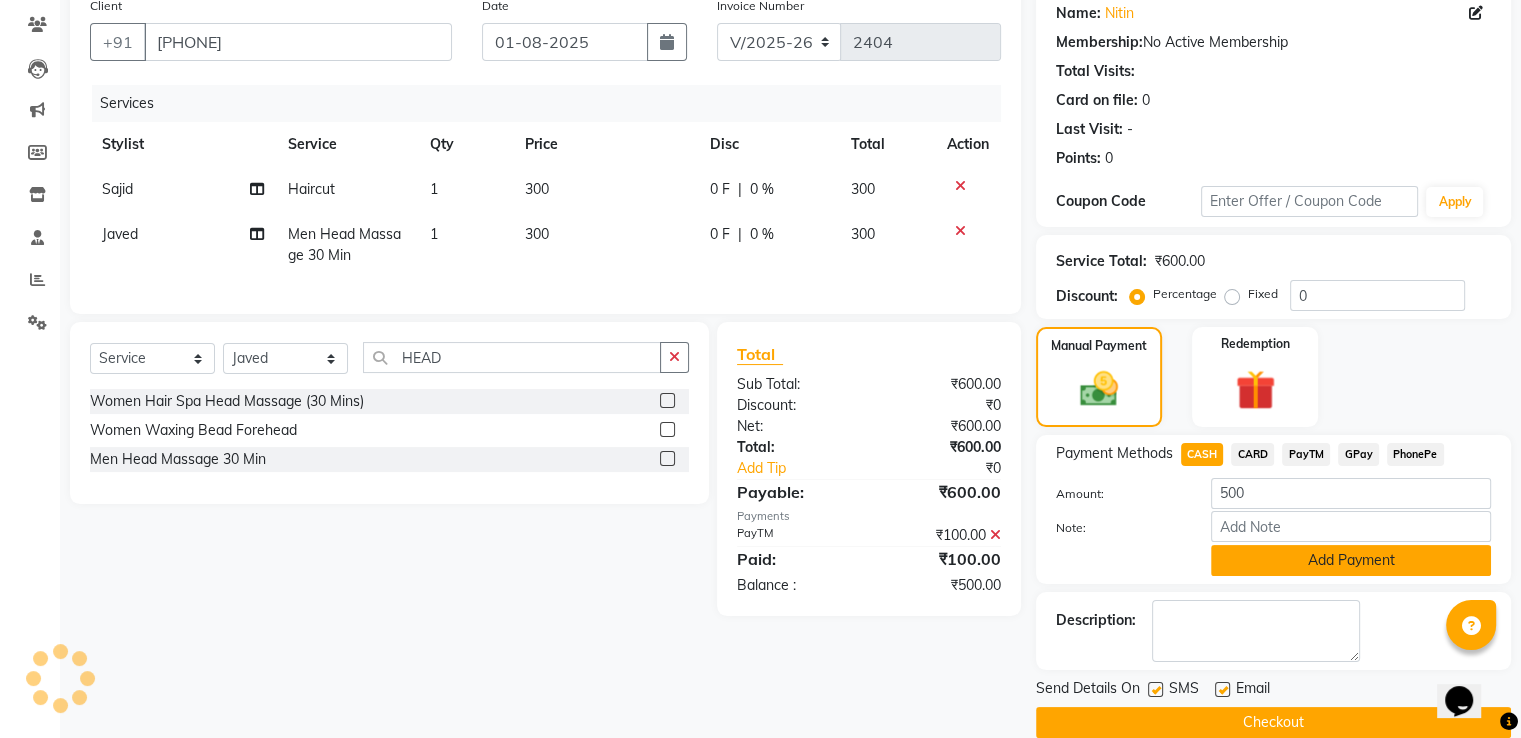 click on "Add Payment" 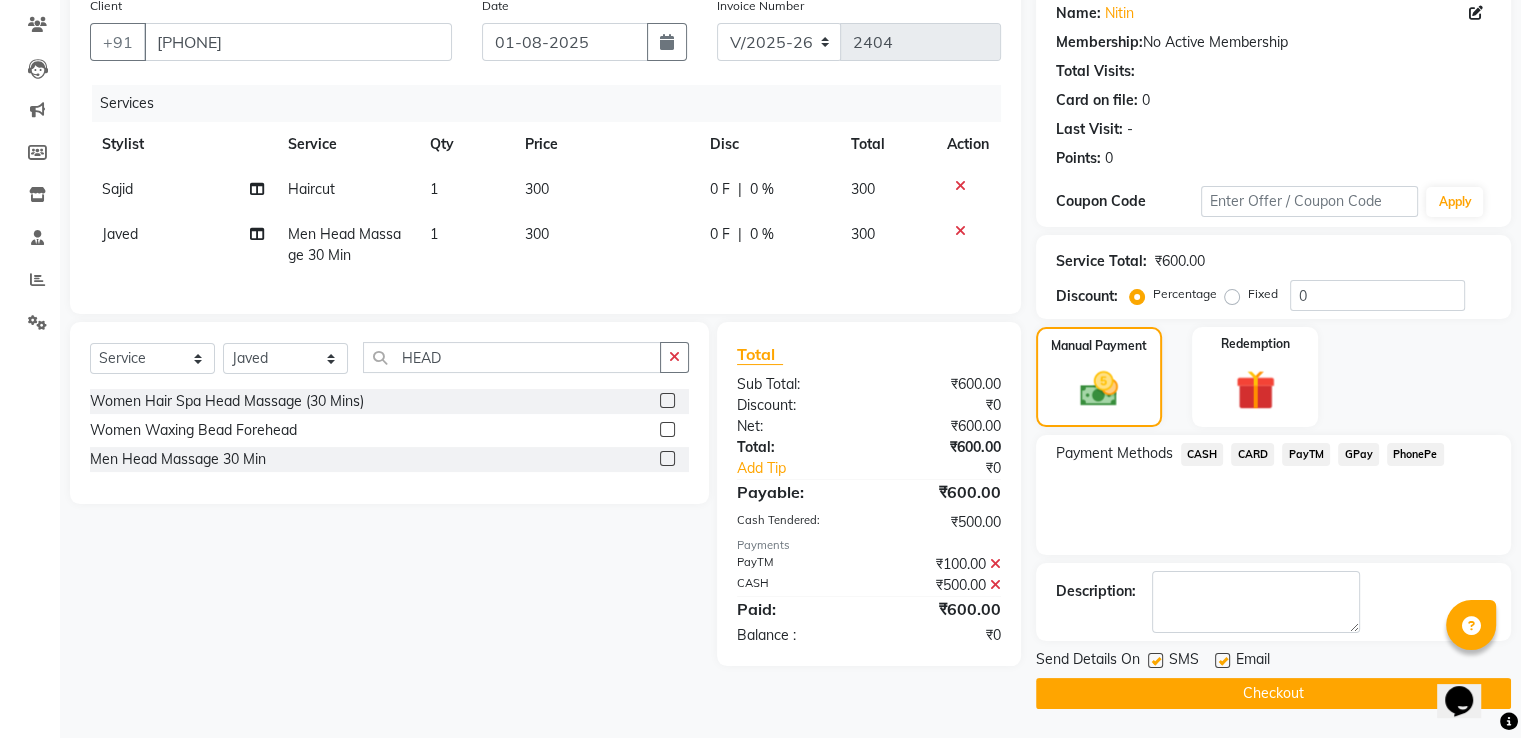 click 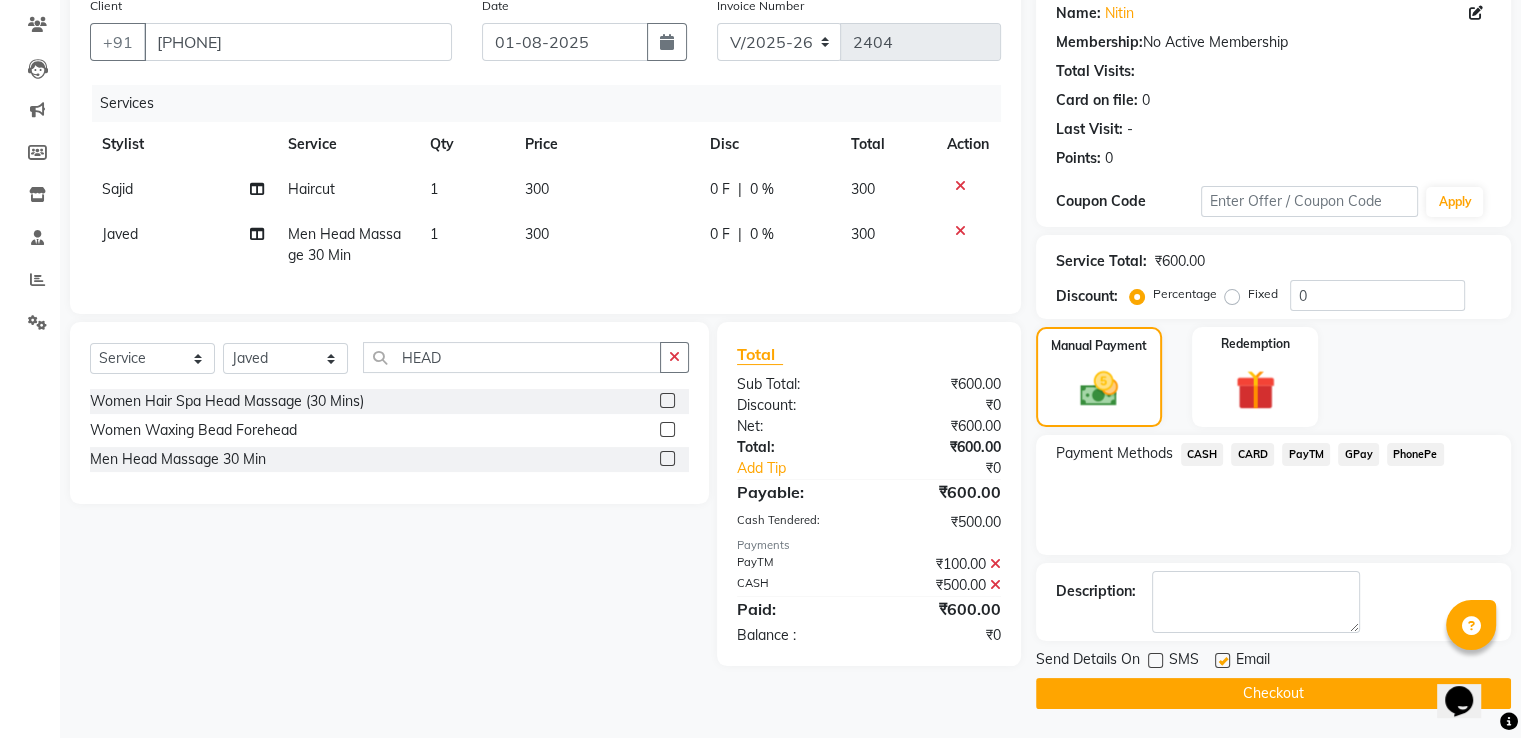 click on "Checkout" 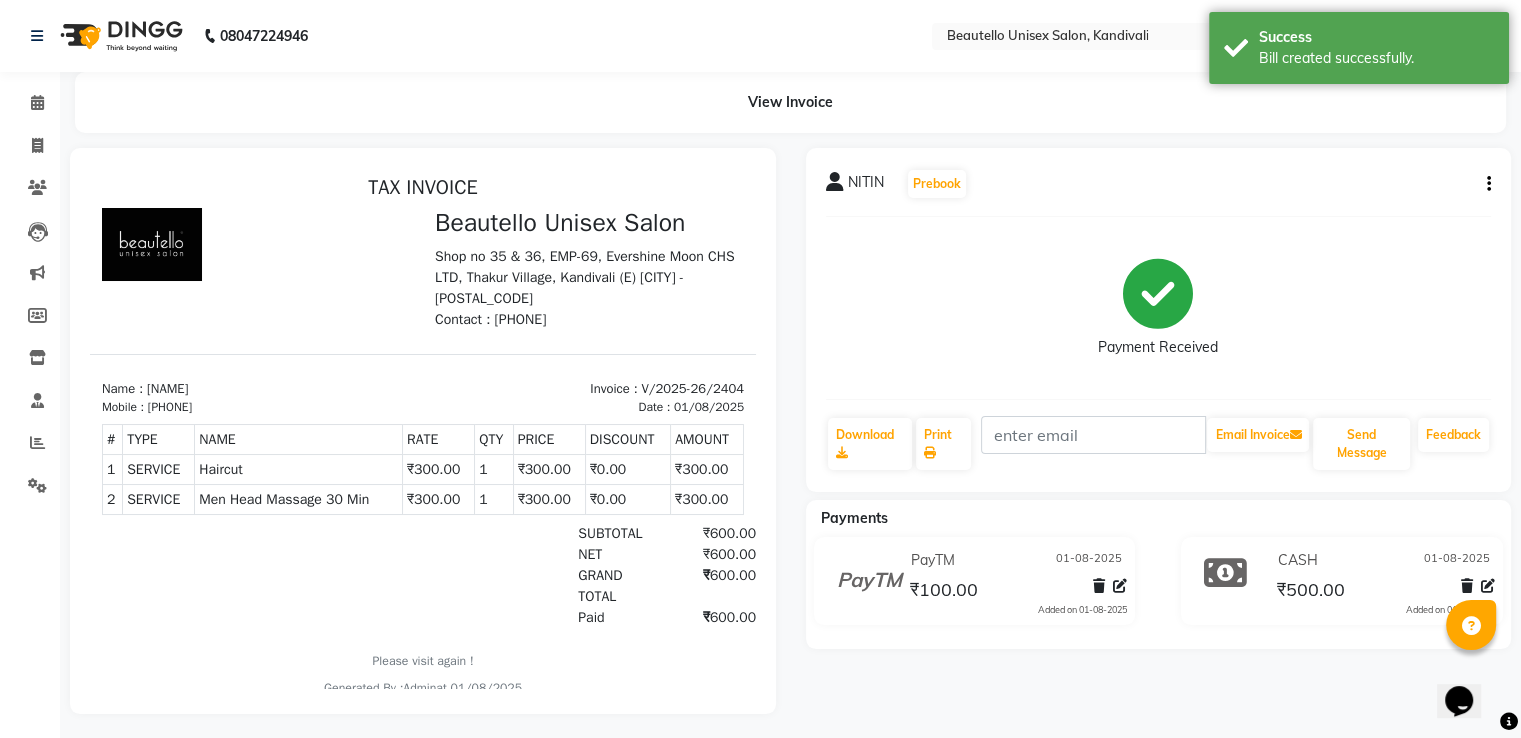 scroll, scrollTop: 0, scrollLeft: 0, axis: both 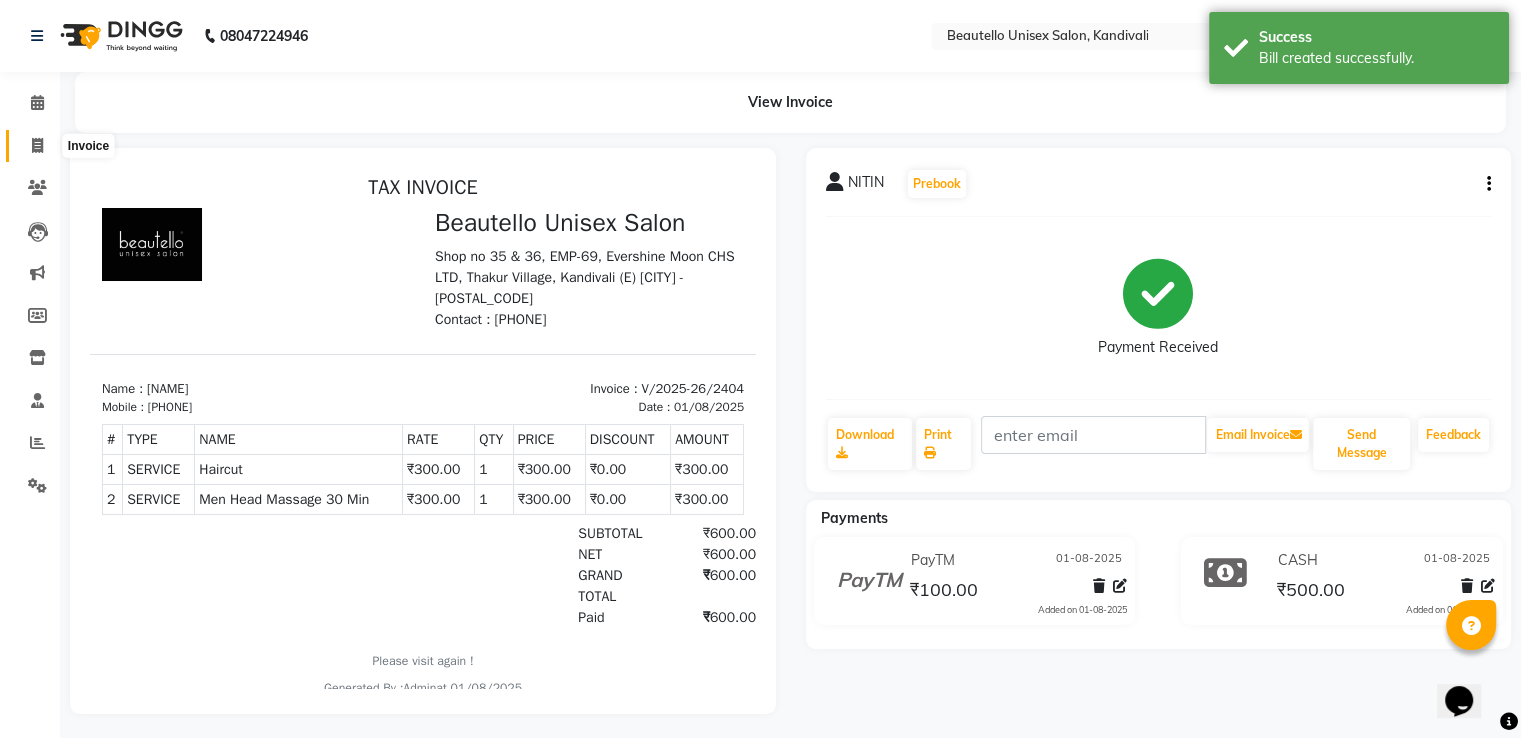 click 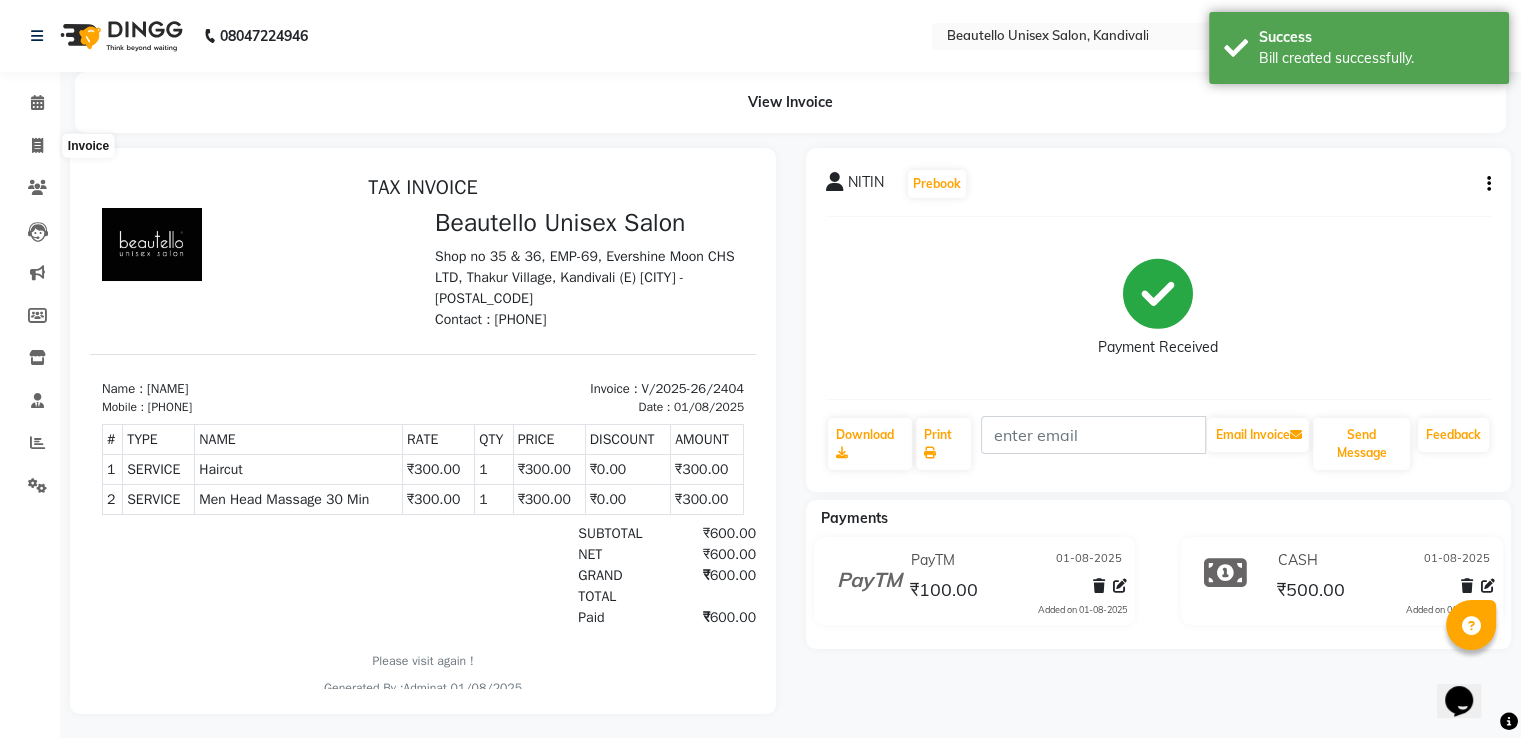 select on "5051" 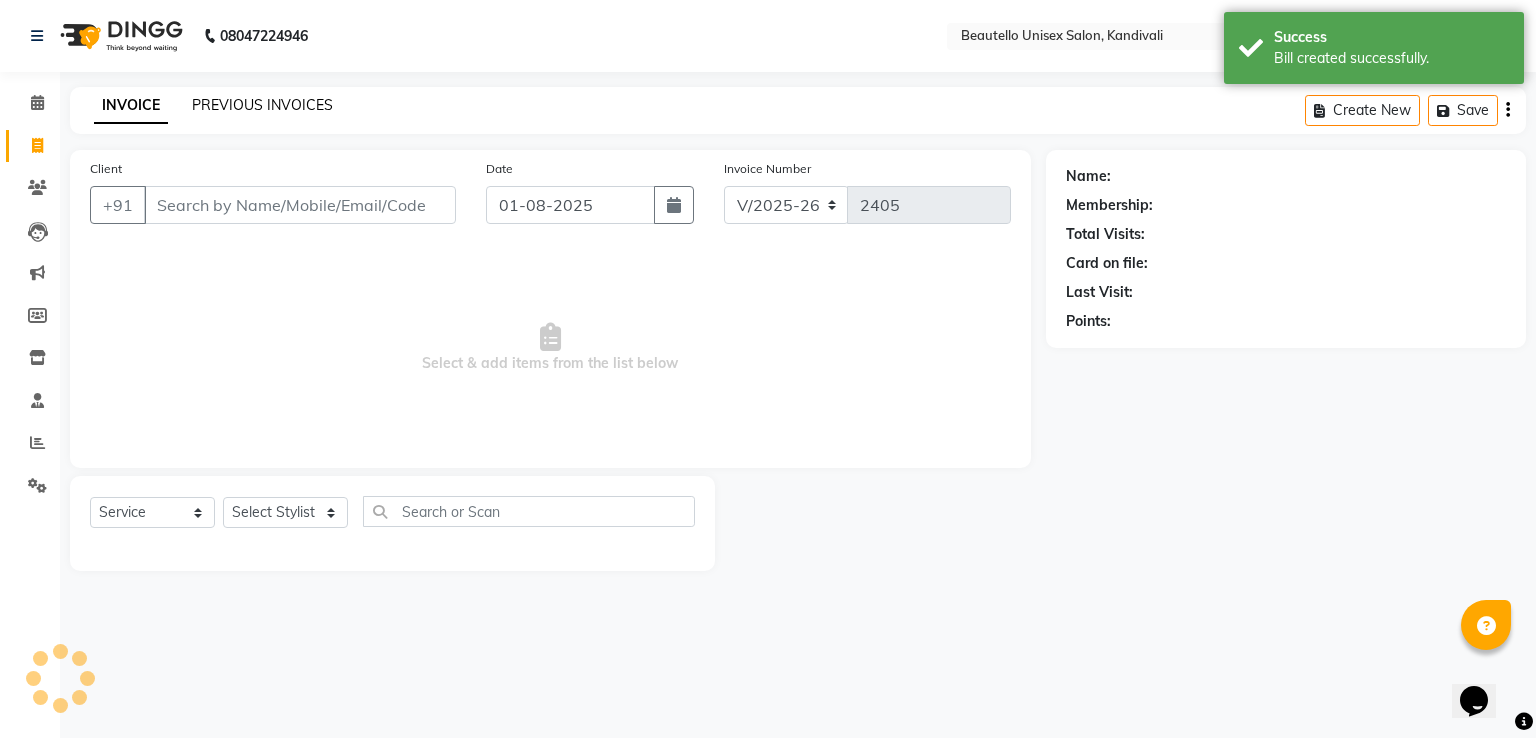 click on "PREVIOUS INVOICES" 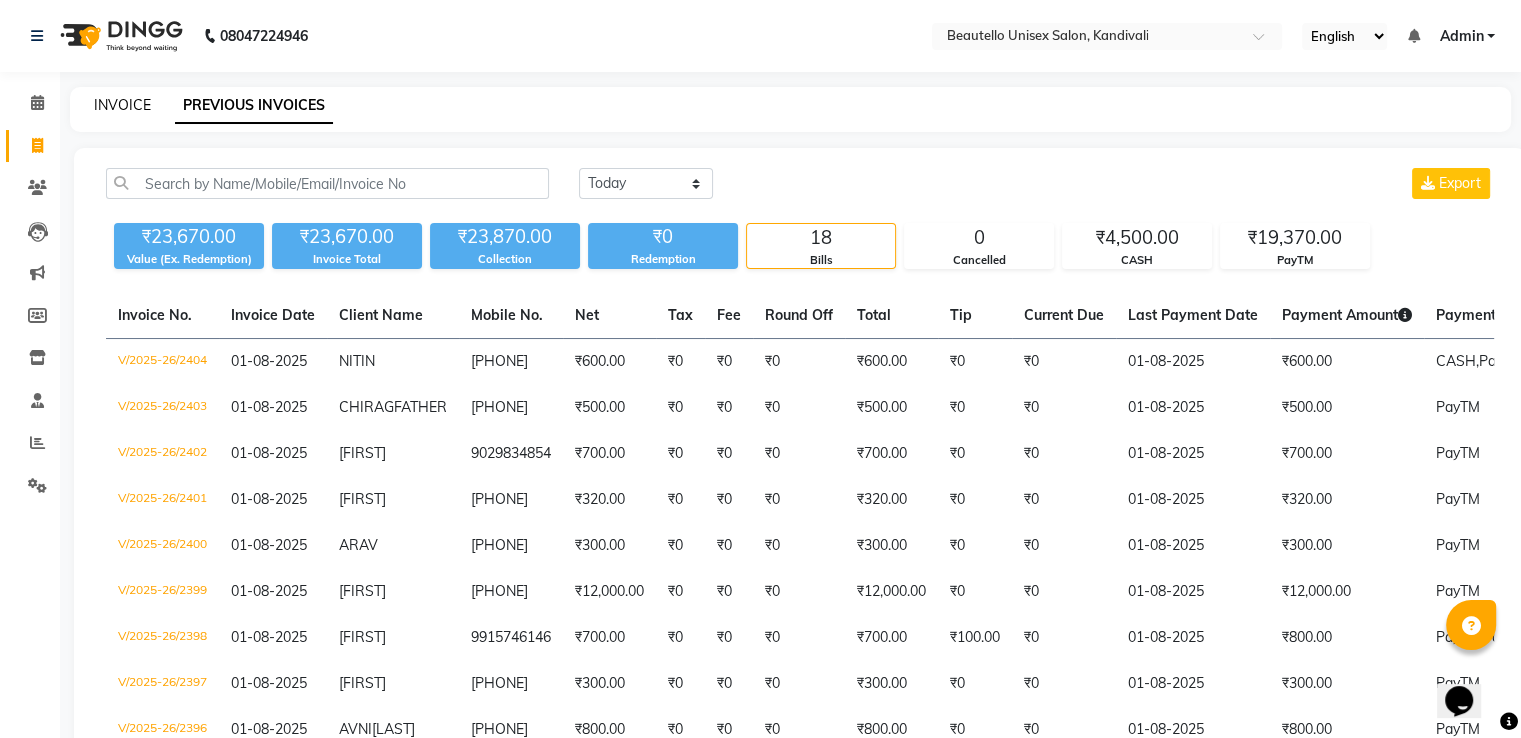click on "INVOICE" 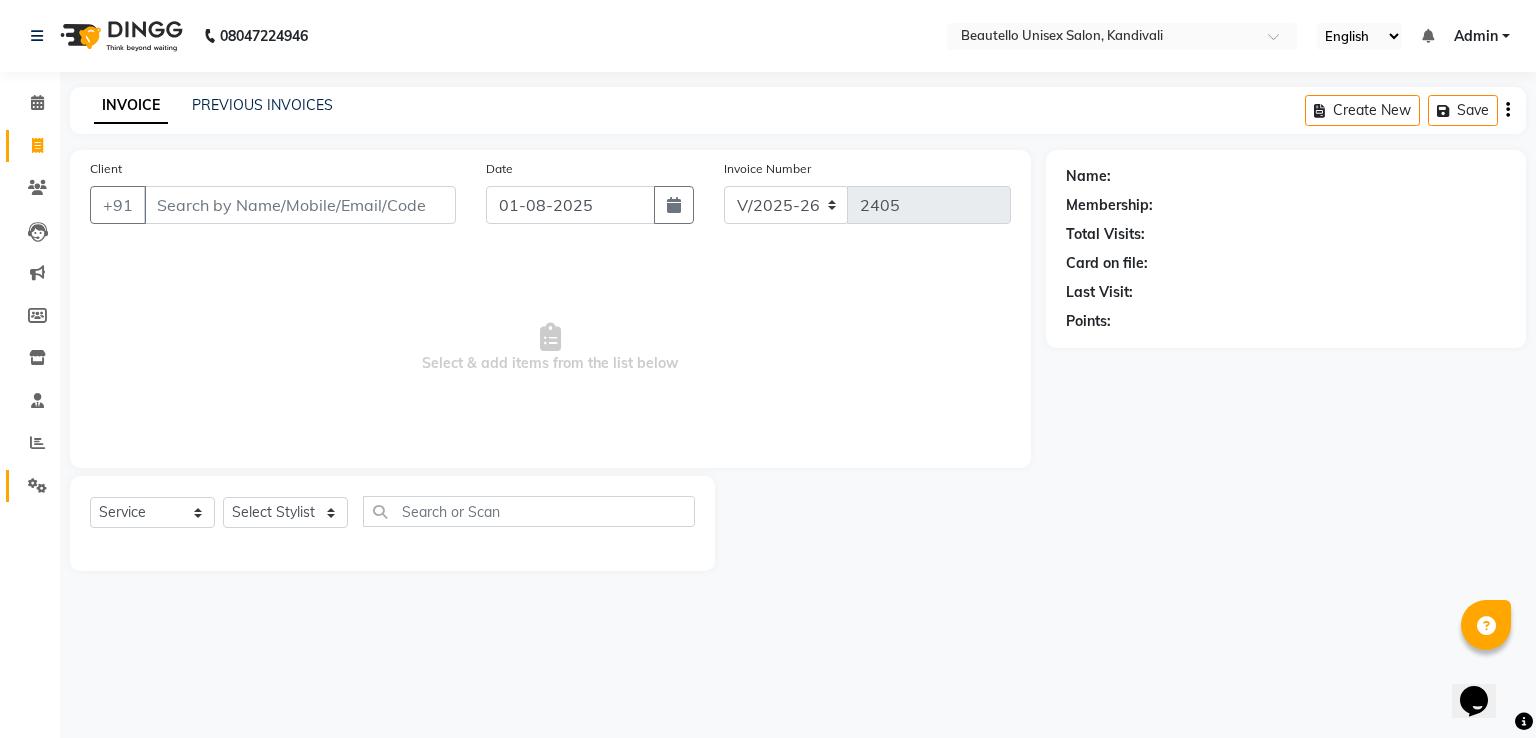click on "Settings" 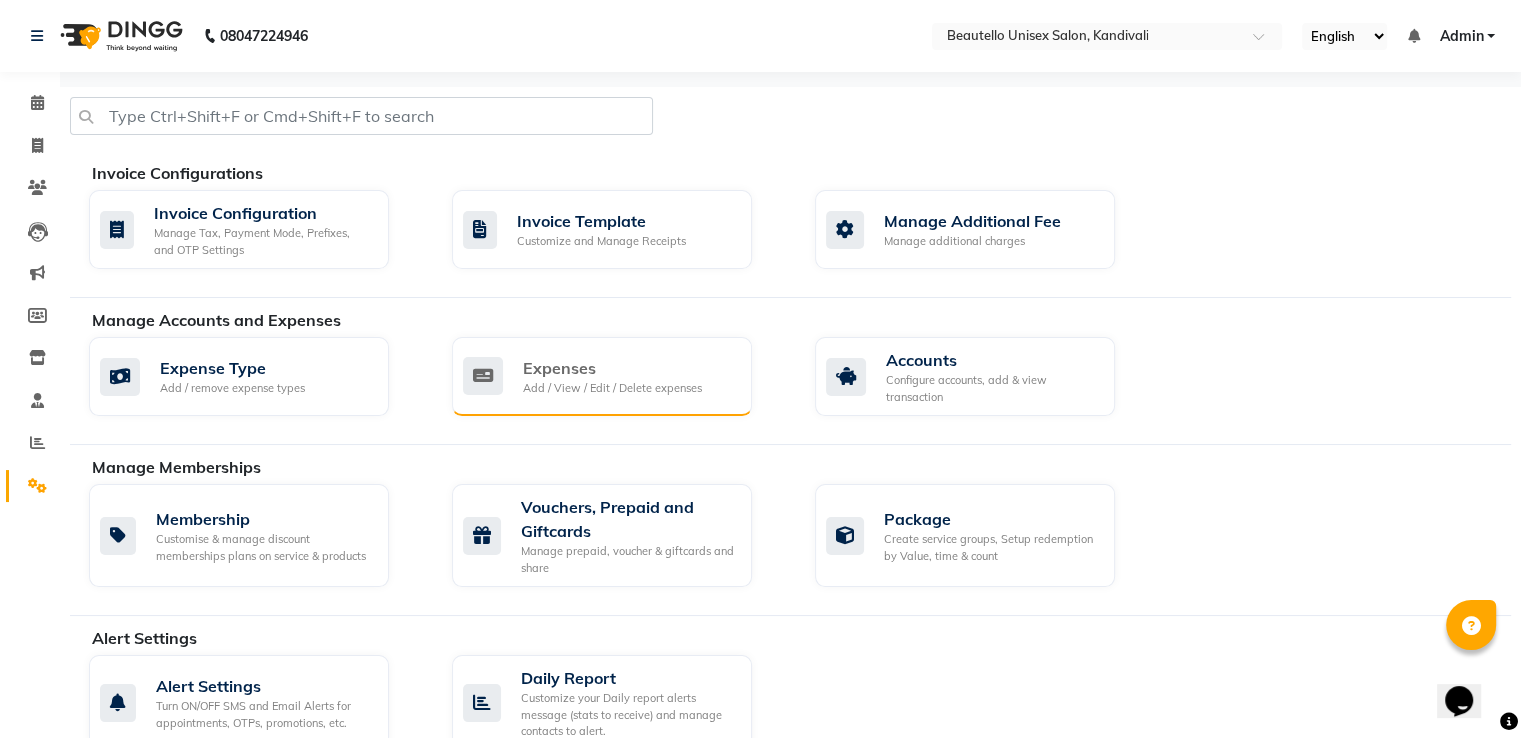 click on "Expenses" 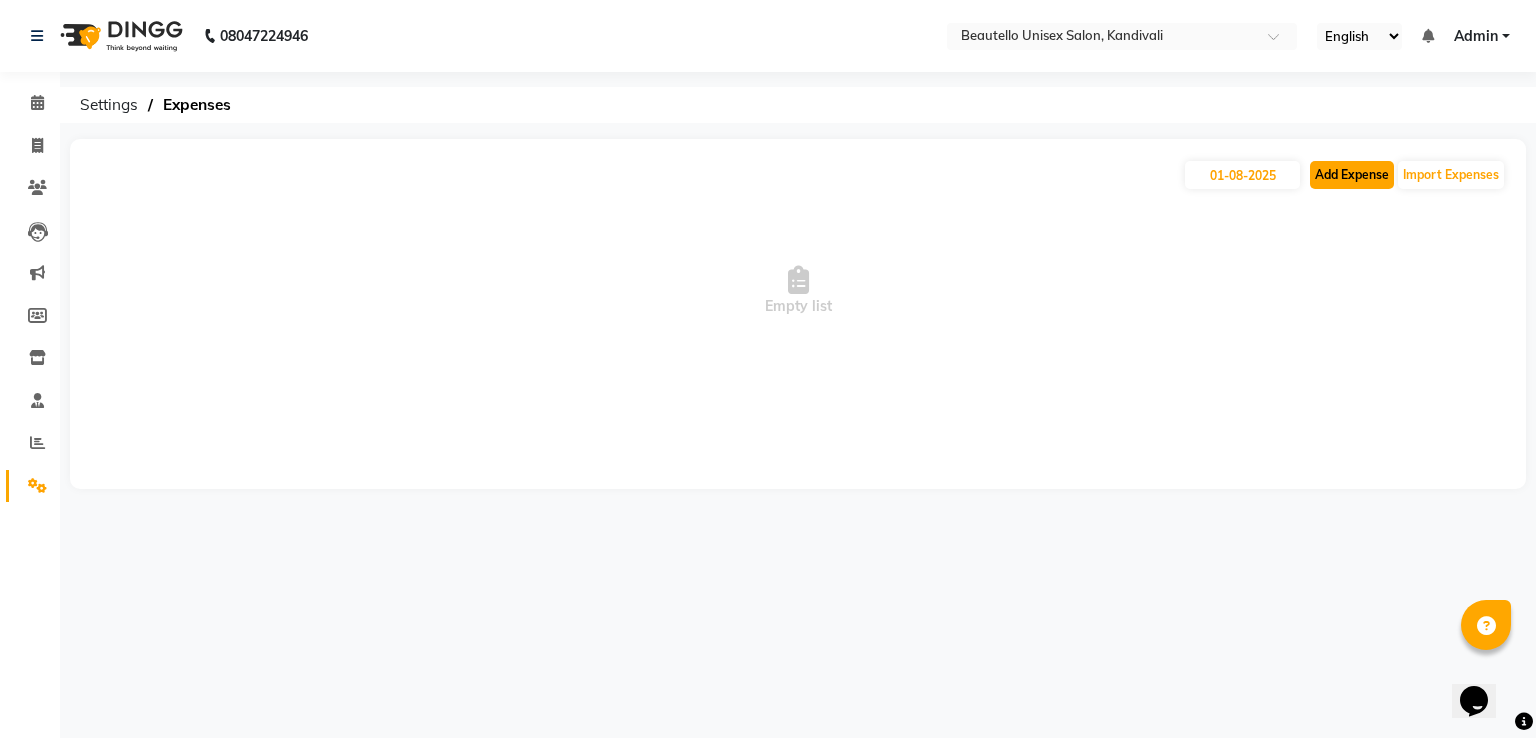 click on "Add Expense" 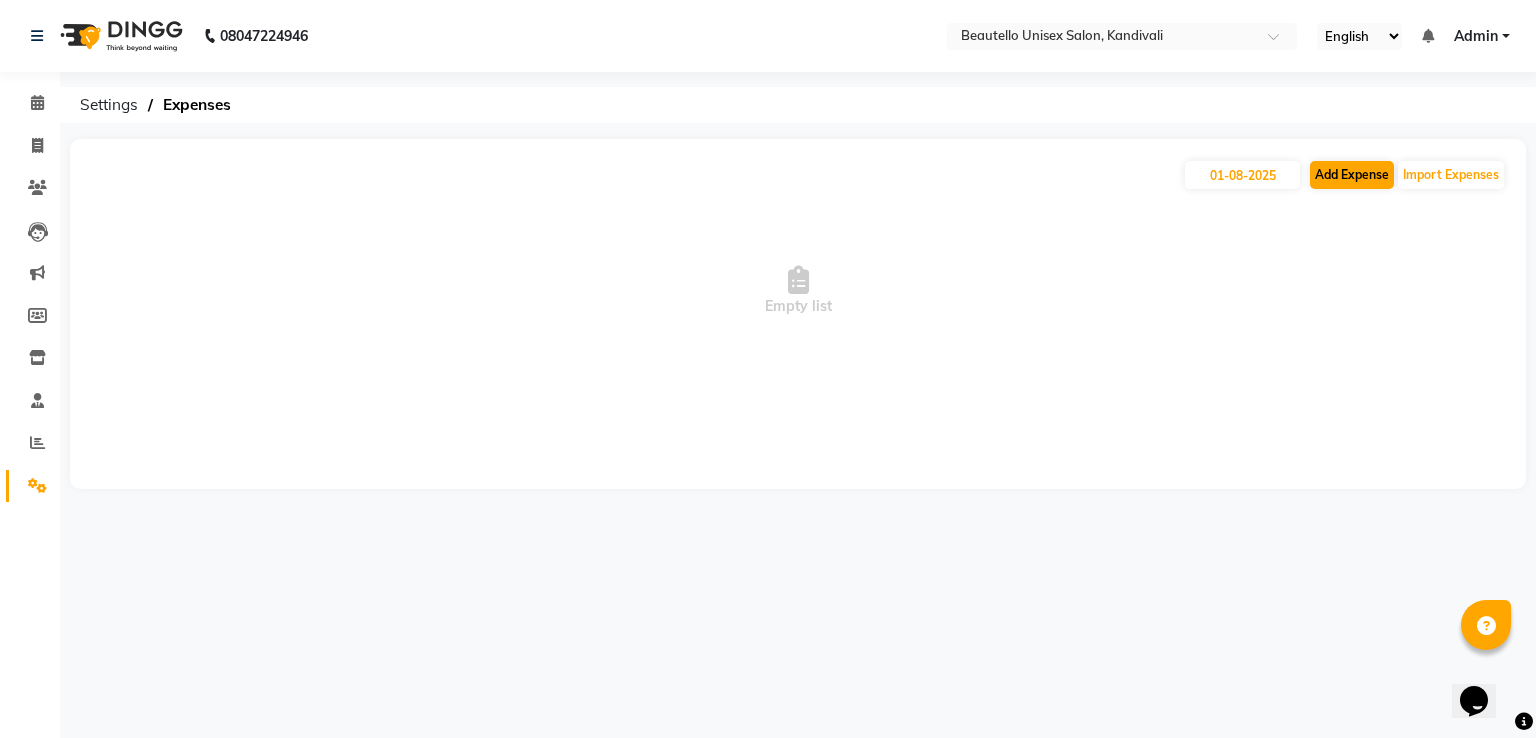 select on "1" 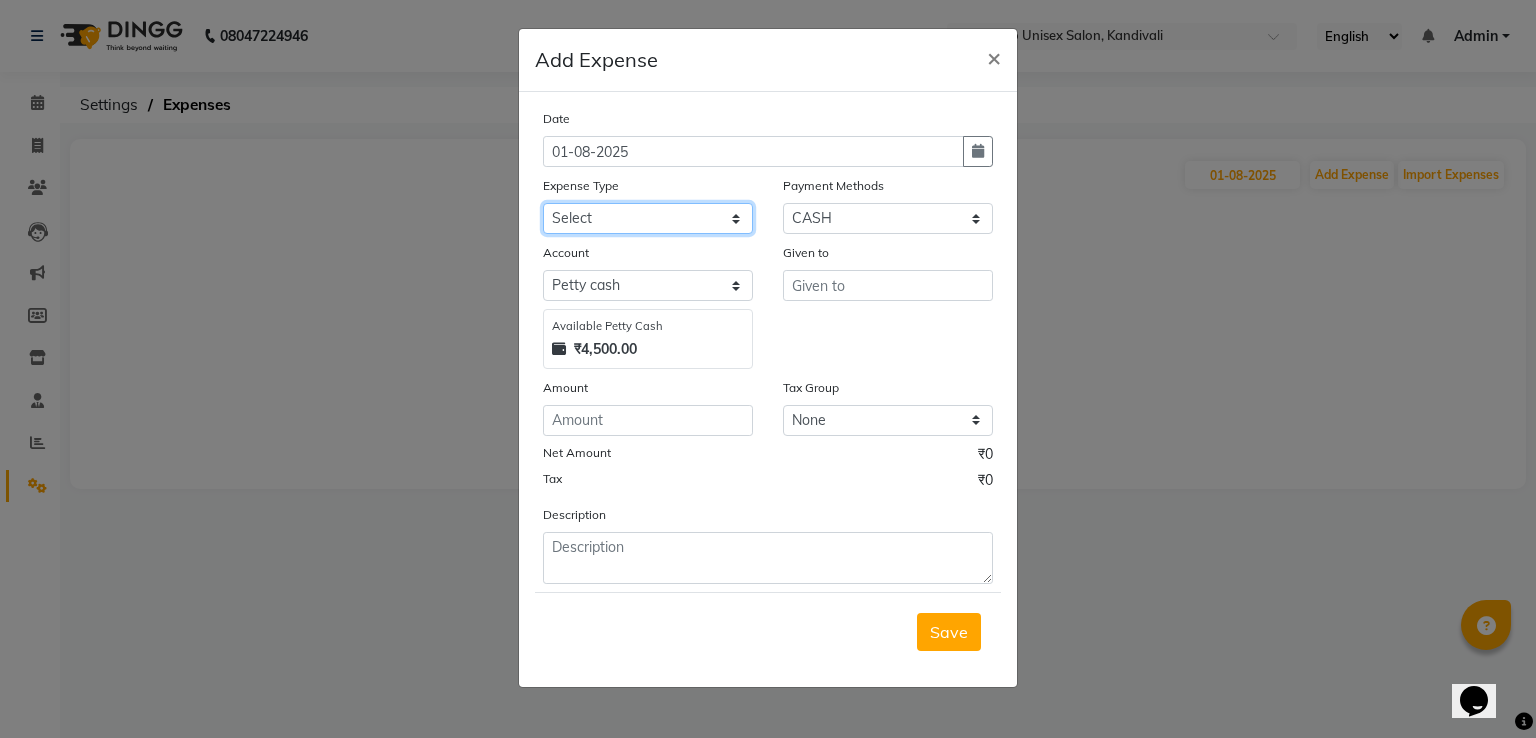 click on "Select Advance Salary Bank charges Car maintenance  Cash transfer to bank Cash transfer to hub Client Snacks Clinical charges Equipment Fuel Govt fee Incentive Insurance International purchase Loan Repayment Maintenance Marketing Miscellaneous MRA Other Pantry Product Rent Salary Staff Snacks Tax Tea & Refreshment Utilities" 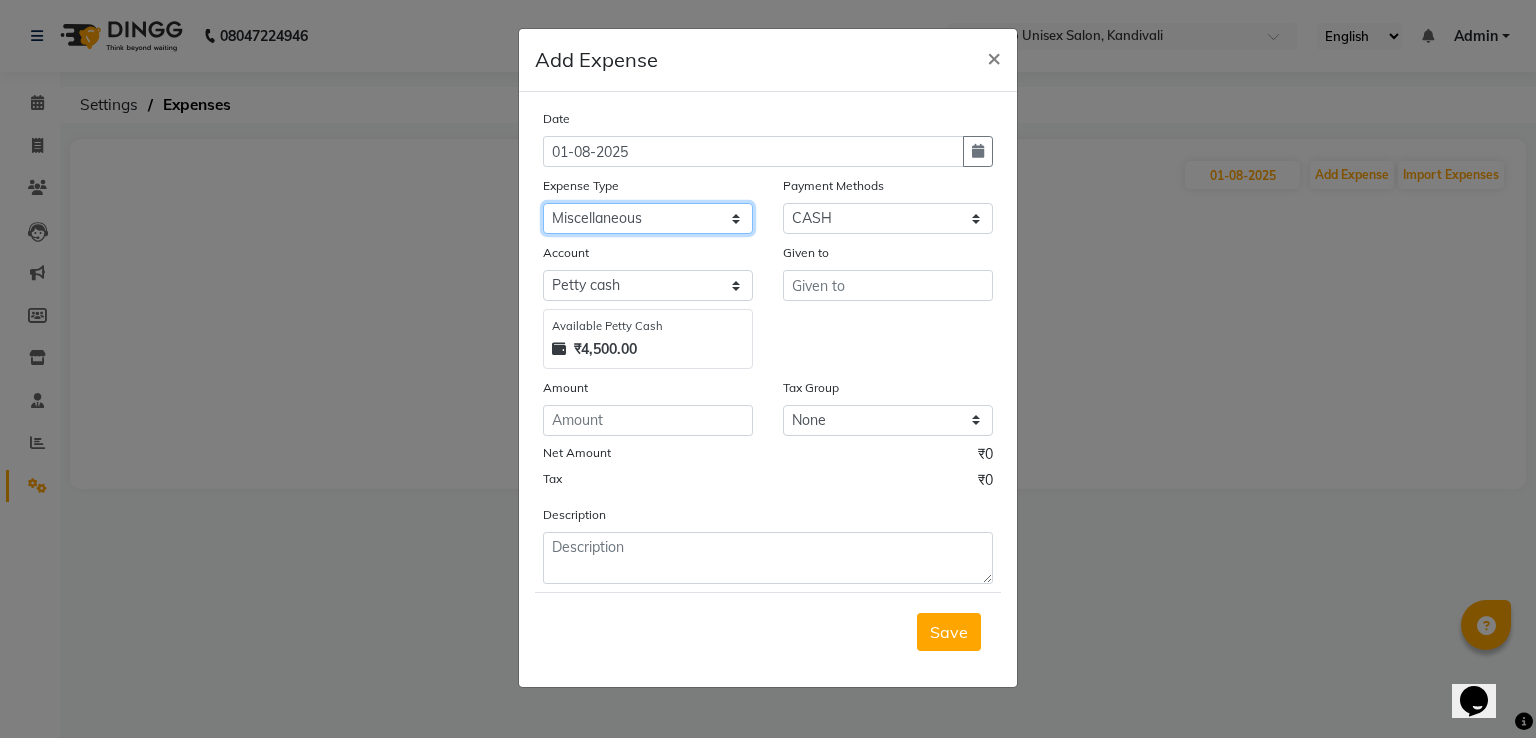 click on "Select Advance Salary Bank charges Car maintenance  Cash transfer to bank Cash transfer to hub Client Snacks Clinical charges Equipment Fuel Govt fee Incentive Insurance International purchase Loan Repayment Maintenance Marketing Miscellaneous MRA Other Pantry Product Rent Salary Staff Snacks Tax Tea & Refreshment Utilities" 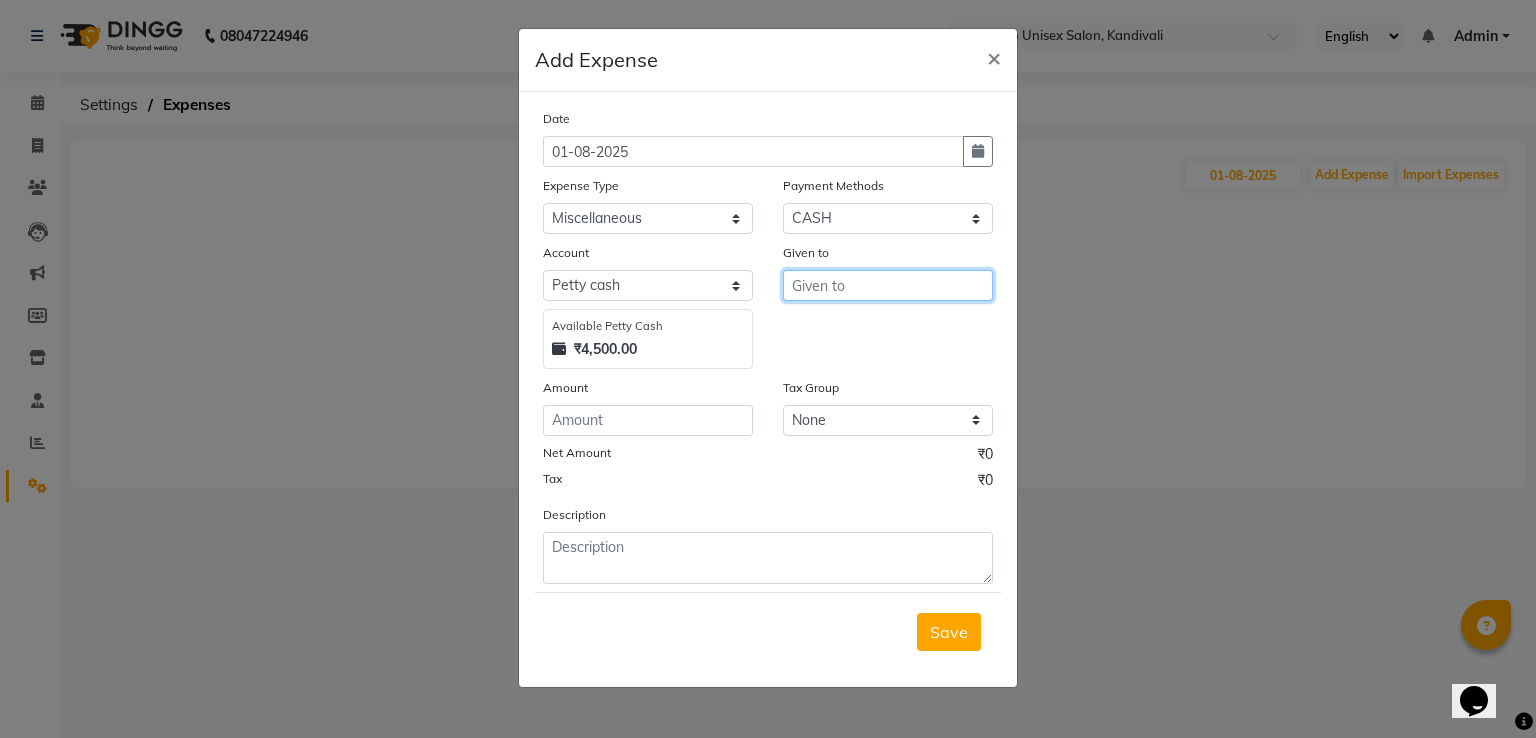 click at bounding box center [888, 285] 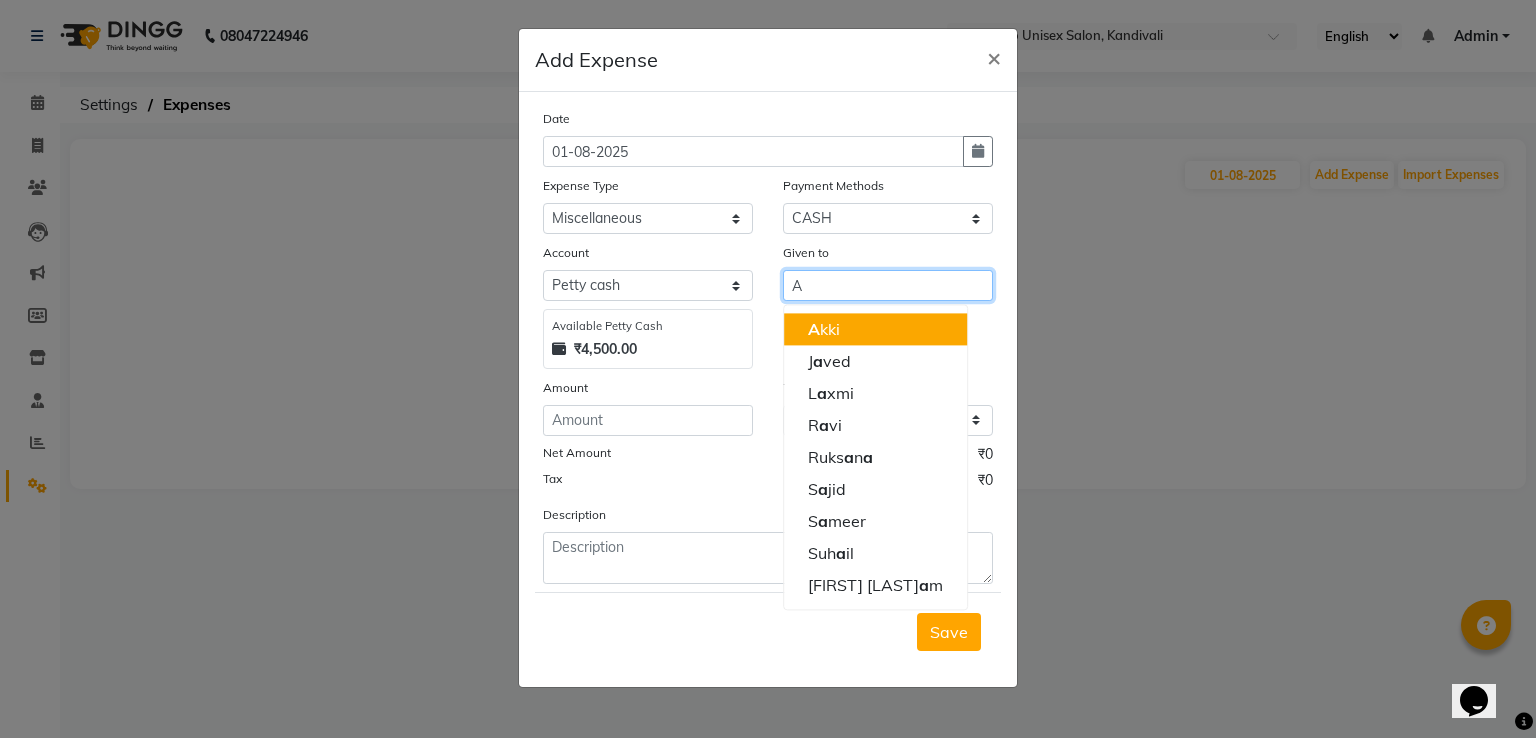 click on "A [FIRST]" at bounding box center [875, 329] 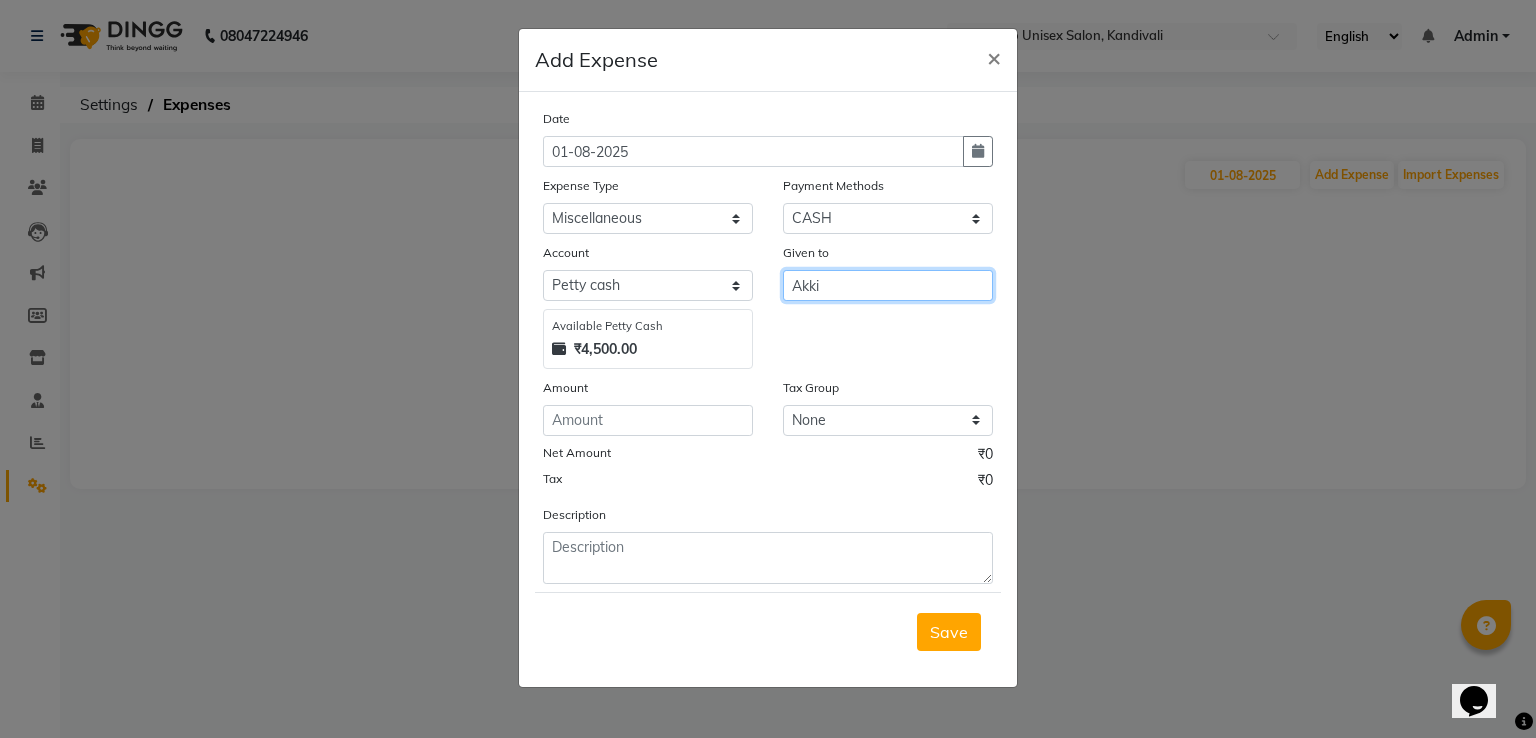 type on "Akki" 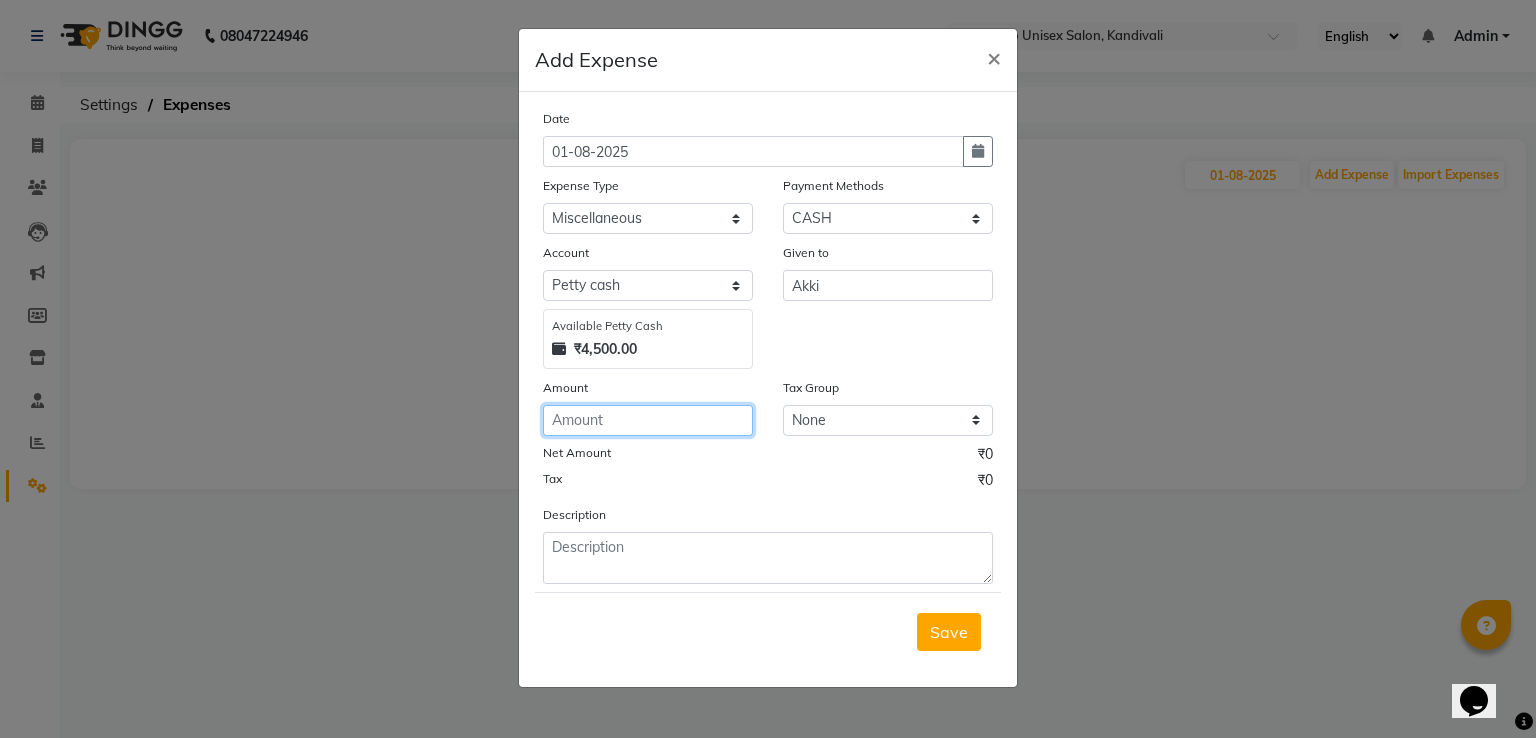 click 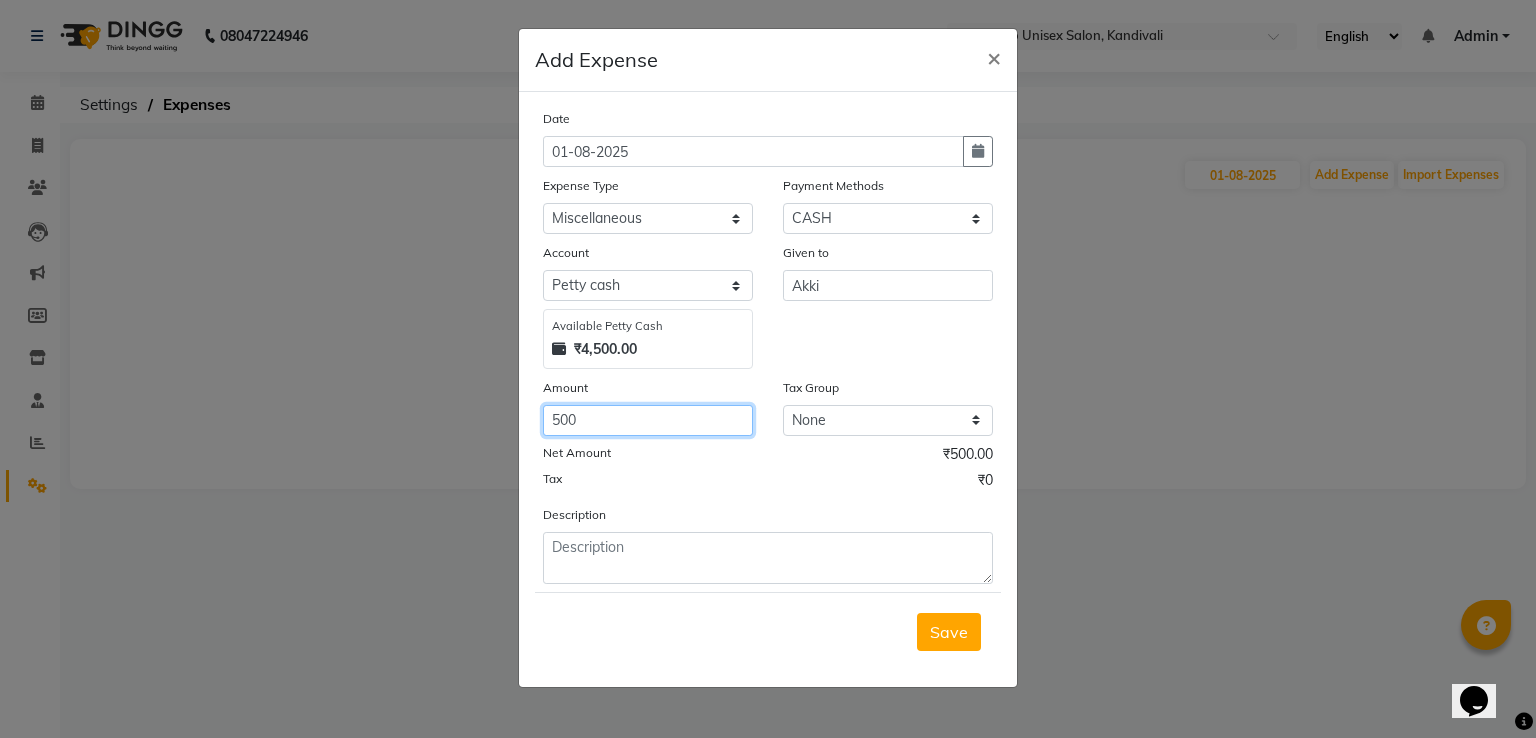 type on "500" 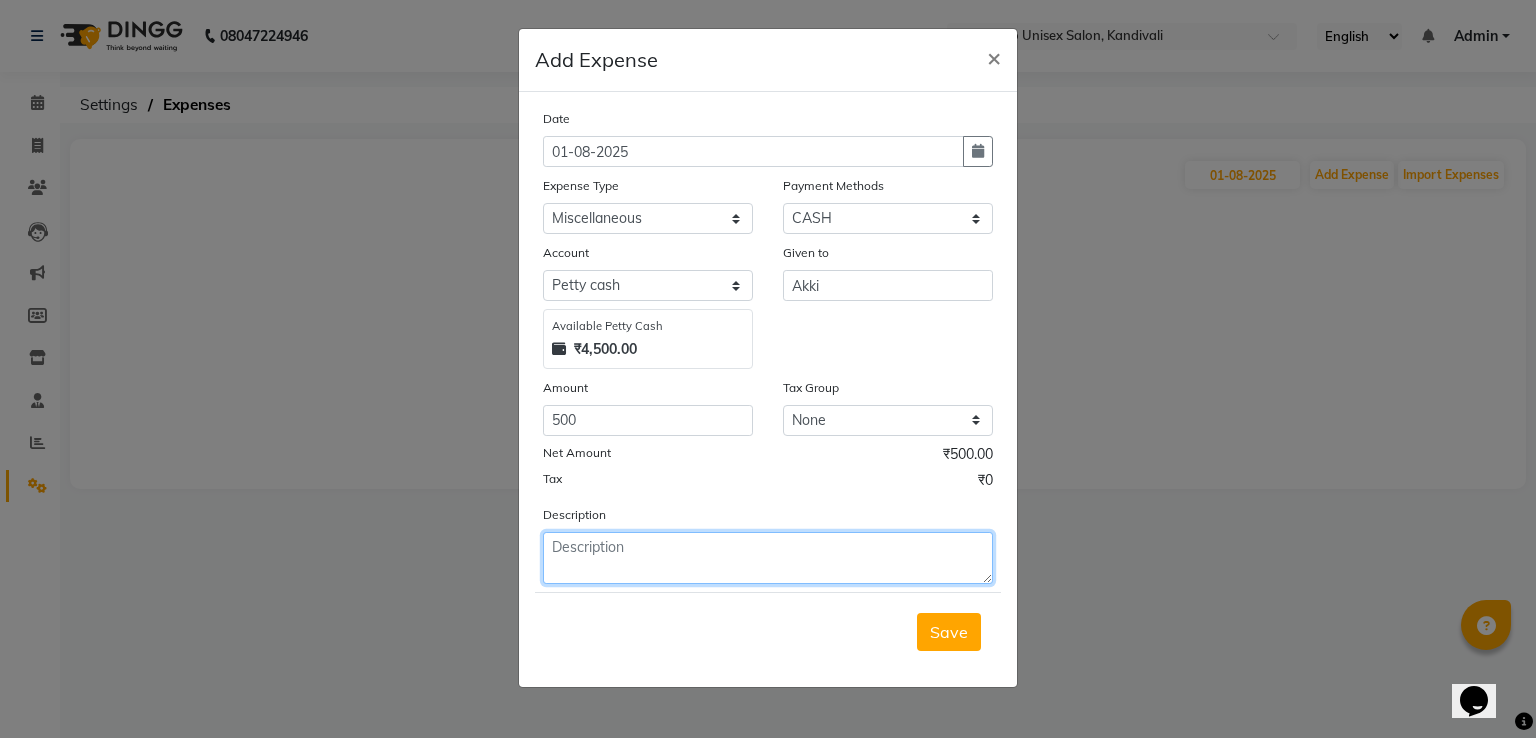 click 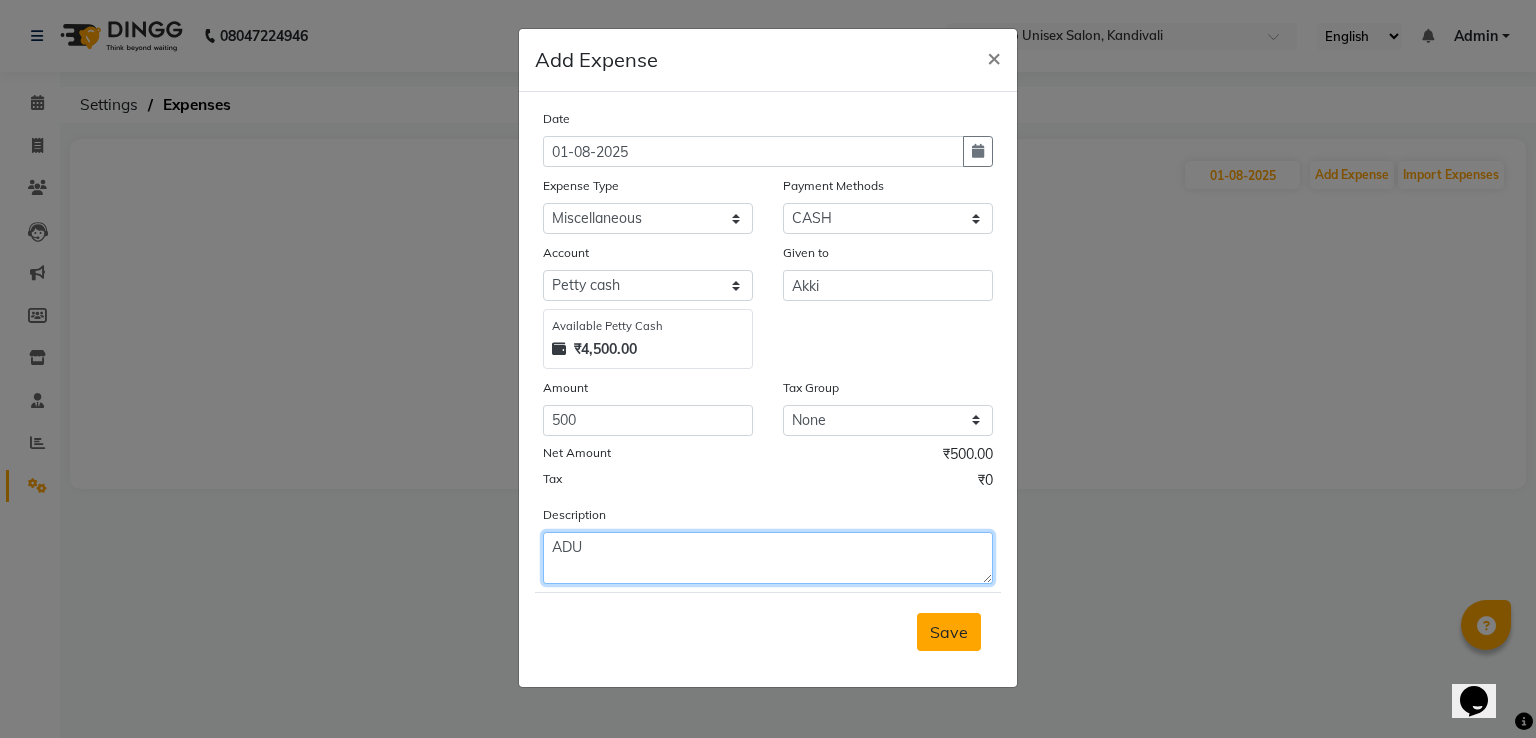 type on "ADU" 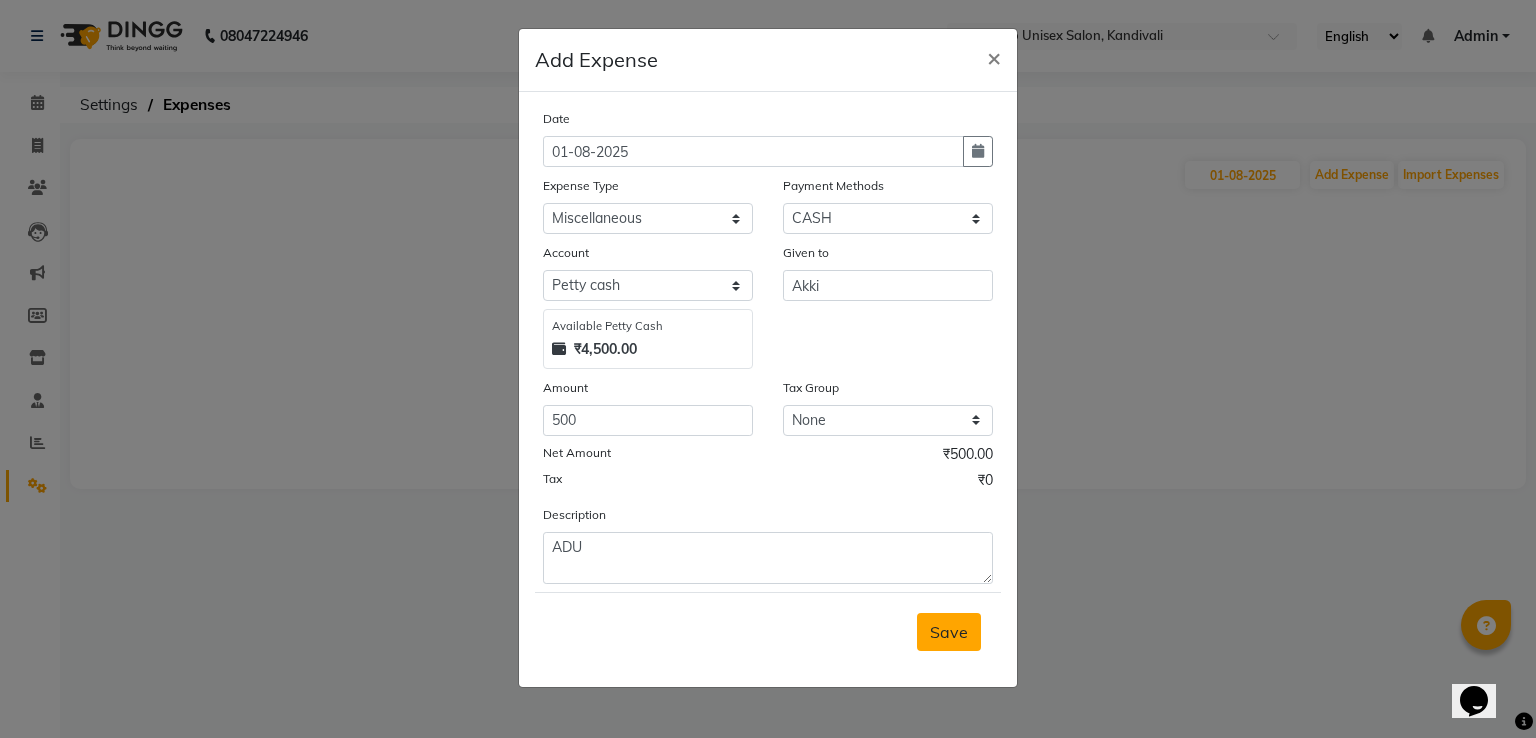 click on "Save" at bounding box center [949, 632] 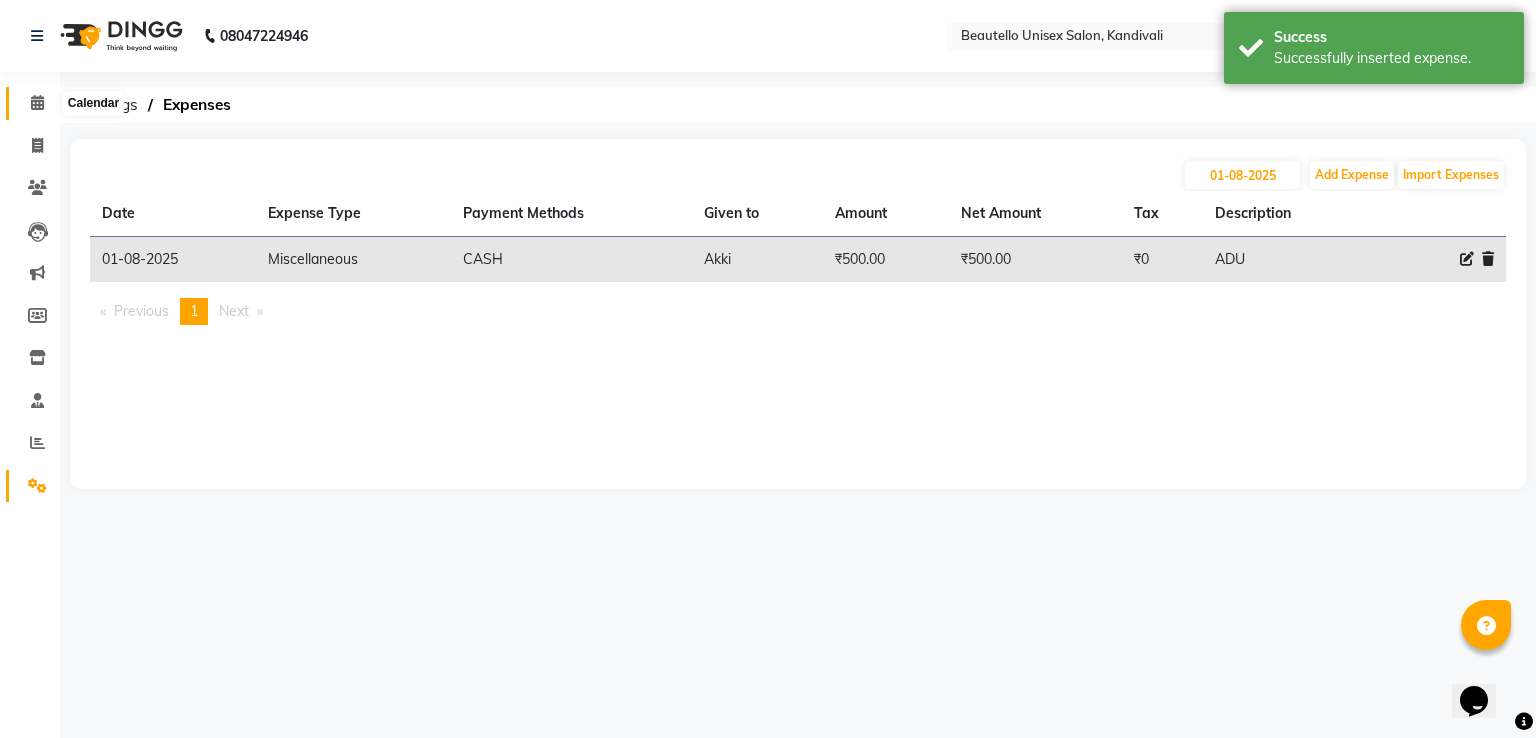 click 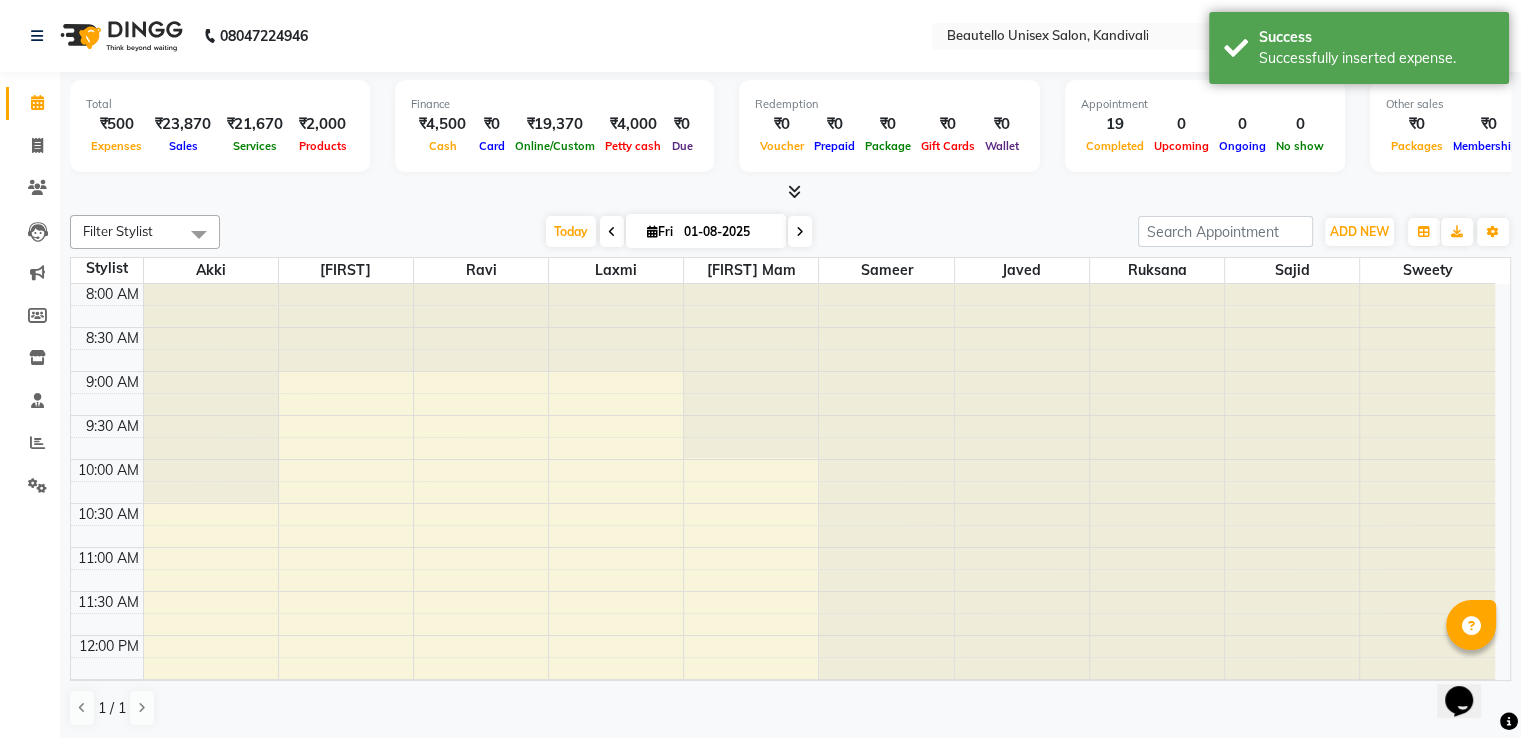 click at bounding box center (794, 191) 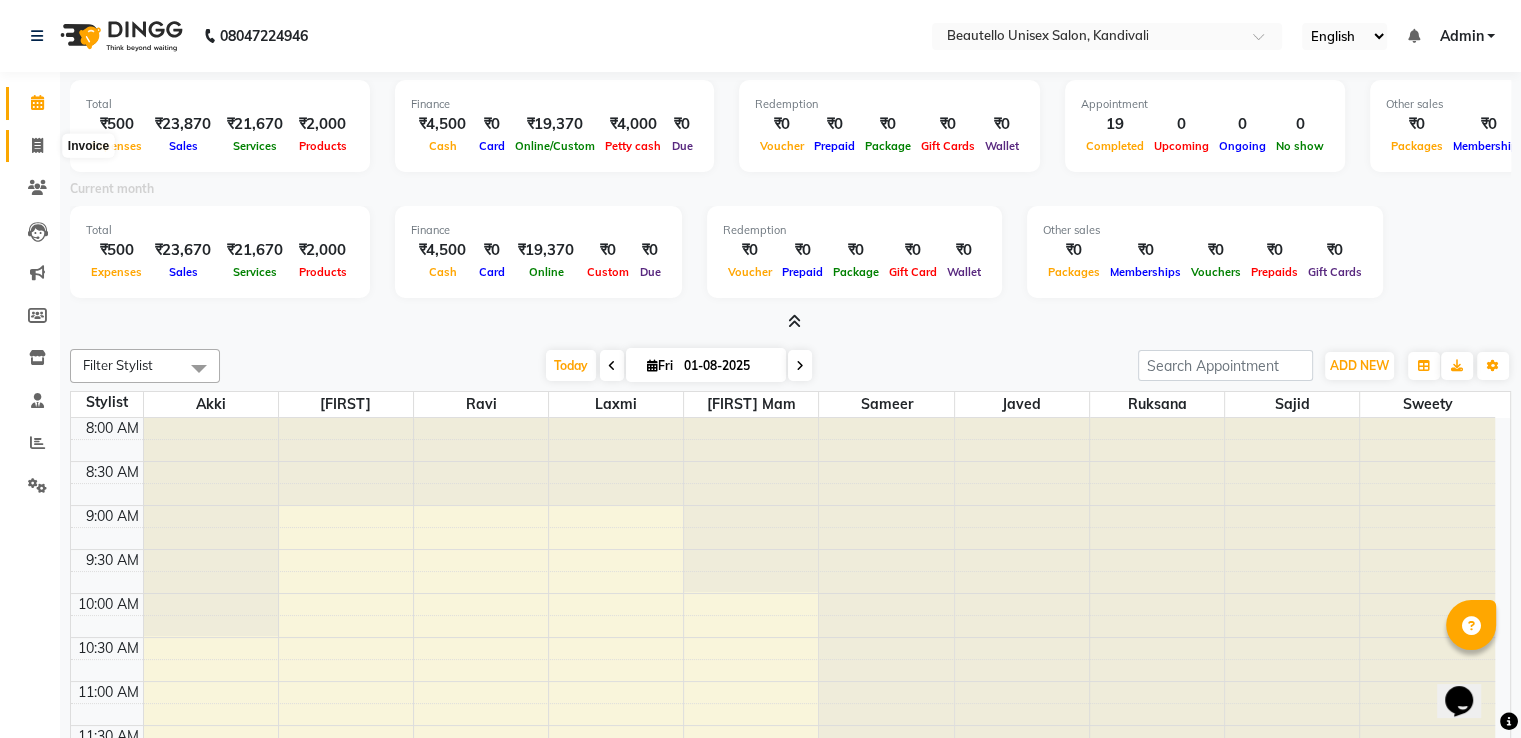 click 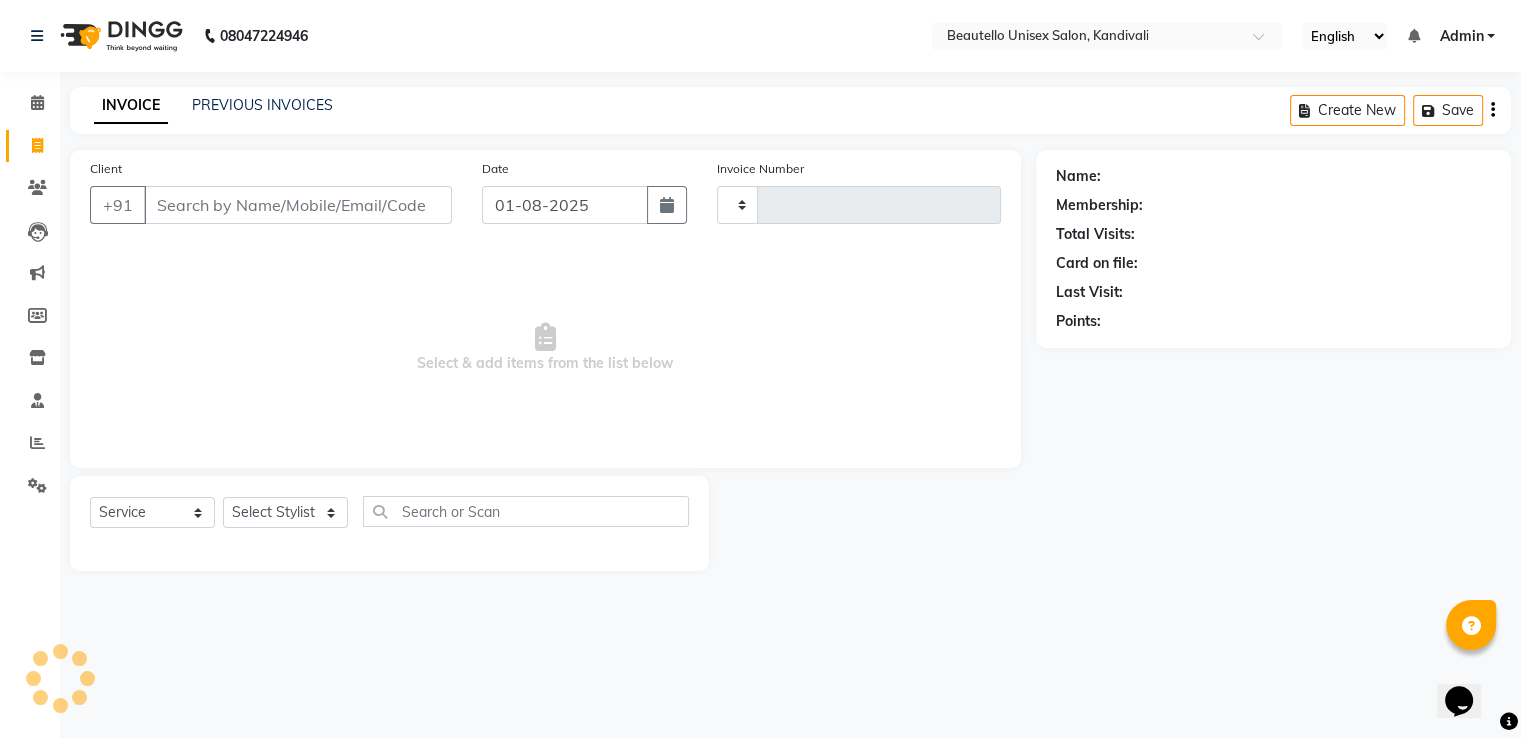 type on "2405" 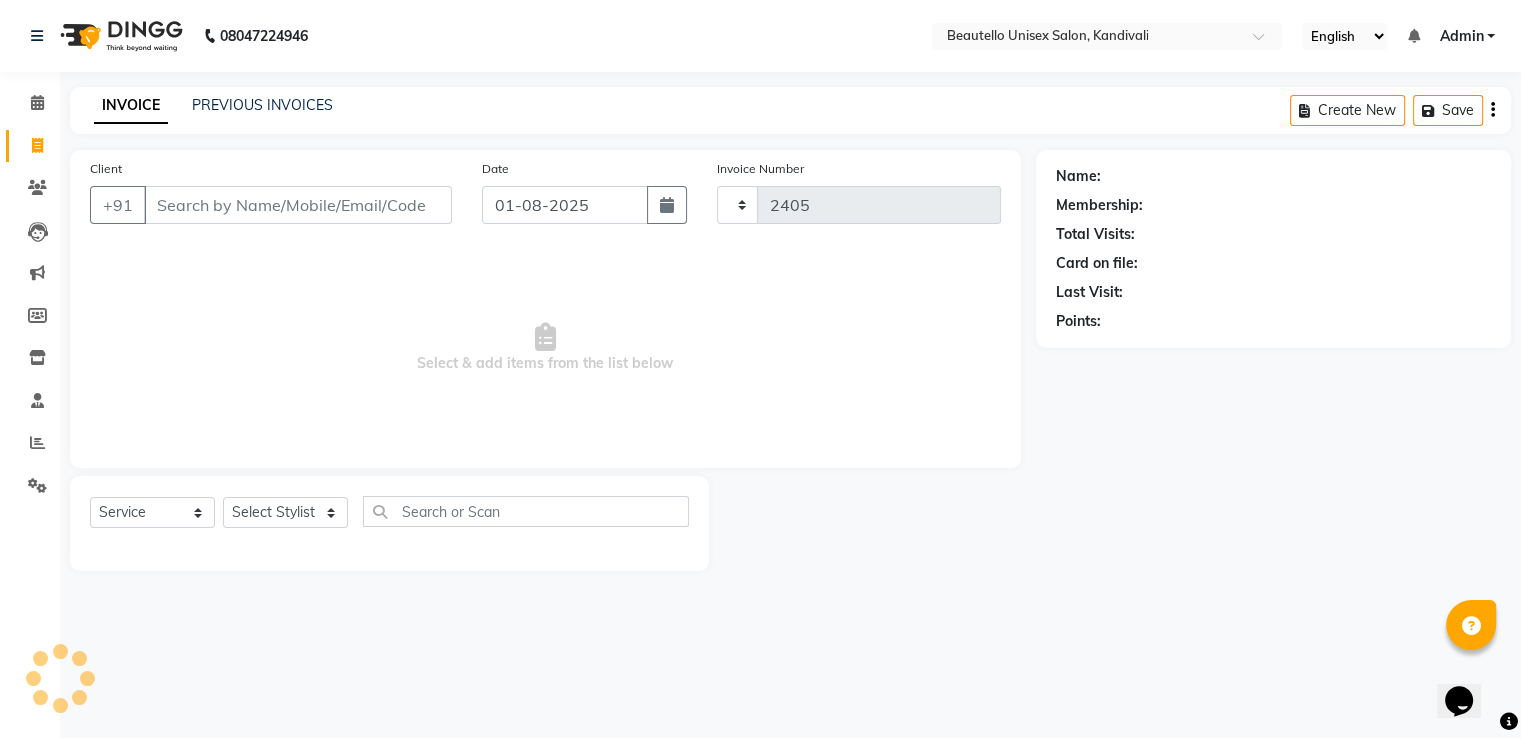 select on "5051" 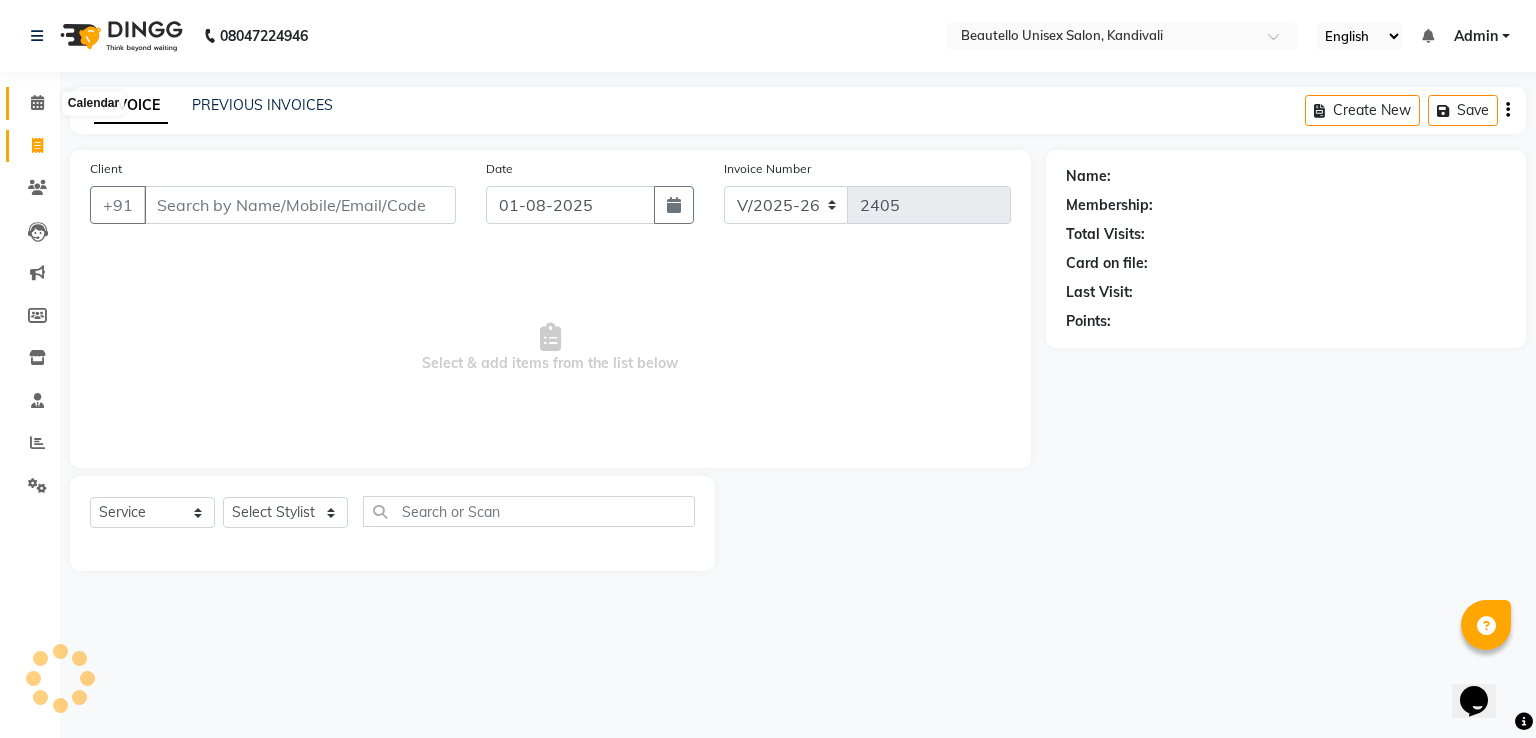 click 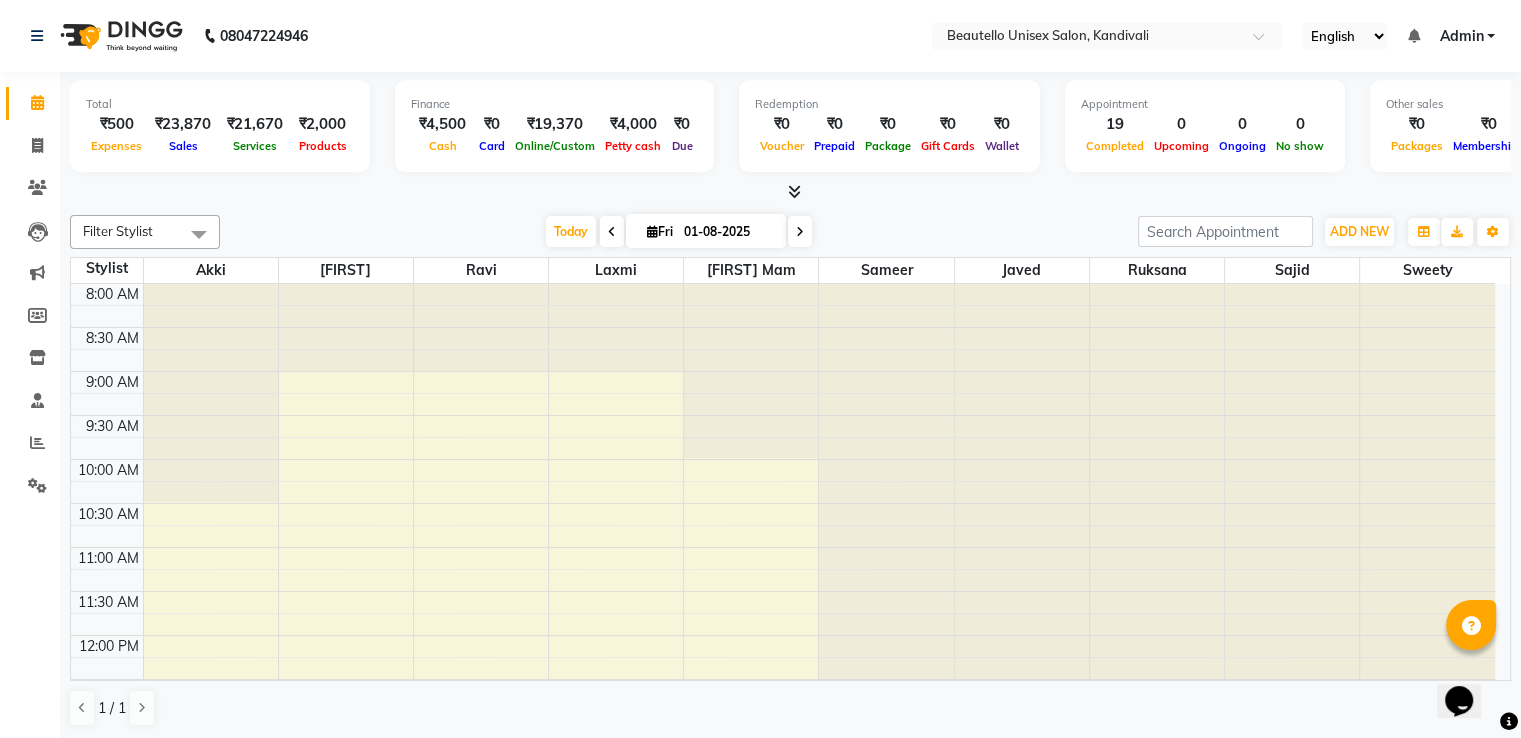 click at bounding box center [794, 191] 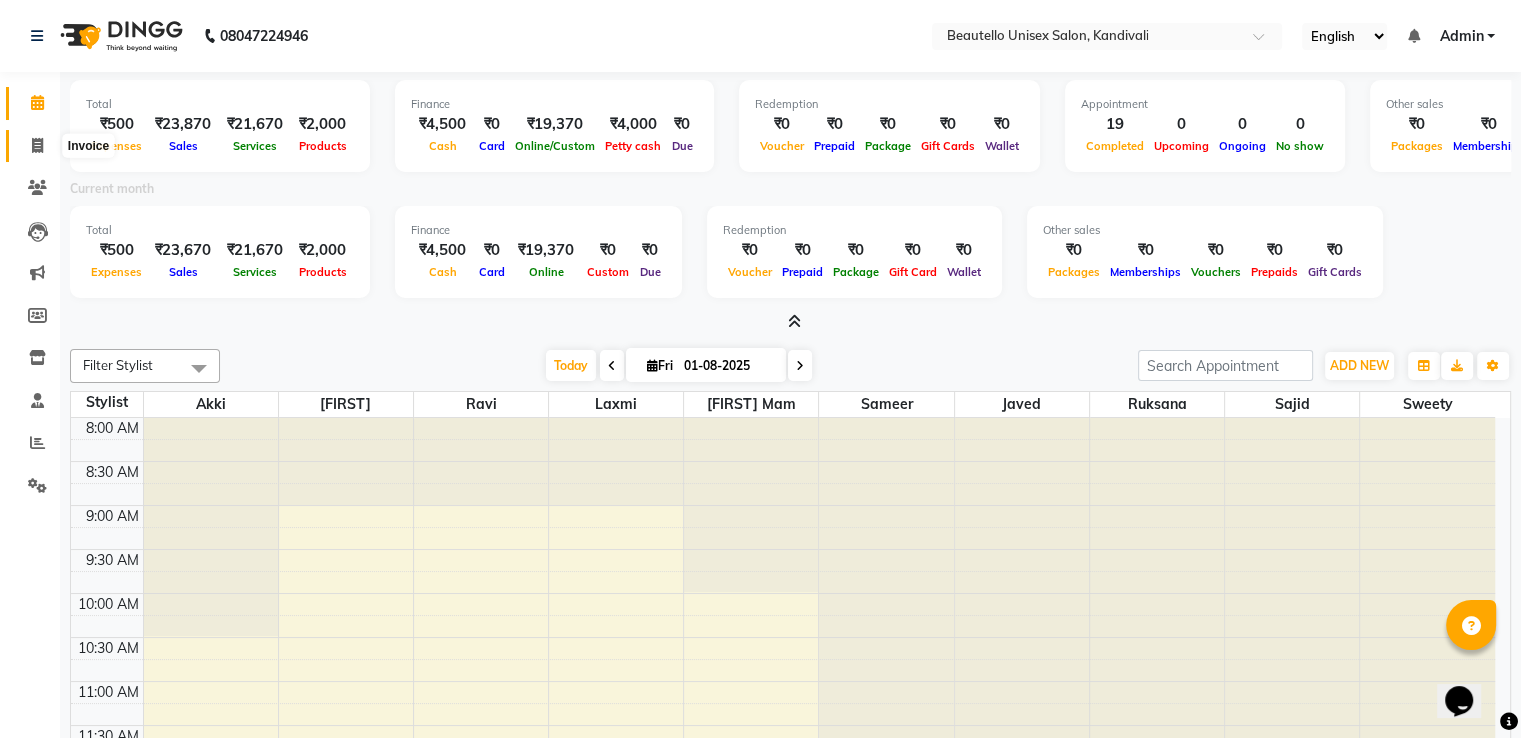 click 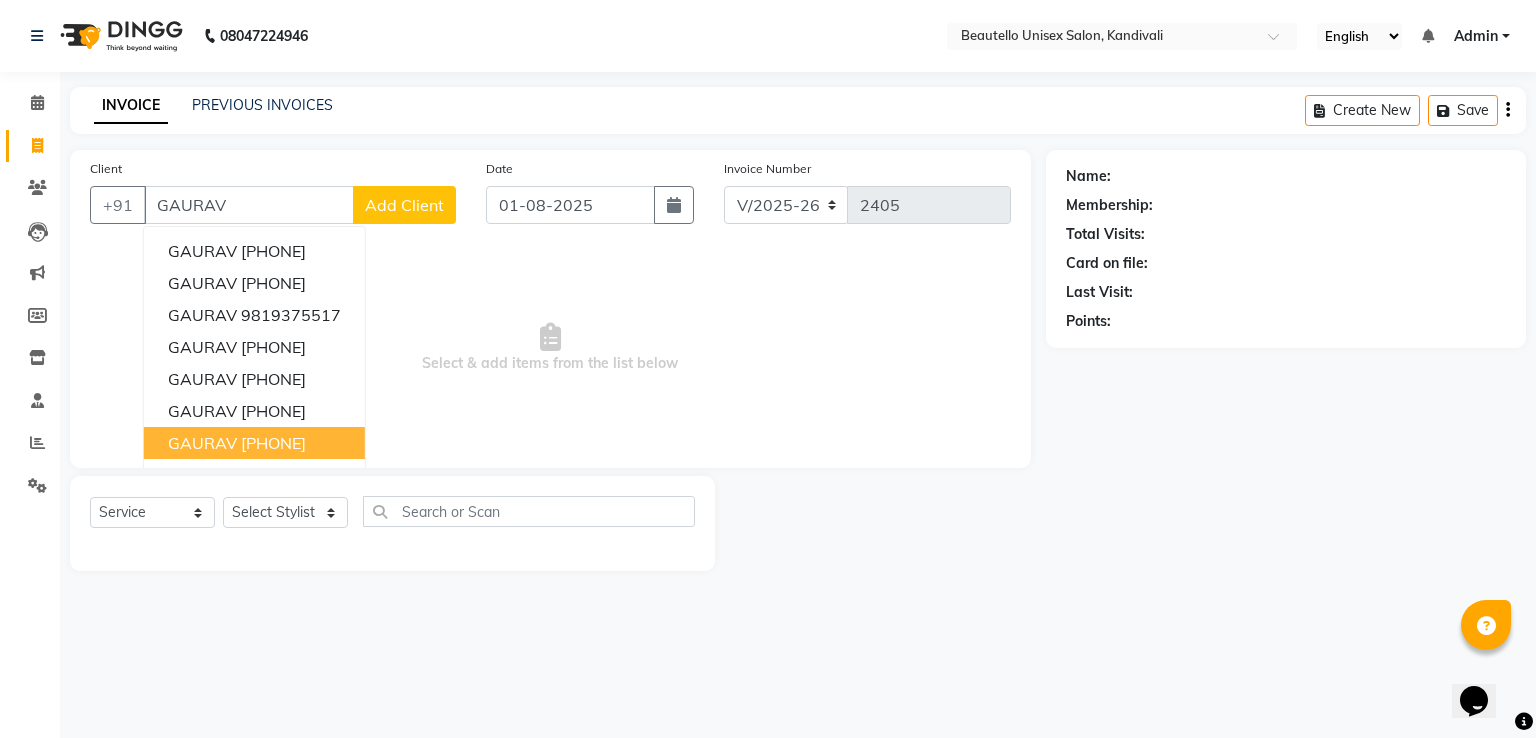 click on "[FIRST] [PHONE]" at bounding box center (254, 443) 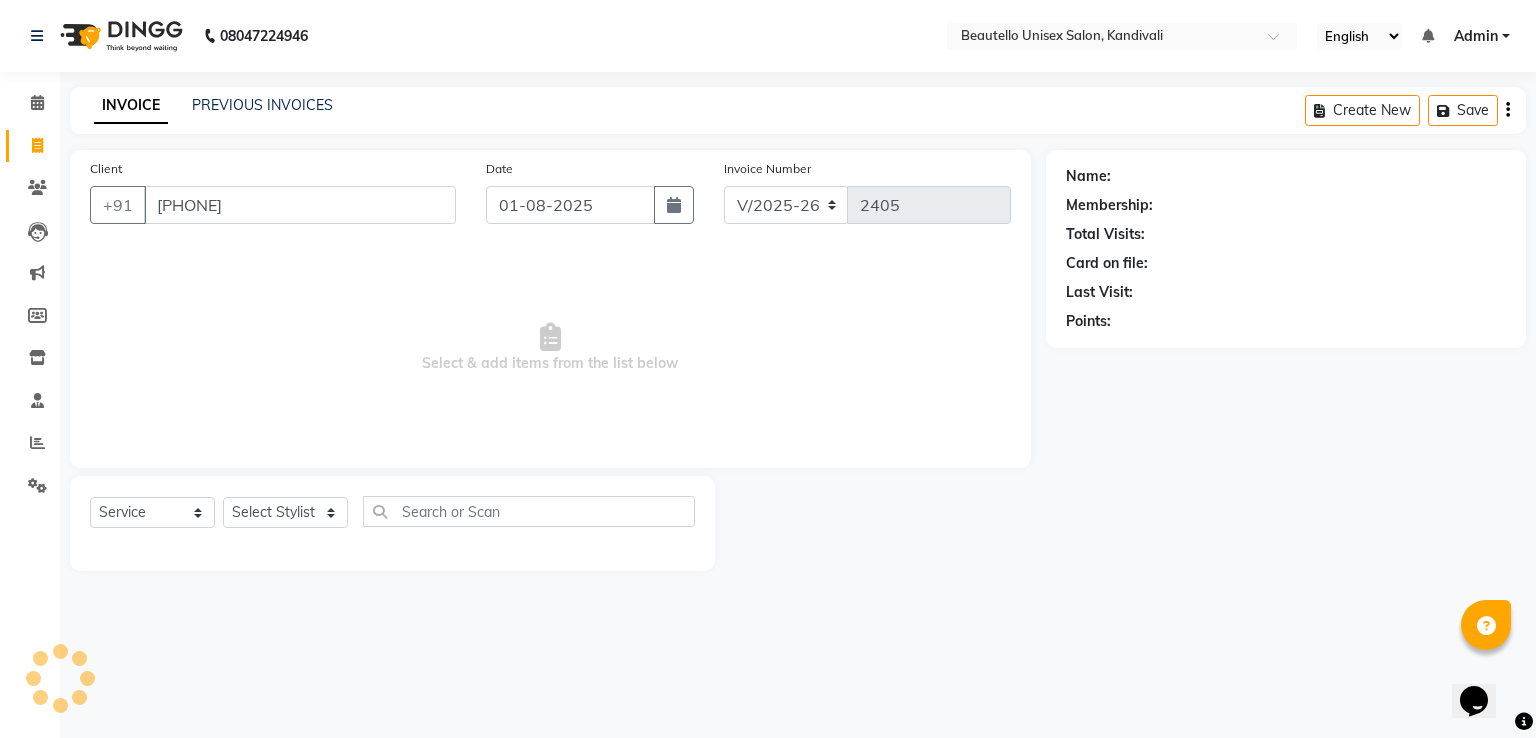 type on "[PHONE]" 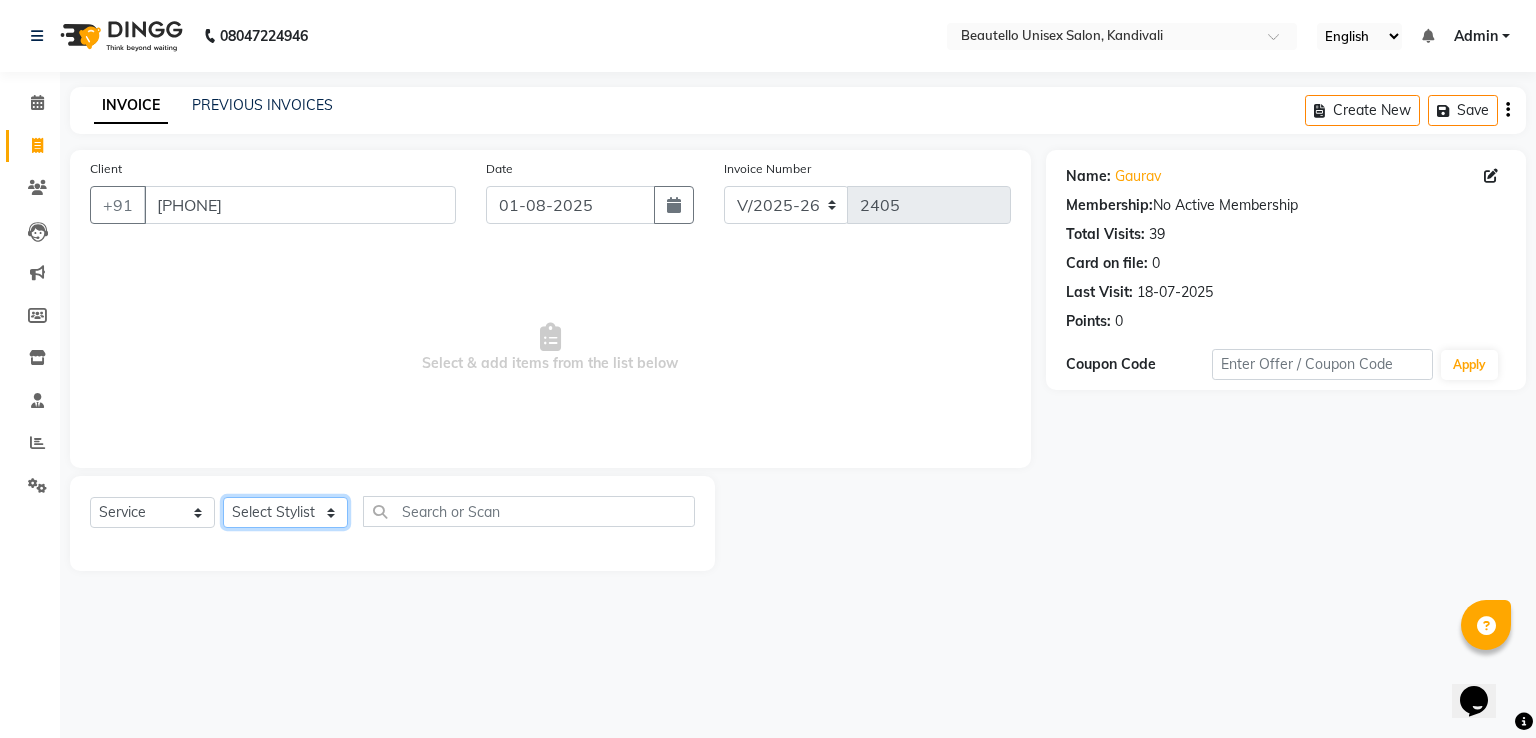 click on "Select Stylist Akki Javed Laxmi Ravi Ruksana Sajid Sameer Suhail Sukriti Mam Sweety" 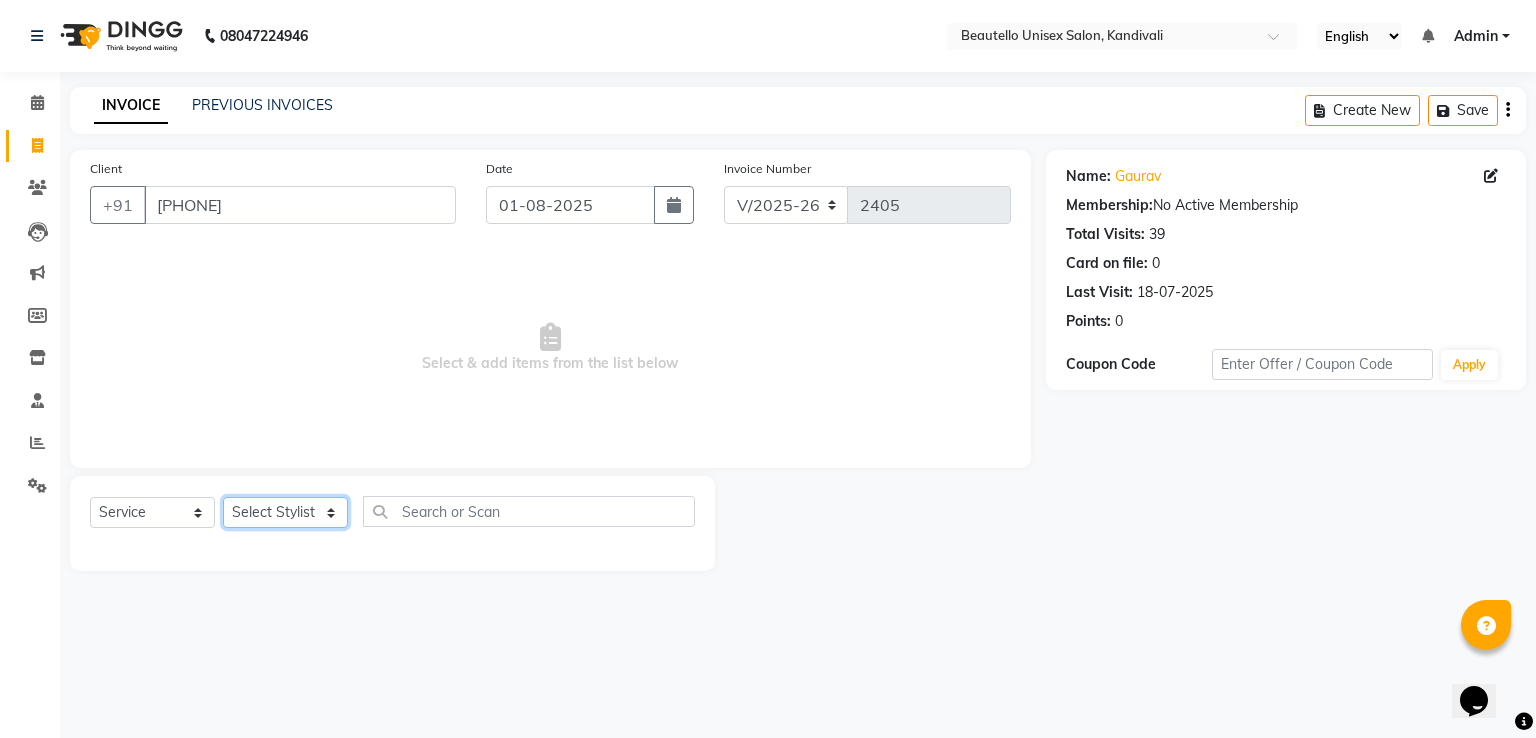 select on "31994" 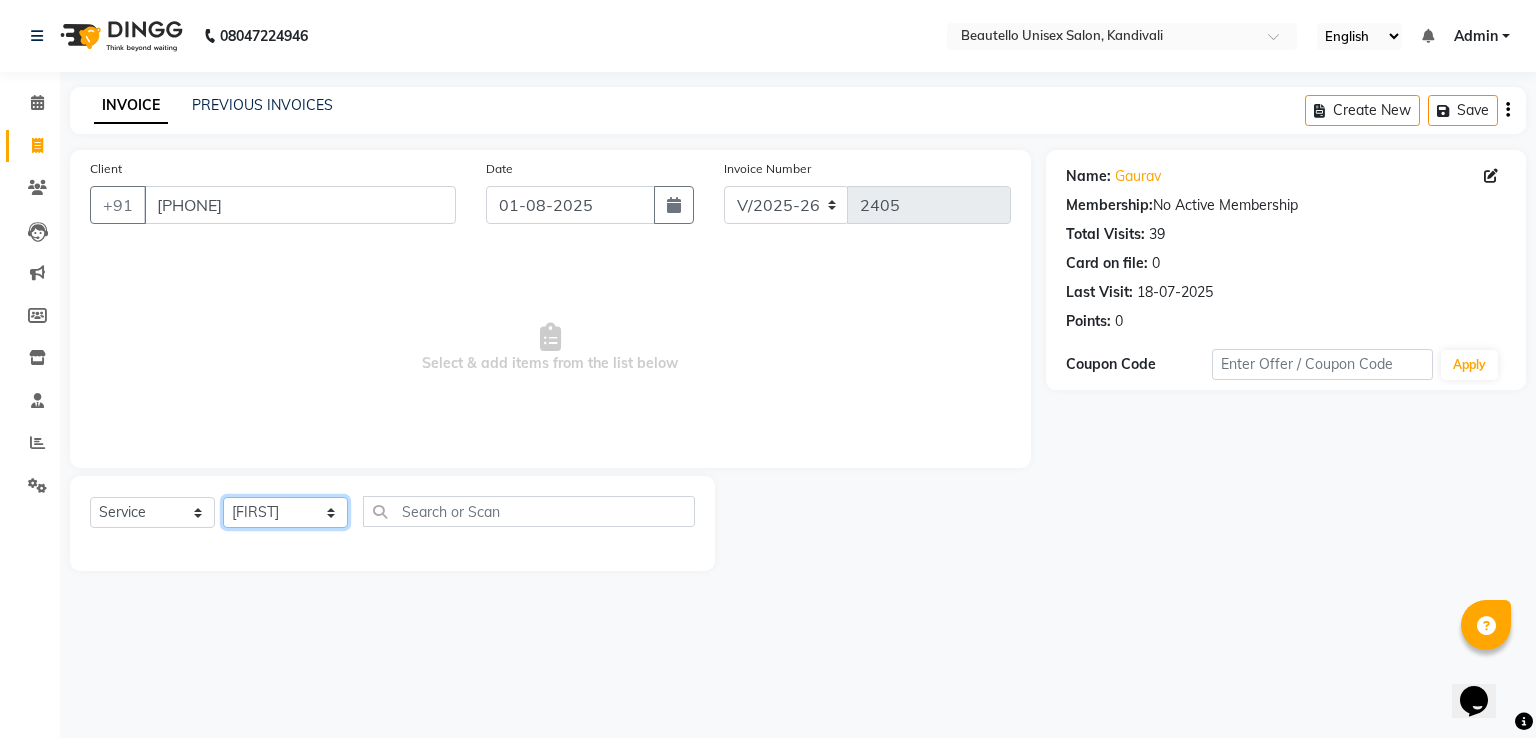 click on "Select Stylist Akki Javed Laxmi Ravi Ruksana Sajid Sameer Suhail Sukriti Mam Sweety" 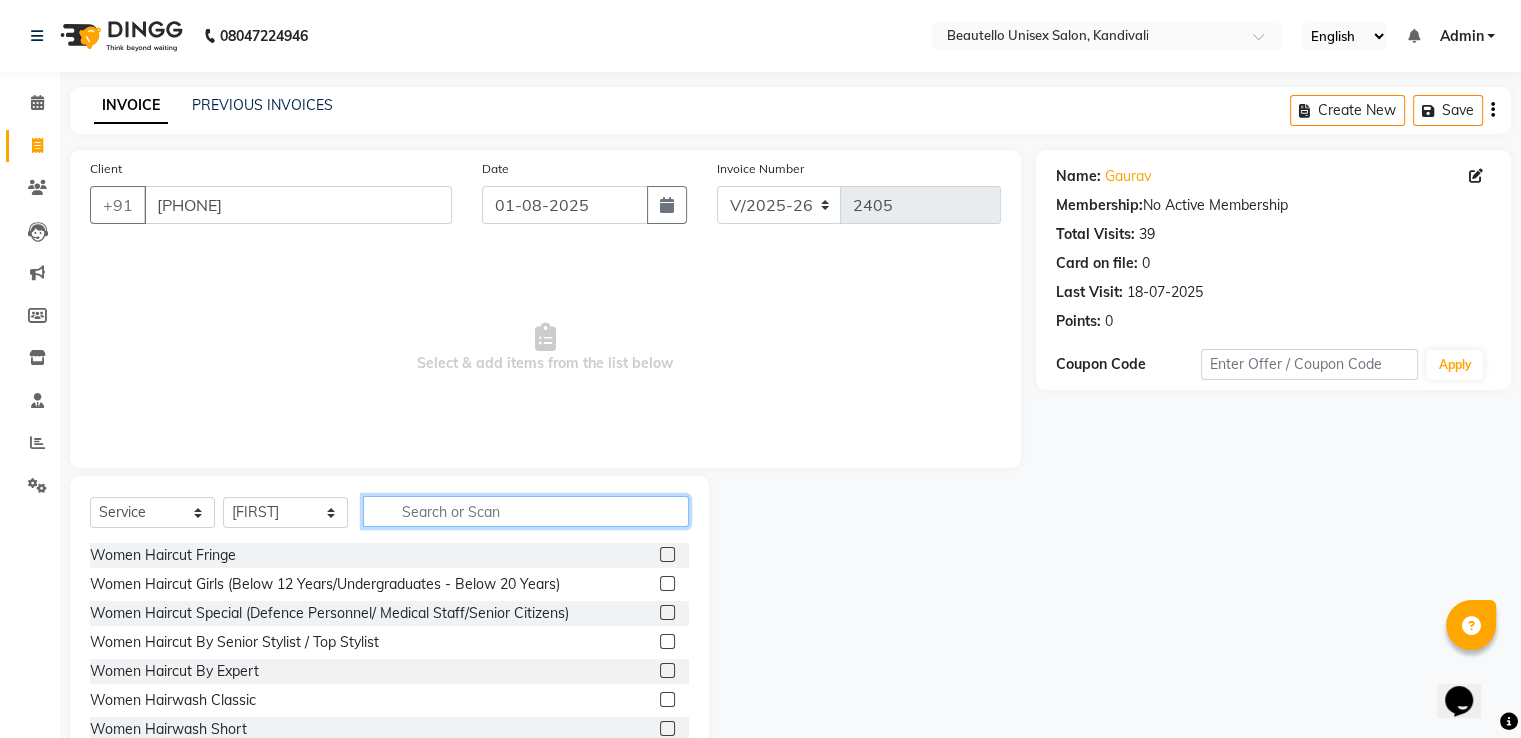 click 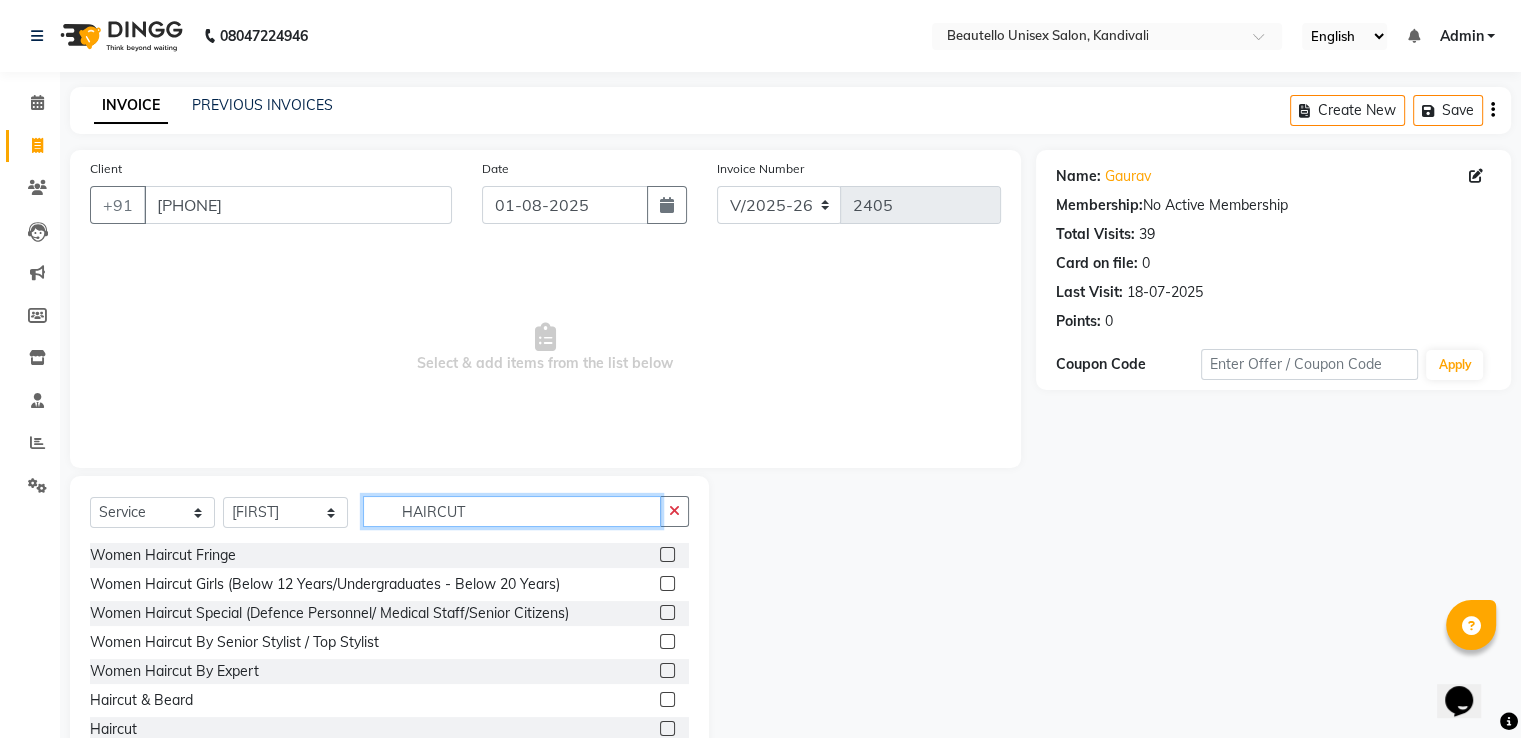type on "HAIRCUT" 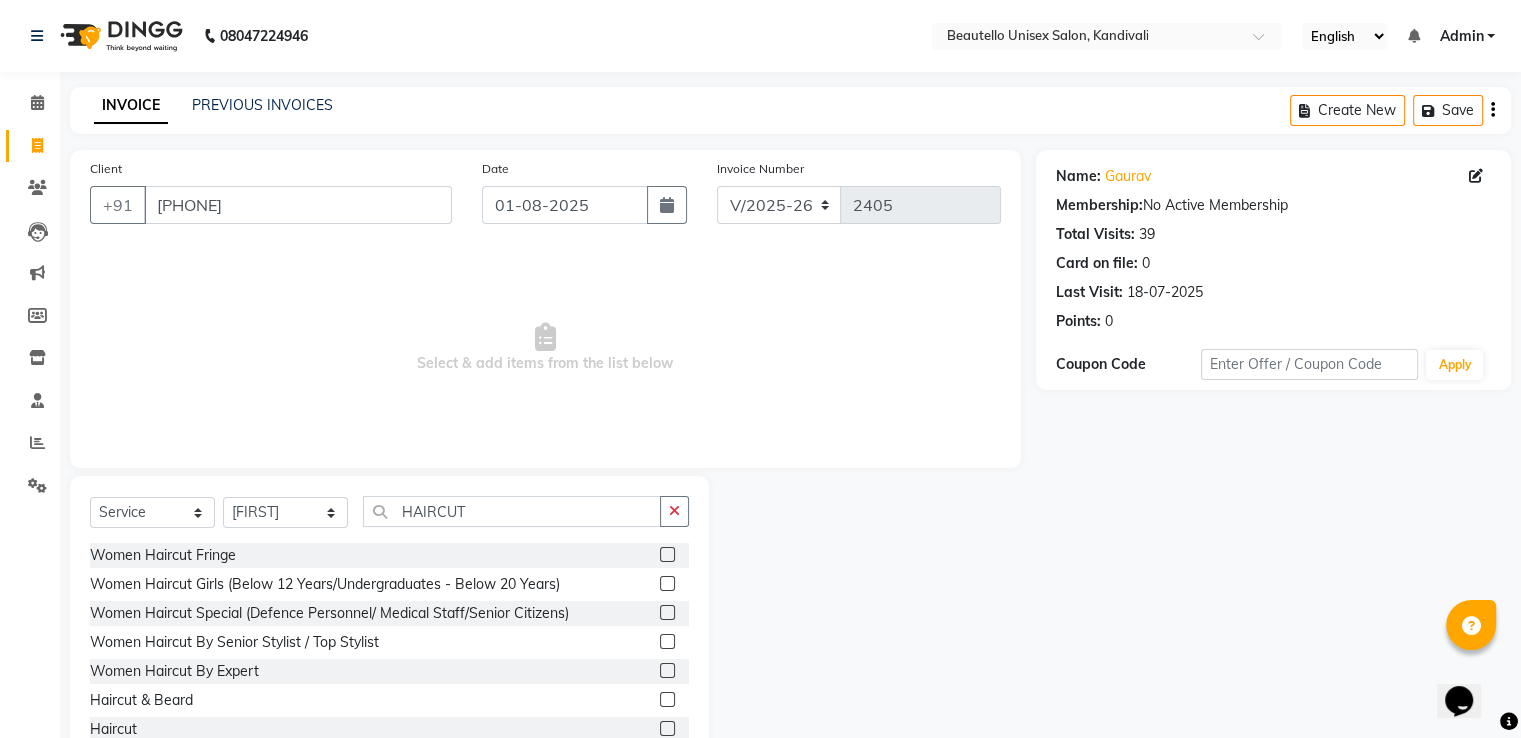 click 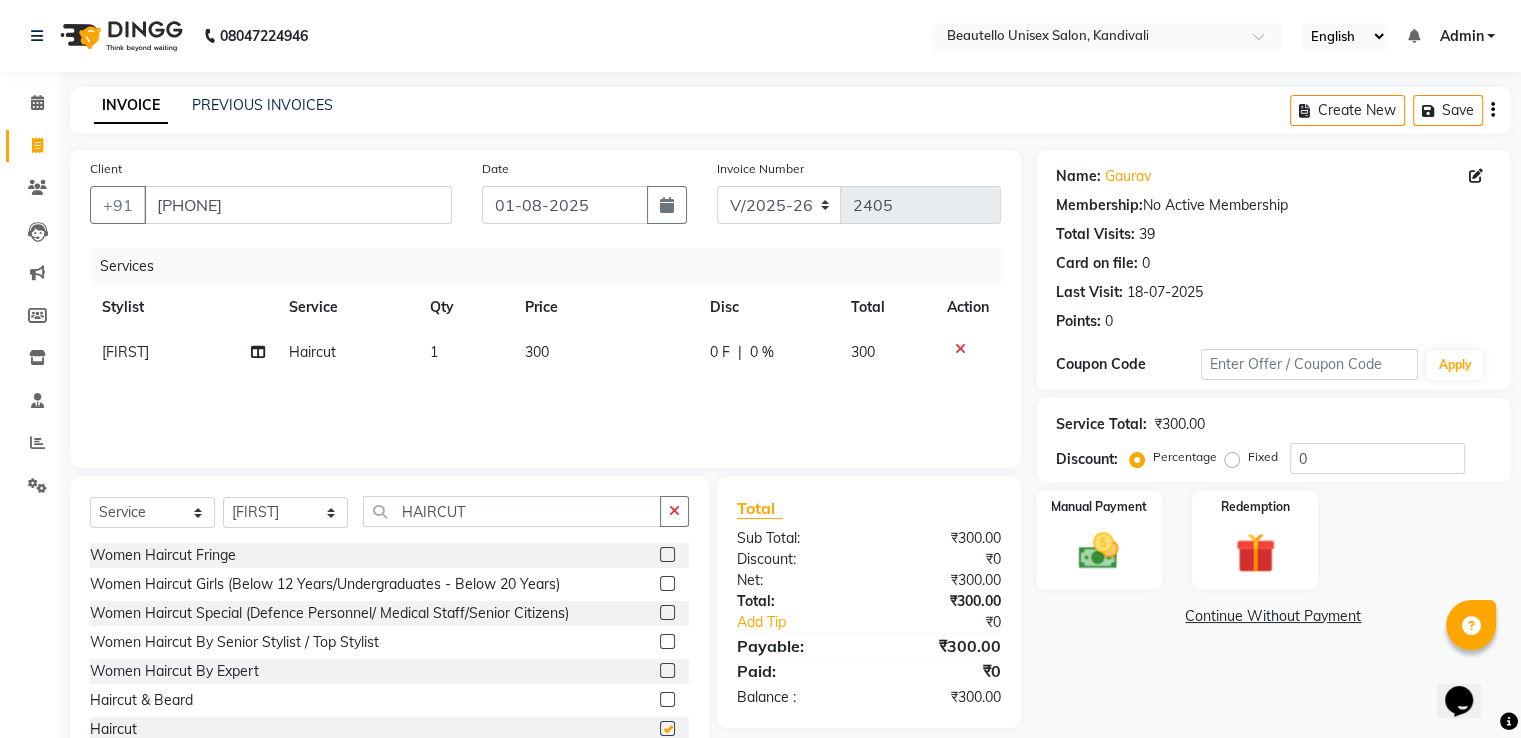 checkbox on "false" 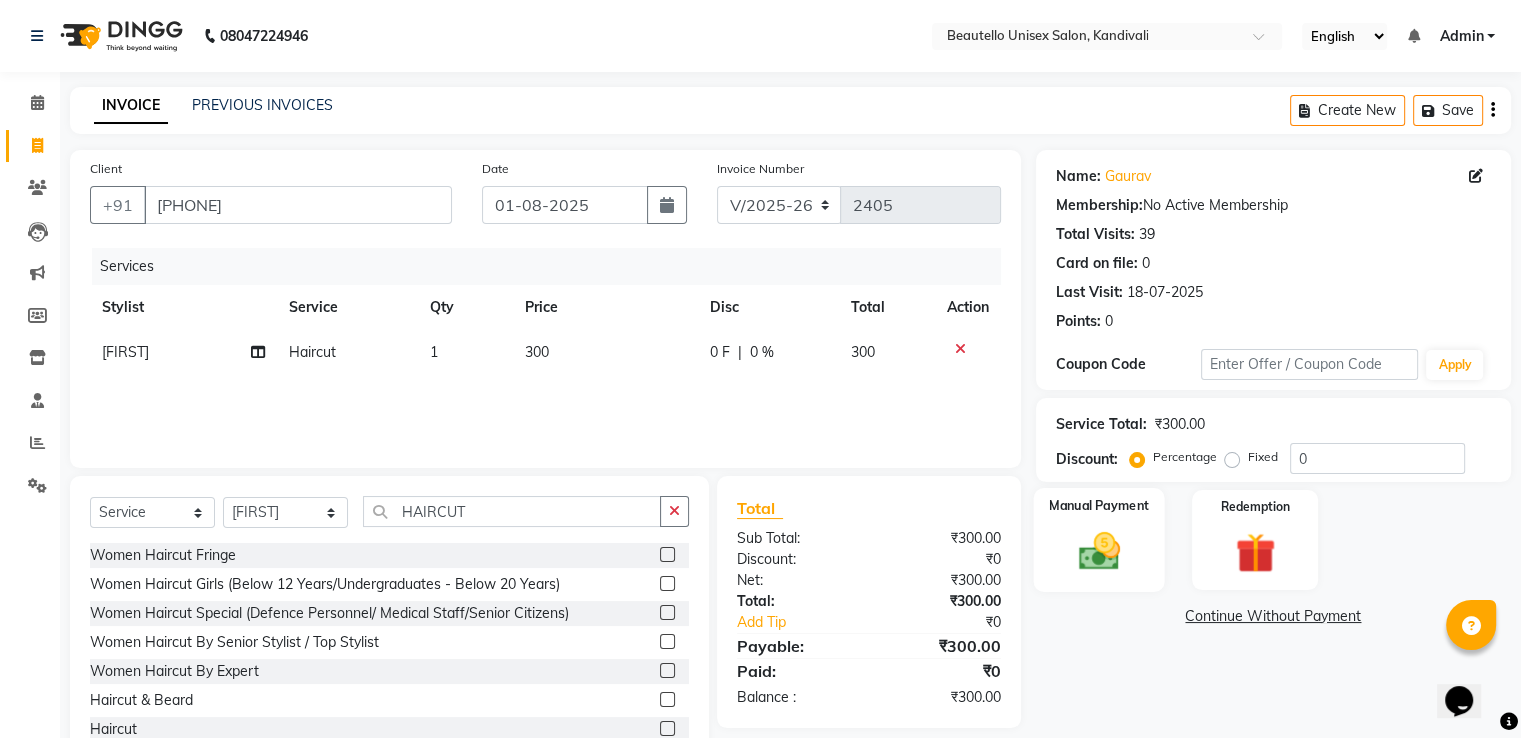 click 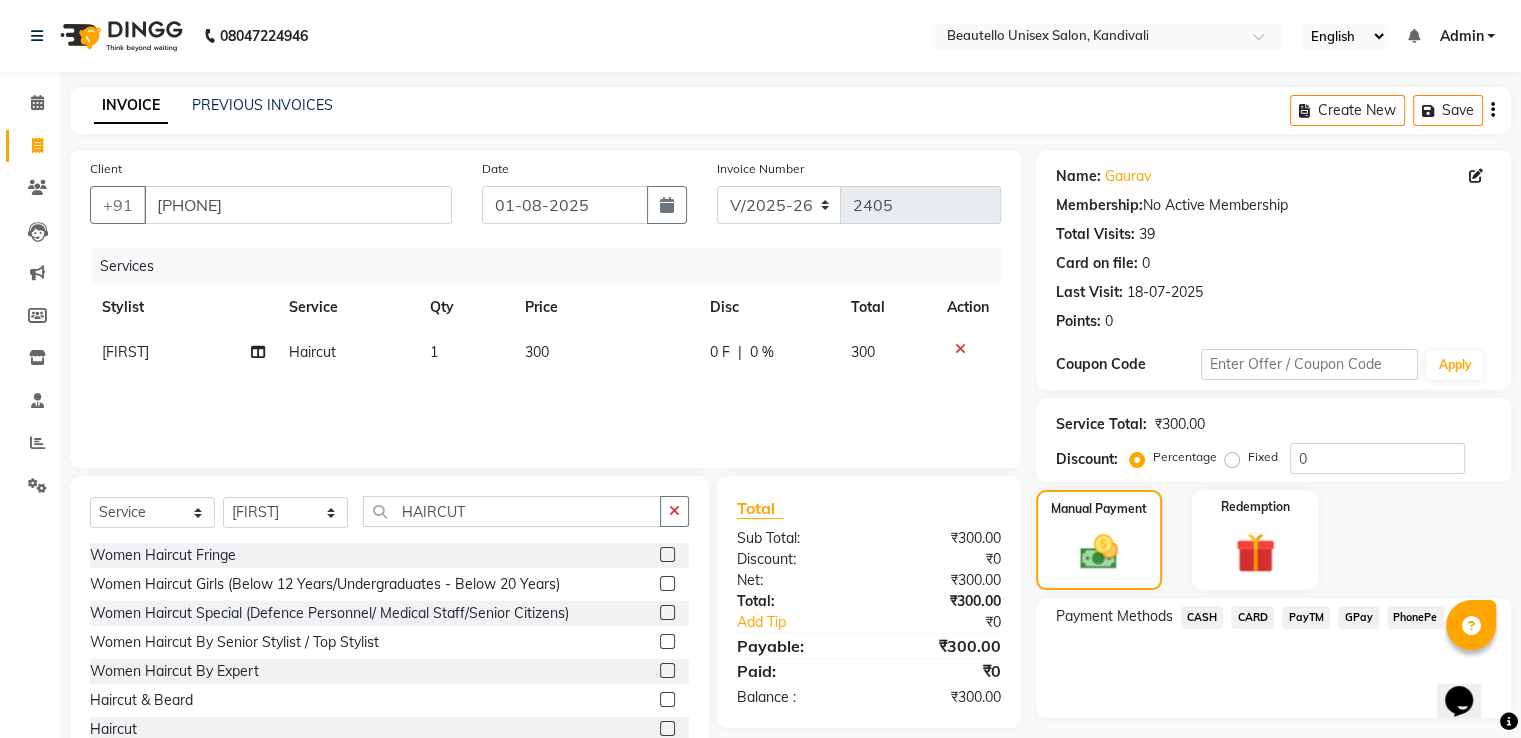 click on "PayTM" 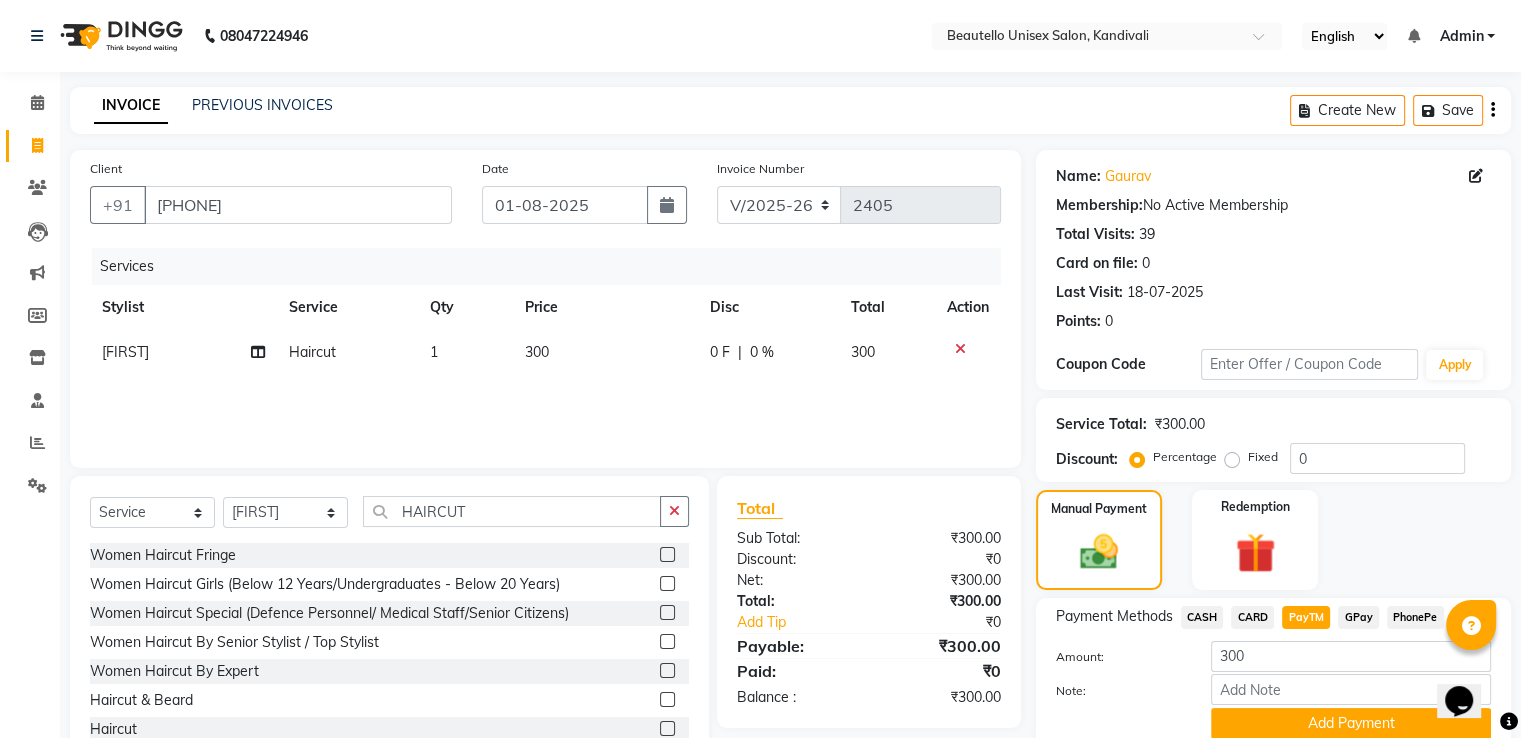 scroll, scrollTop: 81, scrollLeft: 0, axis: vertical 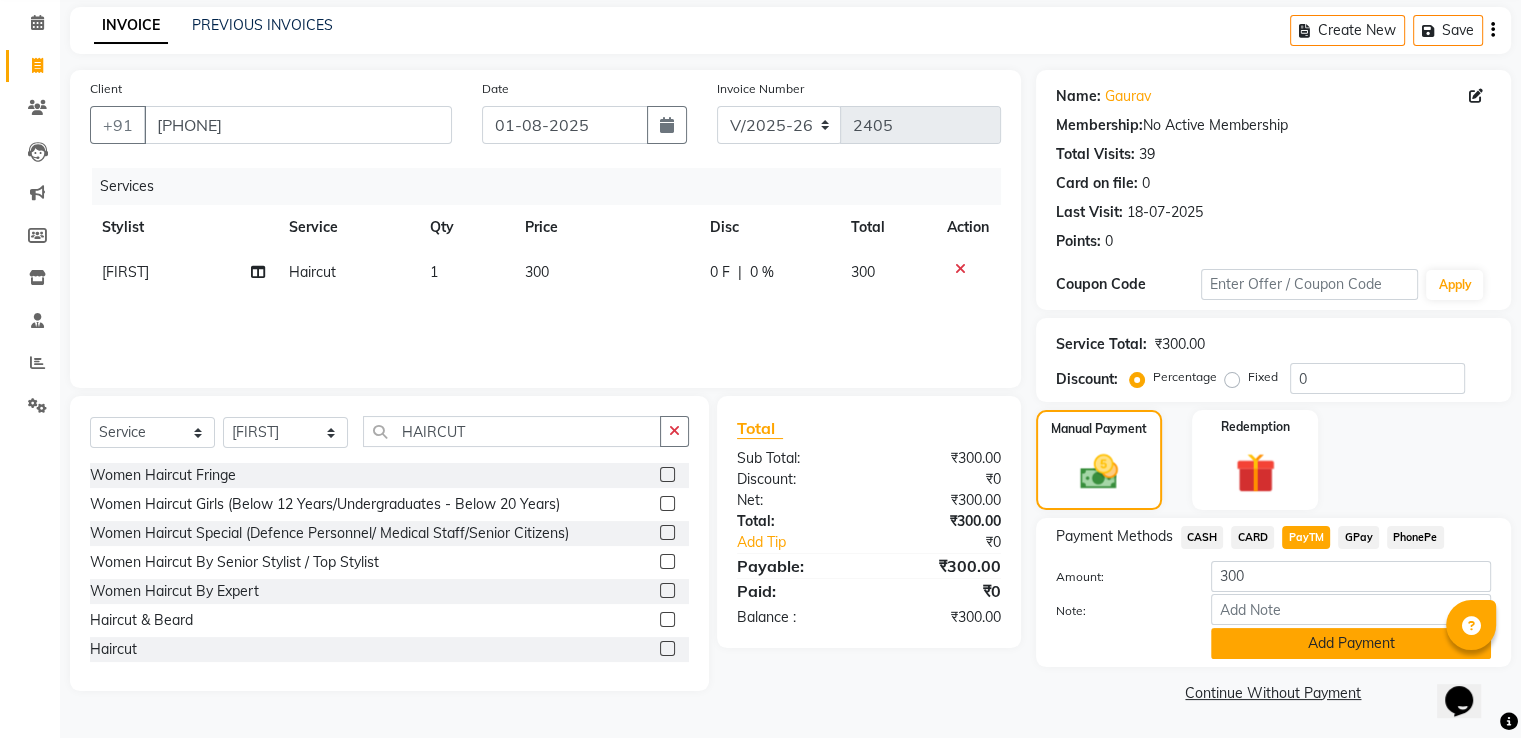 click on "Add Payment" 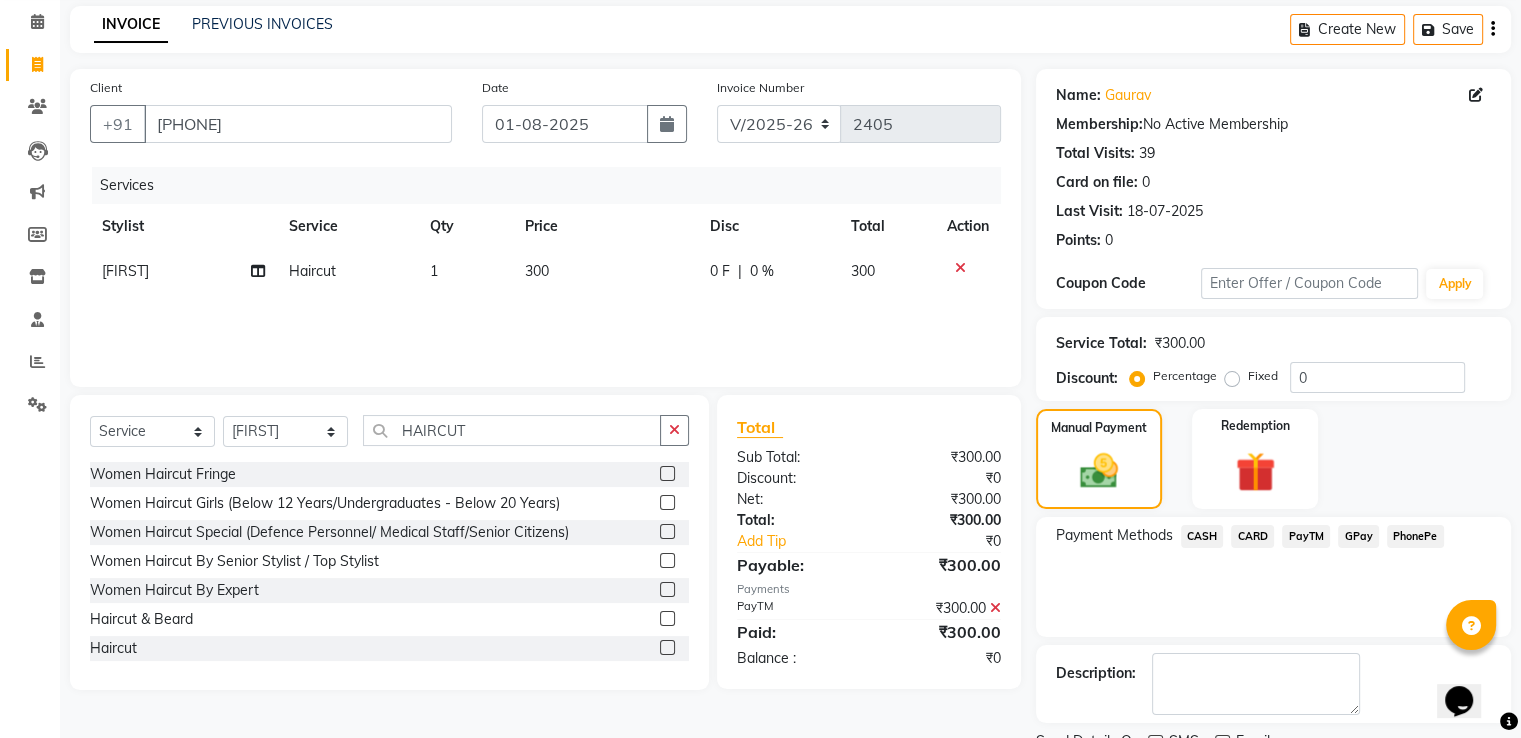 scroll, scrollTop: 163, scrollLeft: 0, axis: vertical 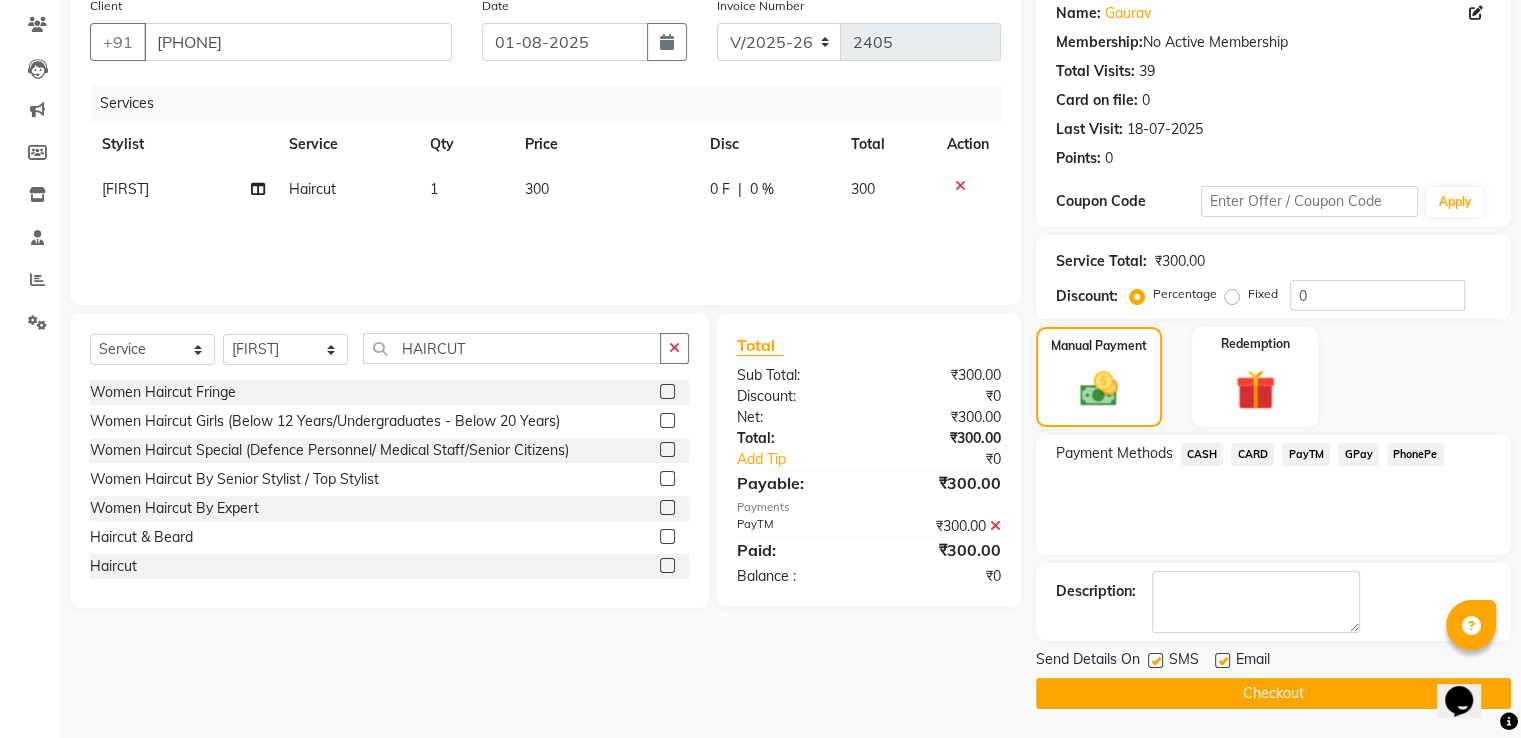click 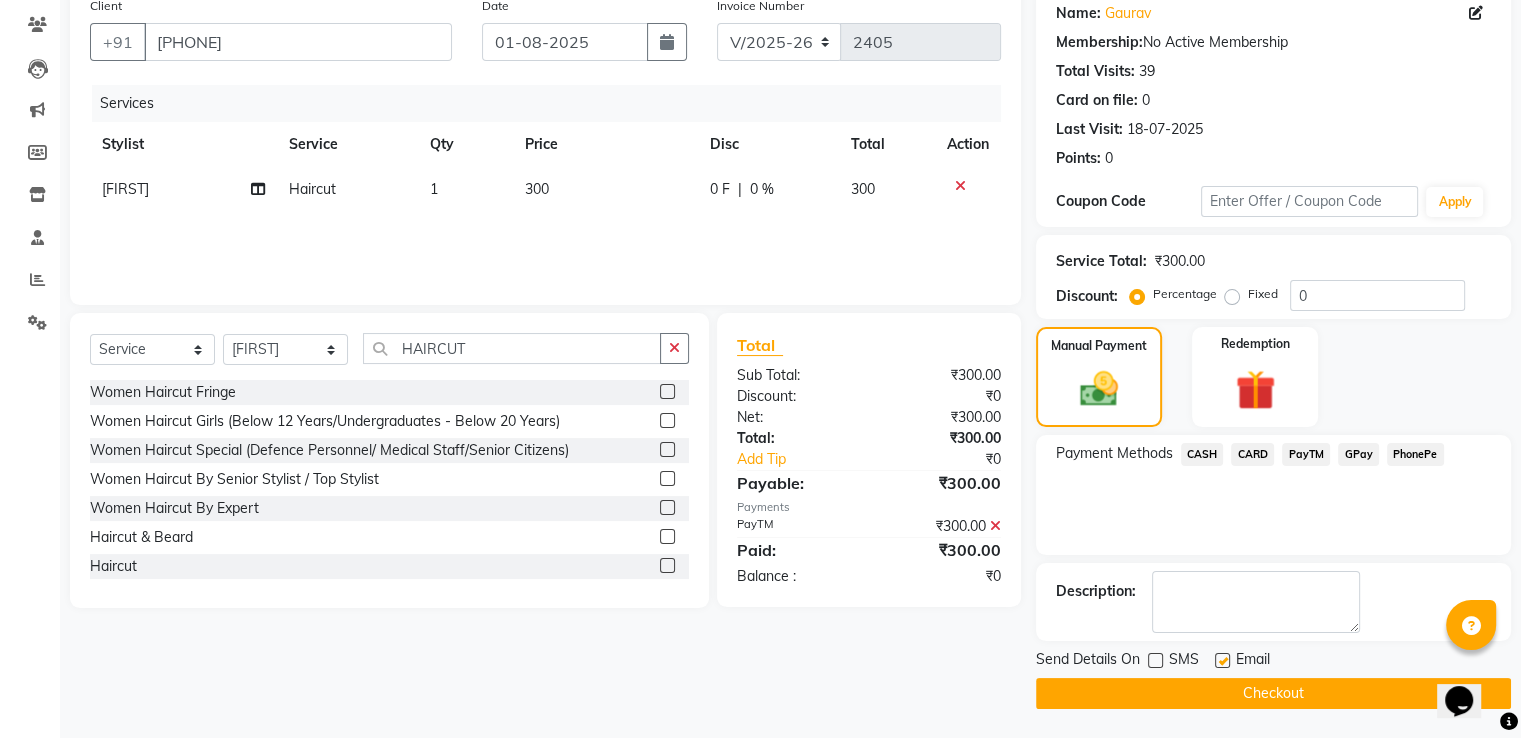 click on "Checkout" 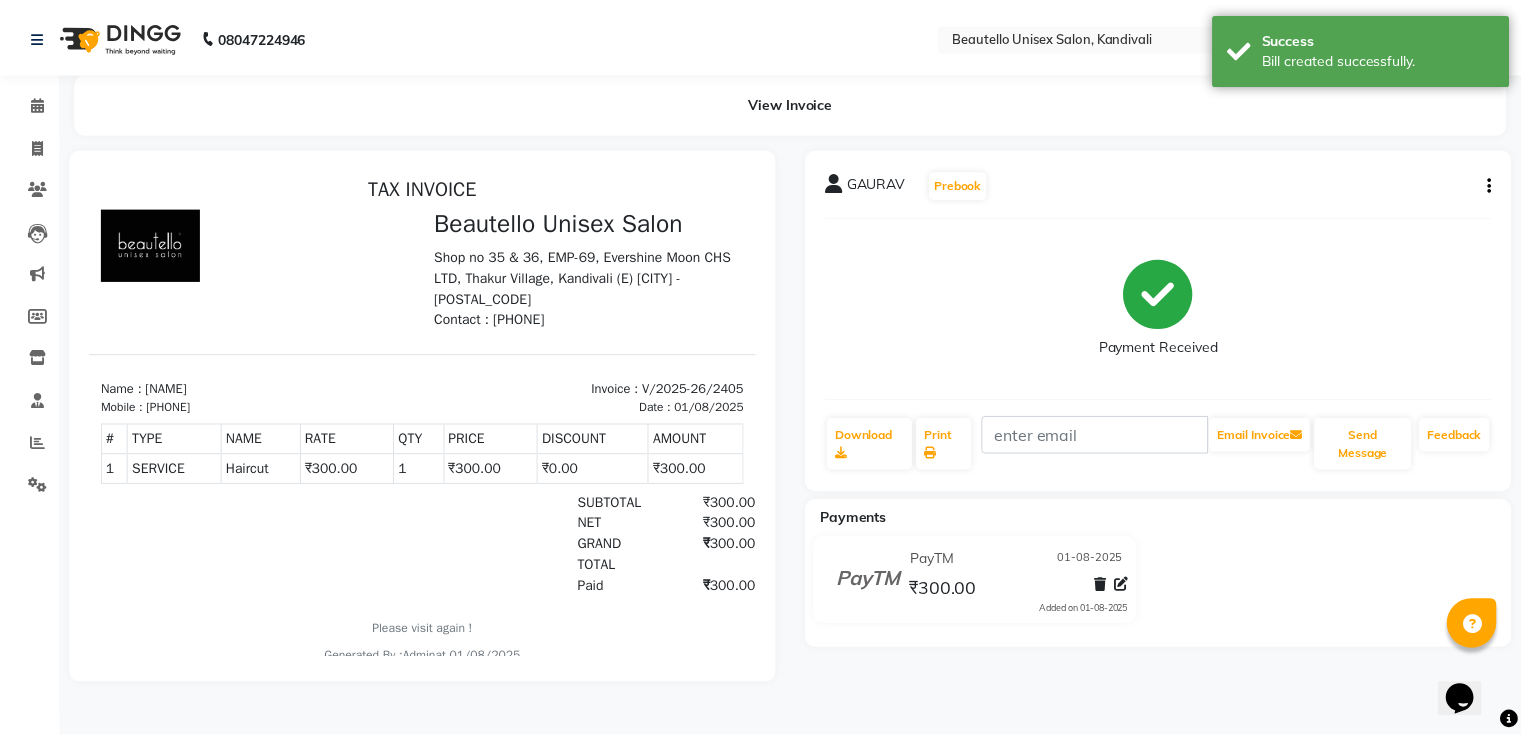 scroll, scrollTop: 0, scrollLeft: 0, axis: both 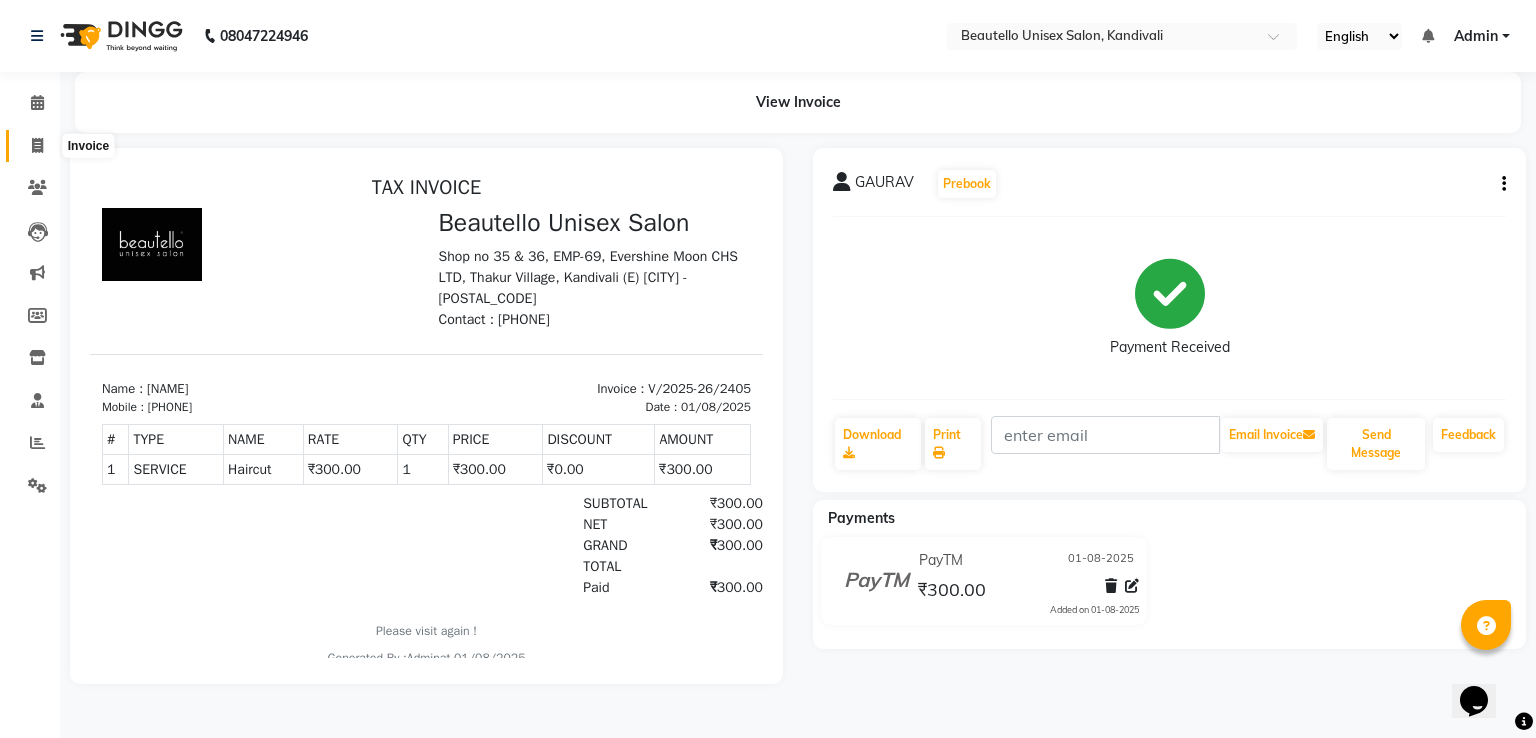 click 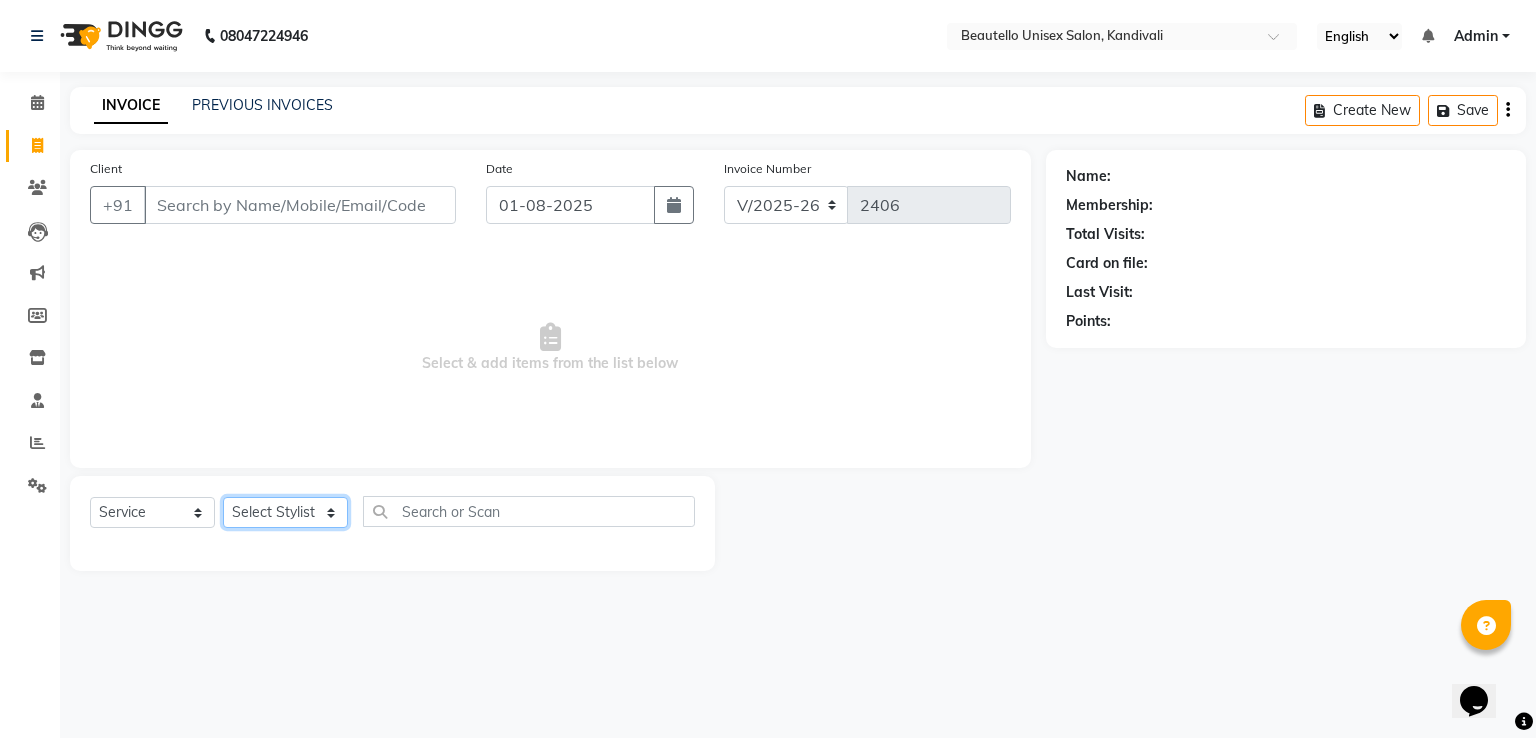 click on "Select Stylist Akki Javed Laxmi Ravi Ruksana Sajid Sameer Suhail Sukriti Mam Sweety" 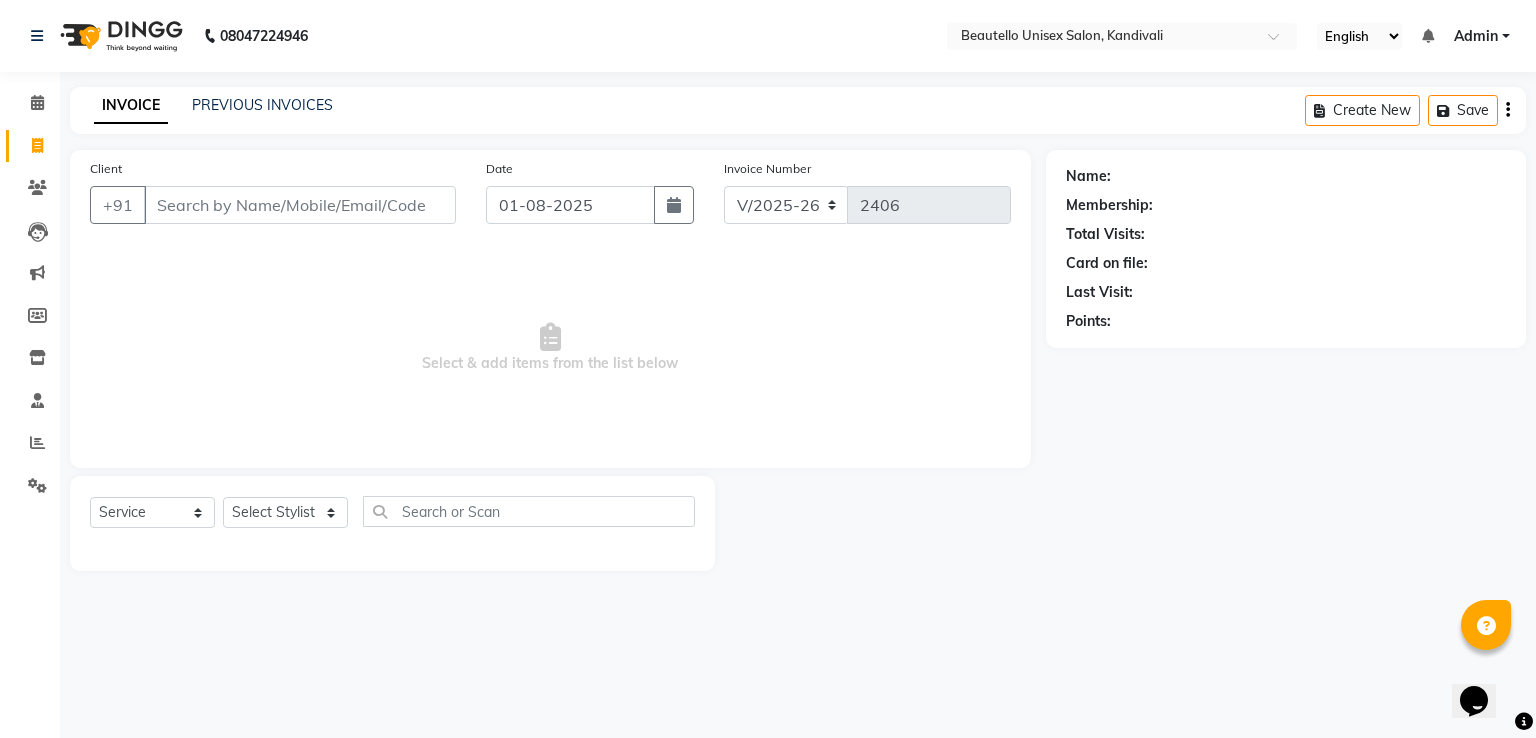 click on "Select & add items from the list below" at bounding box center [550, 348] 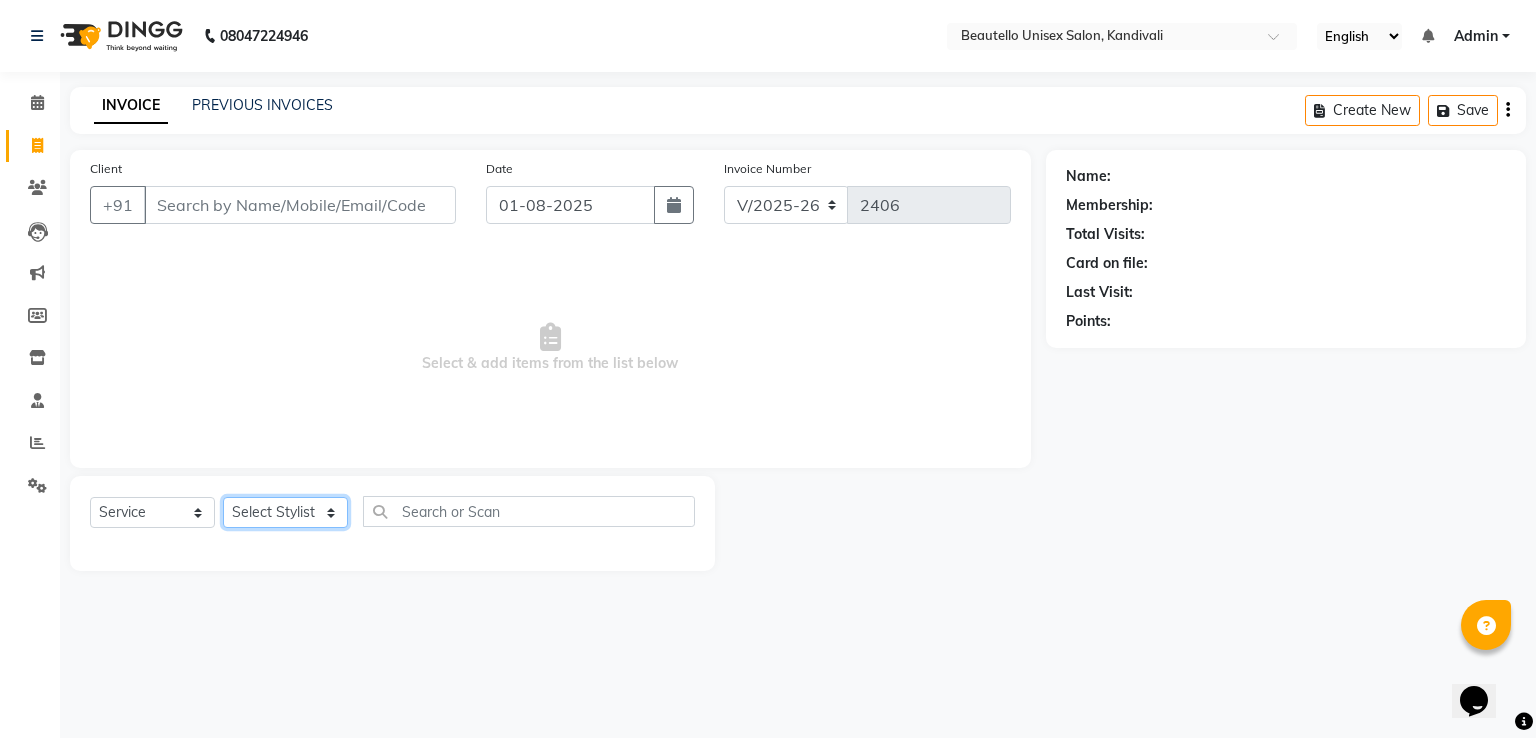 click on "Select Stylist Akki Javed Laxmi Ravi Ruksana Sajid Sameer Suhail Sukriti Mam Sweety" 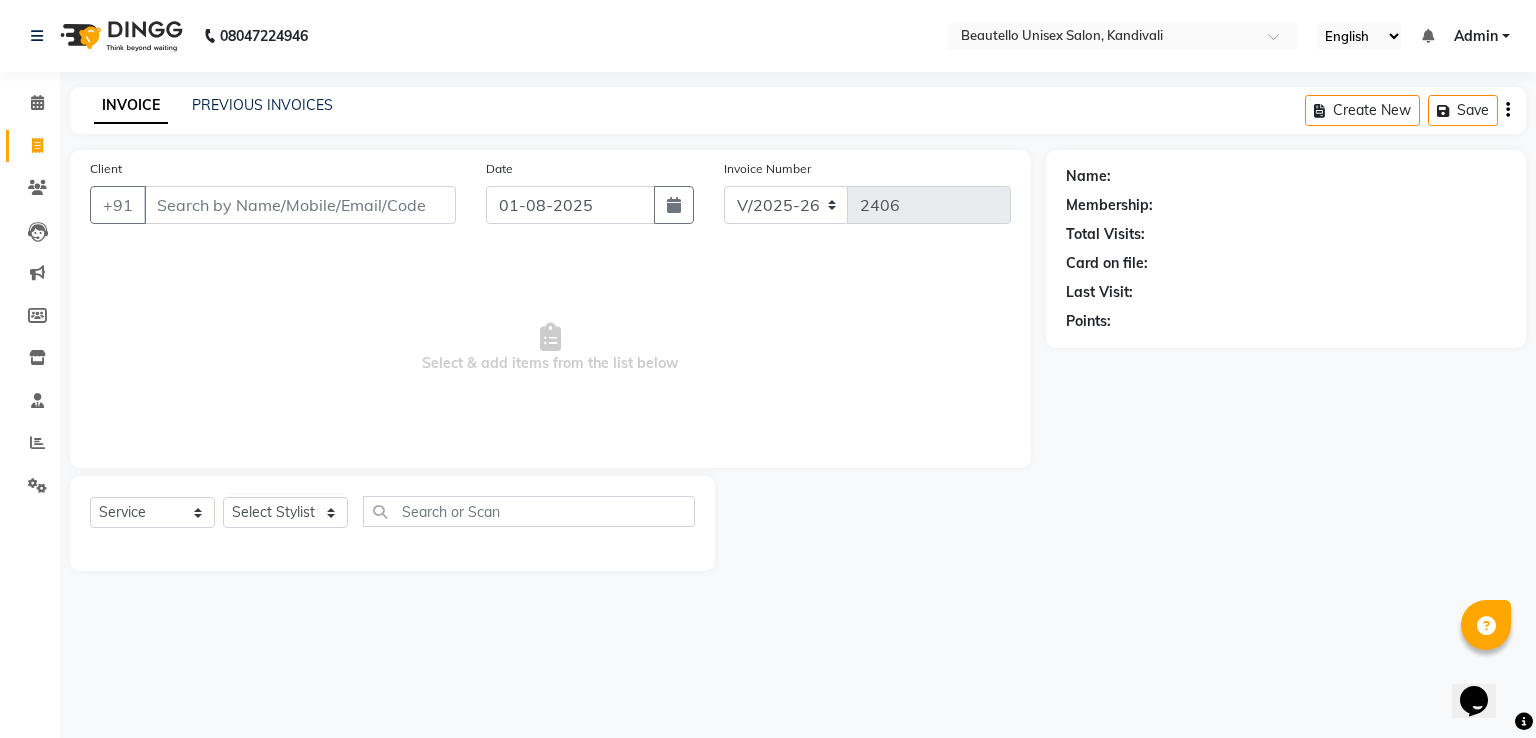 drag, startPoint x: 268, startPoint y: 517, endPoint x: 165, endPoint y: 335, distance: 209.12436 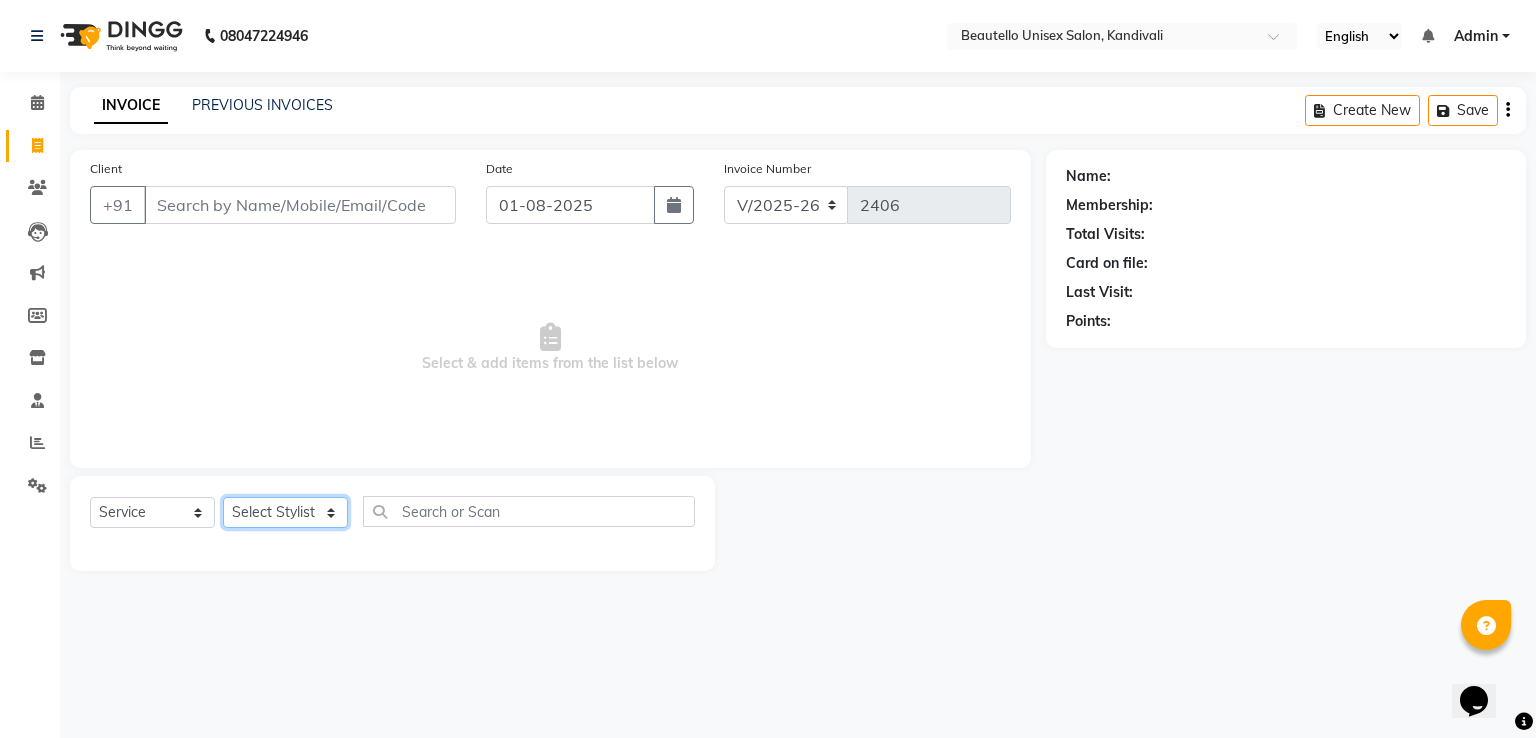 click on "Select Stylist Akki Javed Laxmi Ravi Ruksana Sajid Sameer Suhail Sukriti Mam Sweety" 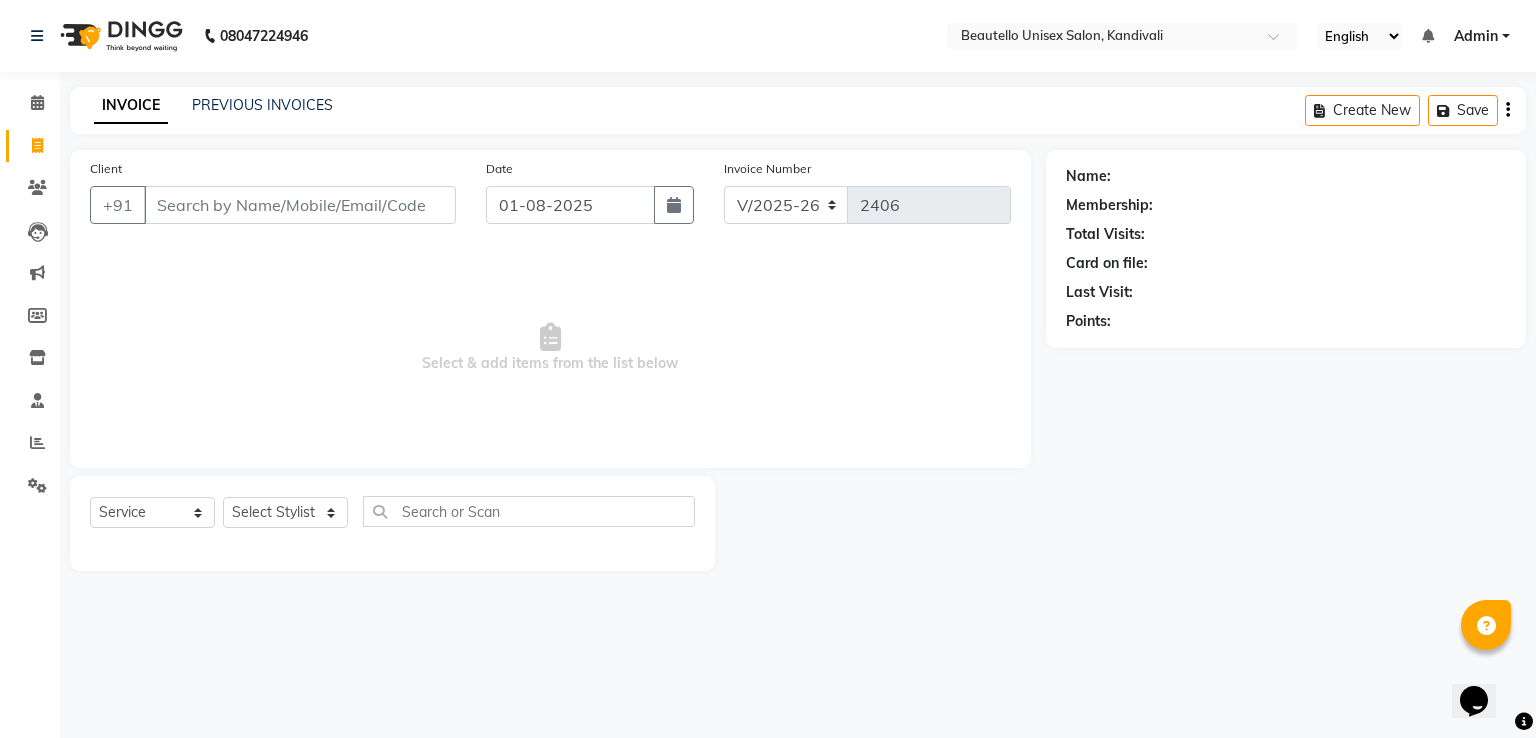 click on "Select & add items from the list below" at bounding box center (550, 348) 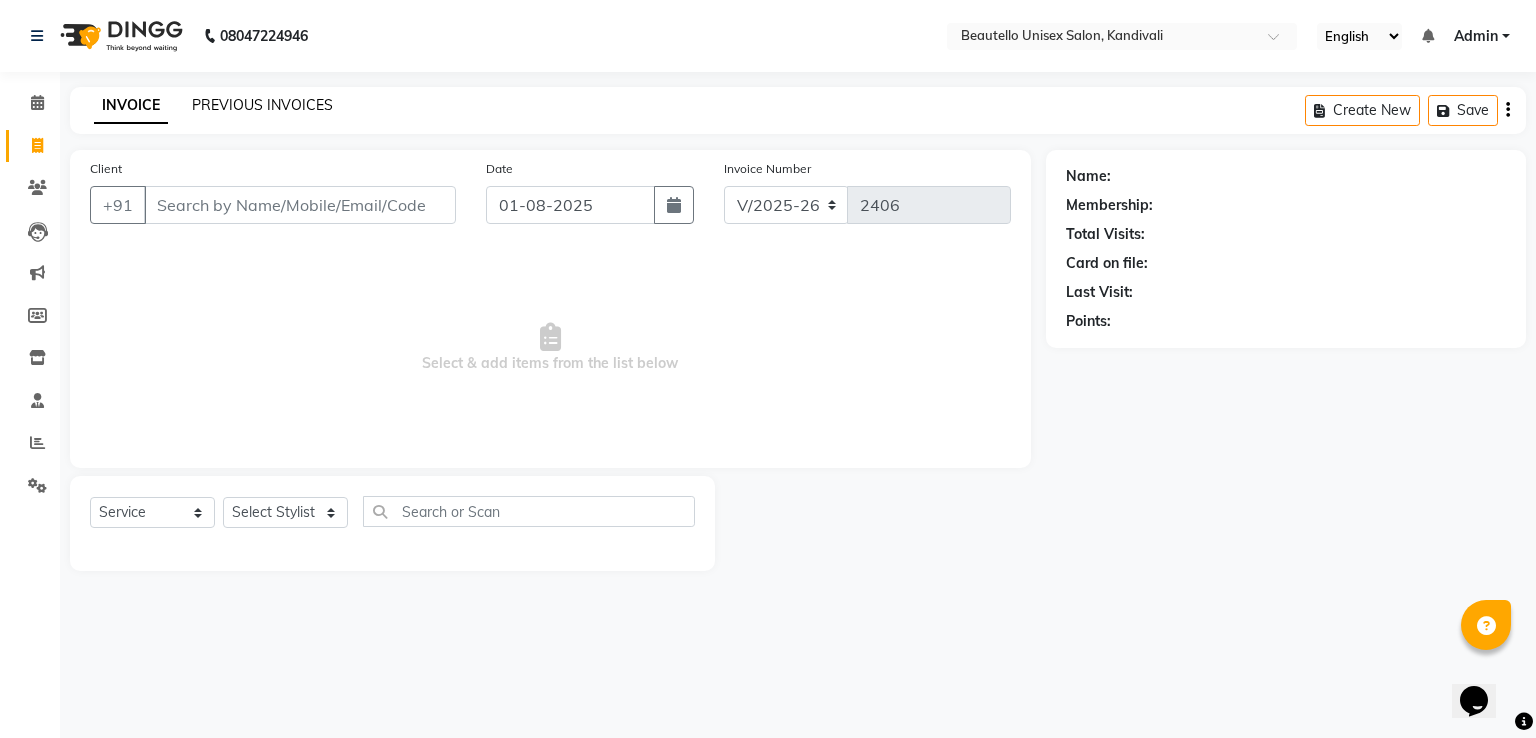 click on "PREVIOUS INVOICES" 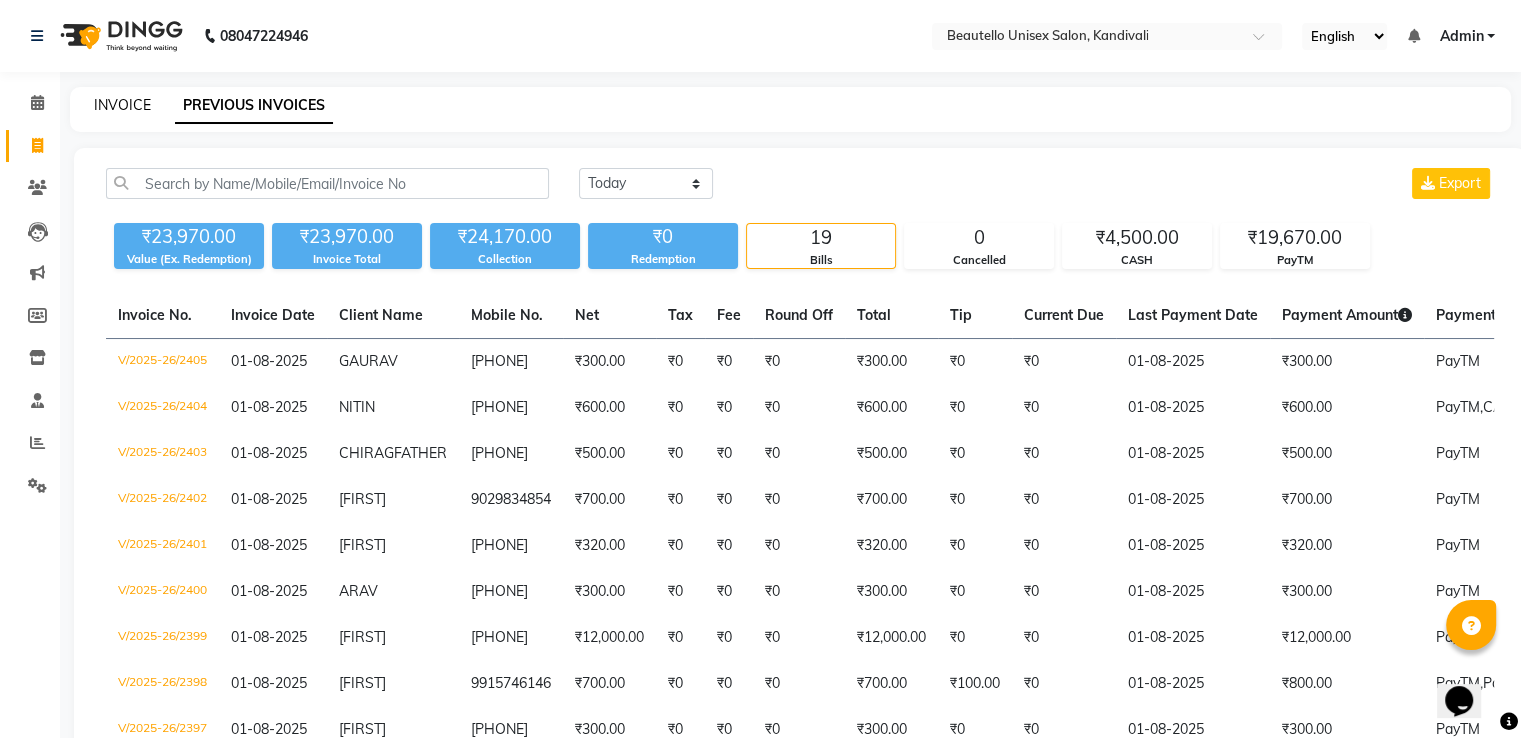 click on "INVOICE" 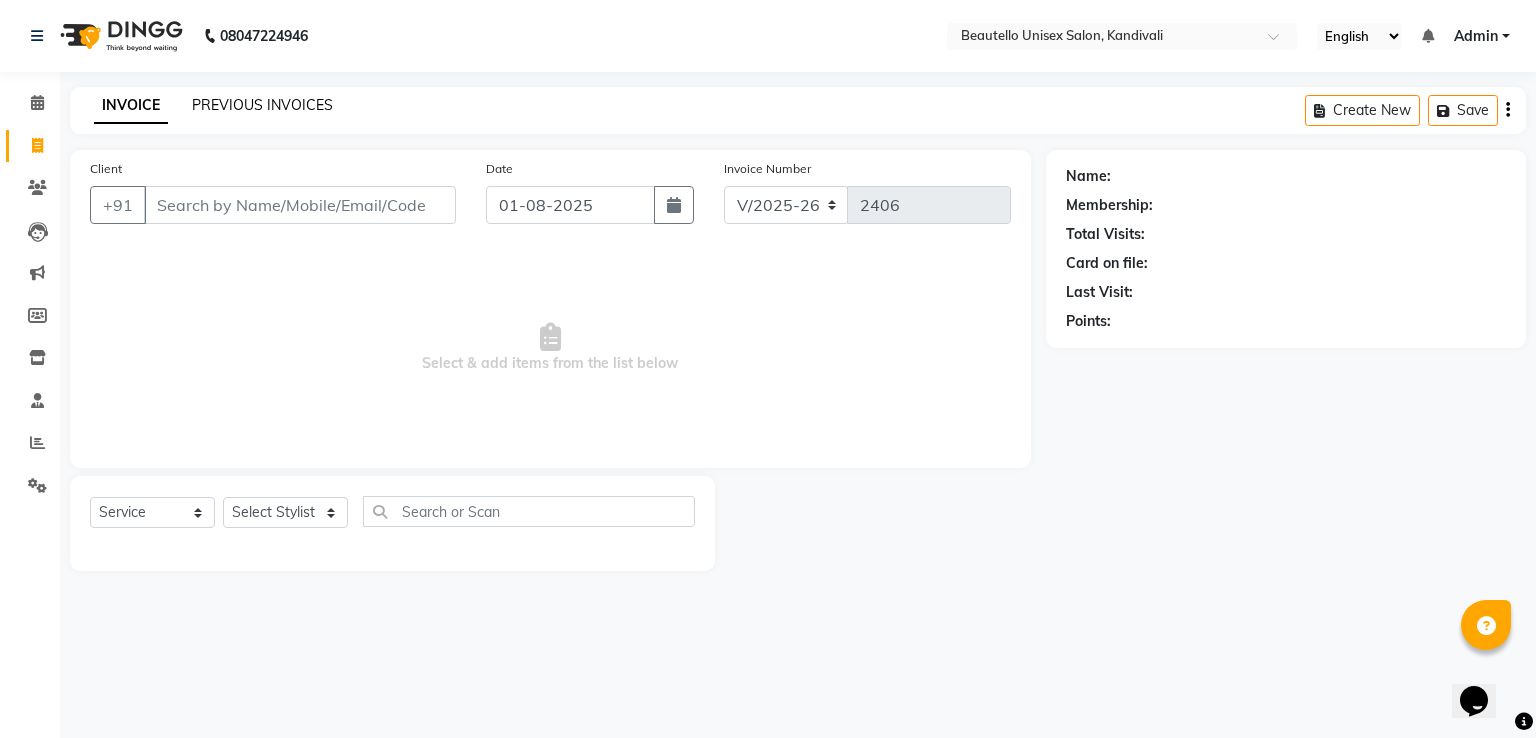 click on "PREVIOUS INVOICES" 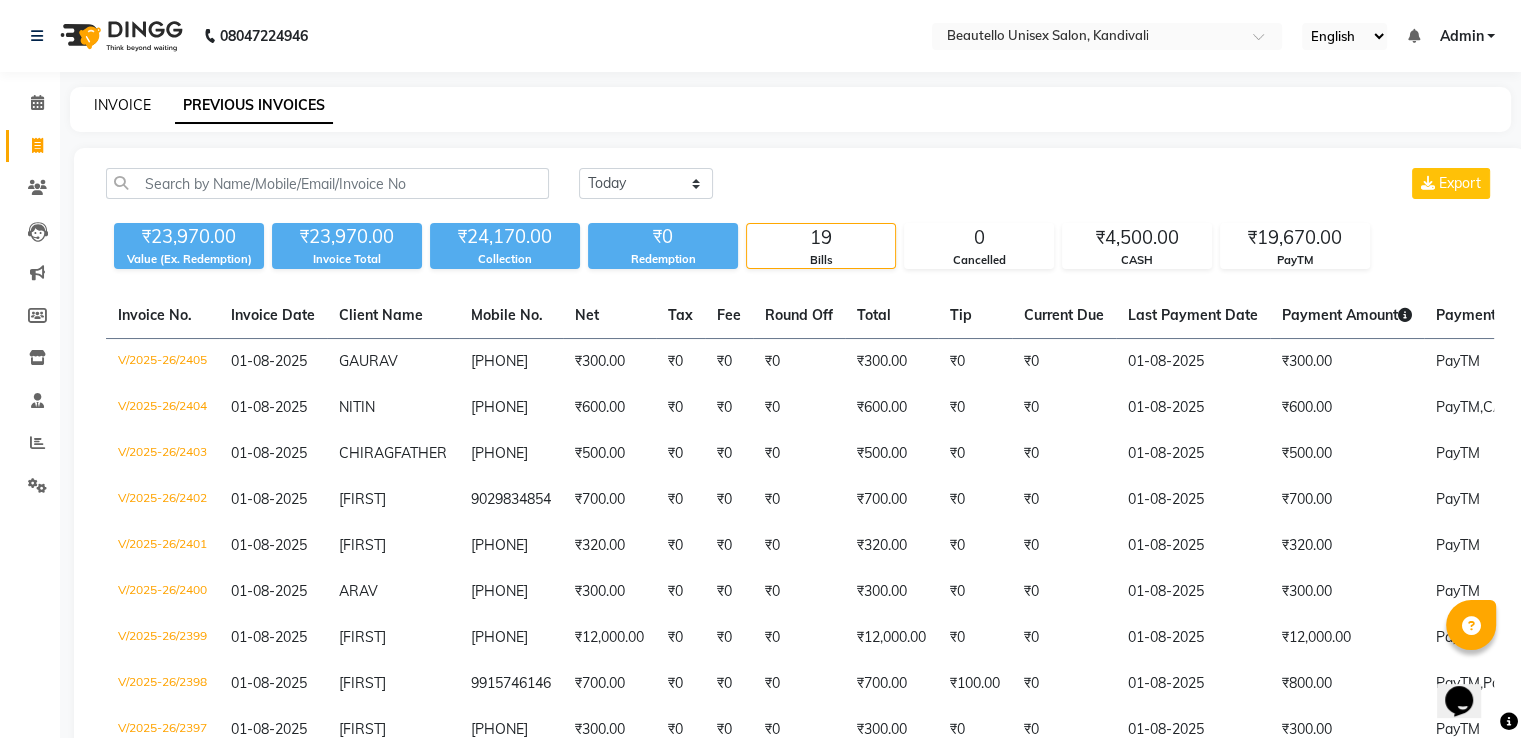 click on "INVOICE" 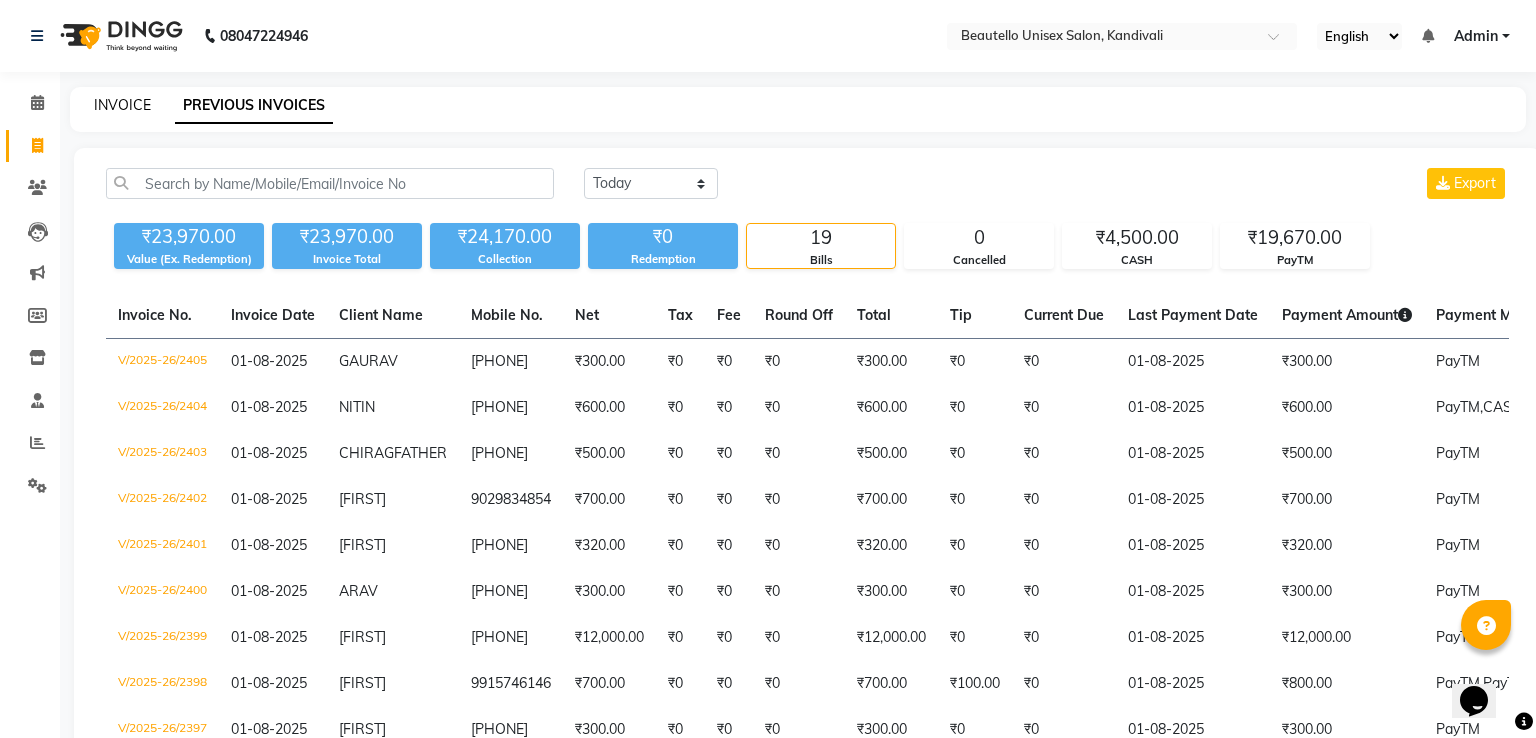 select on "5051" 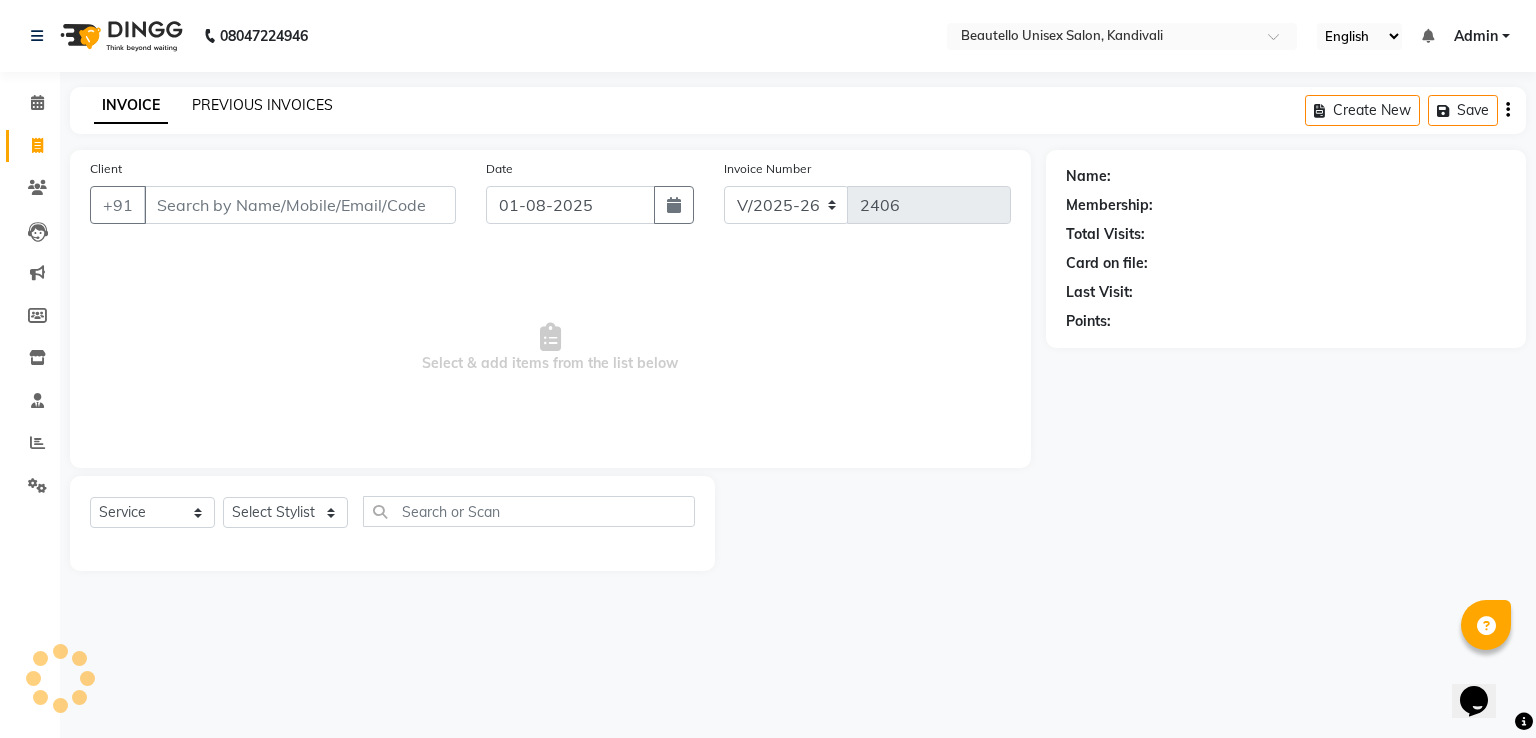 click on "PREVIOUS INVOICES" 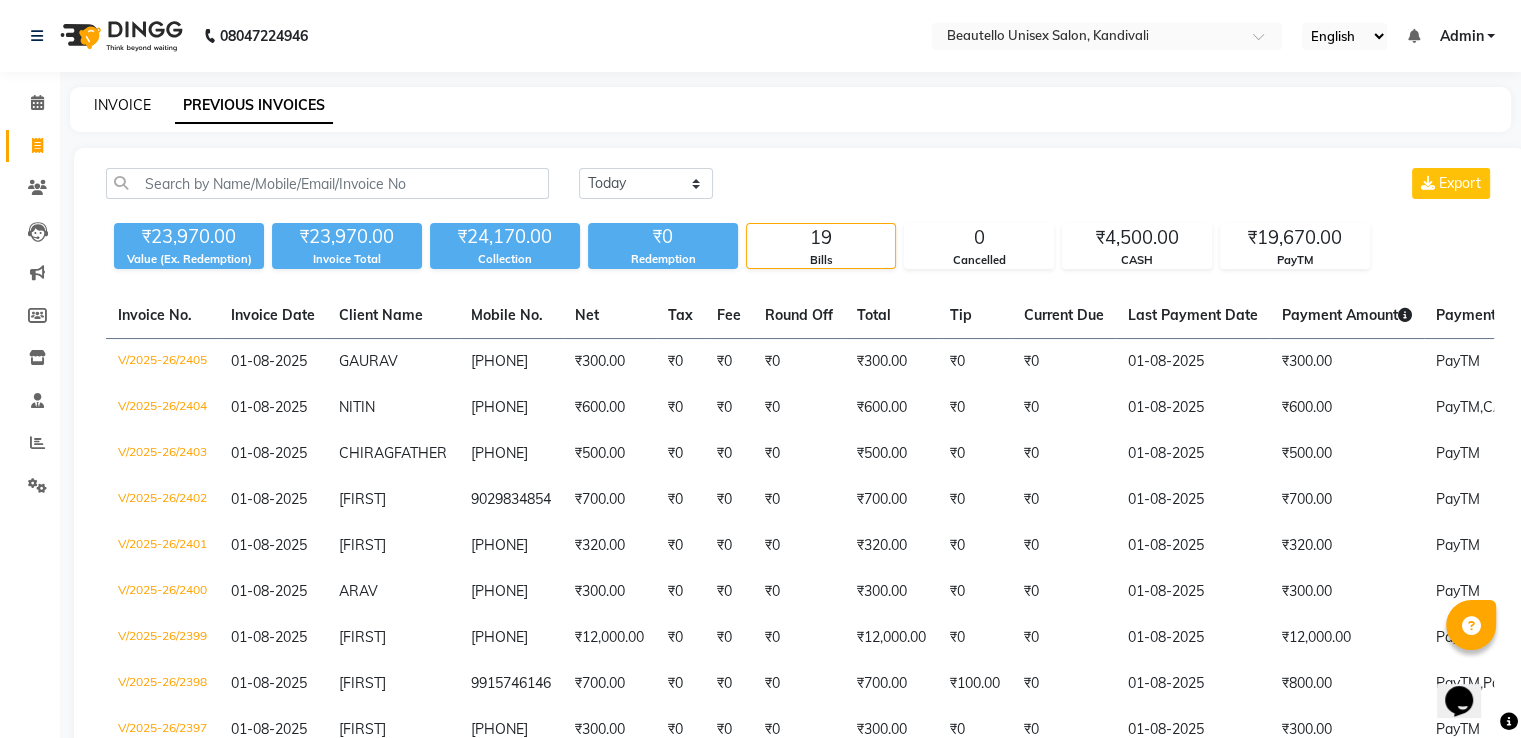 click on "INVOICE" 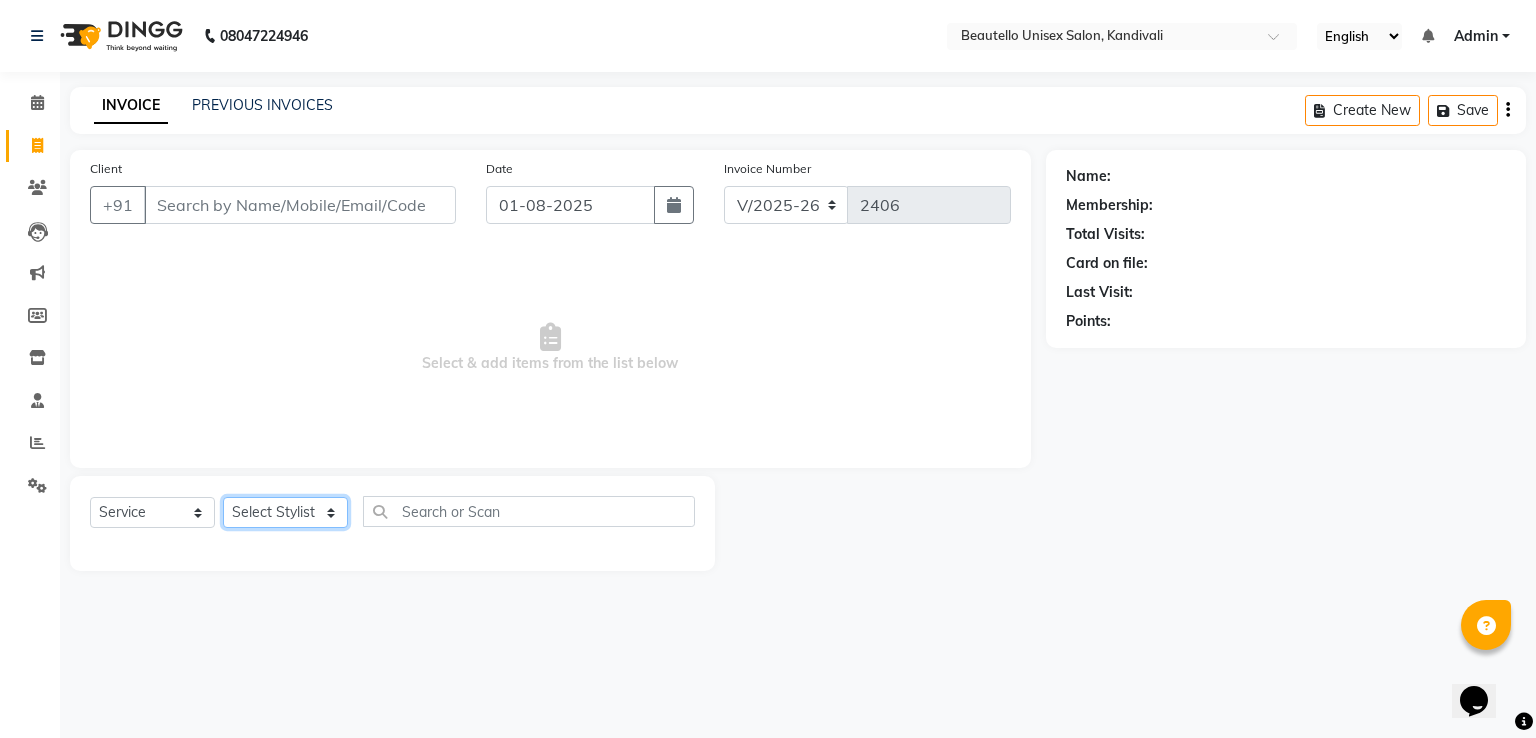 click on "Select Stylist Akki Javed Laxmi Ravi Ruksana Sajid Sameer Suhail Sukriti Mam Sweety" 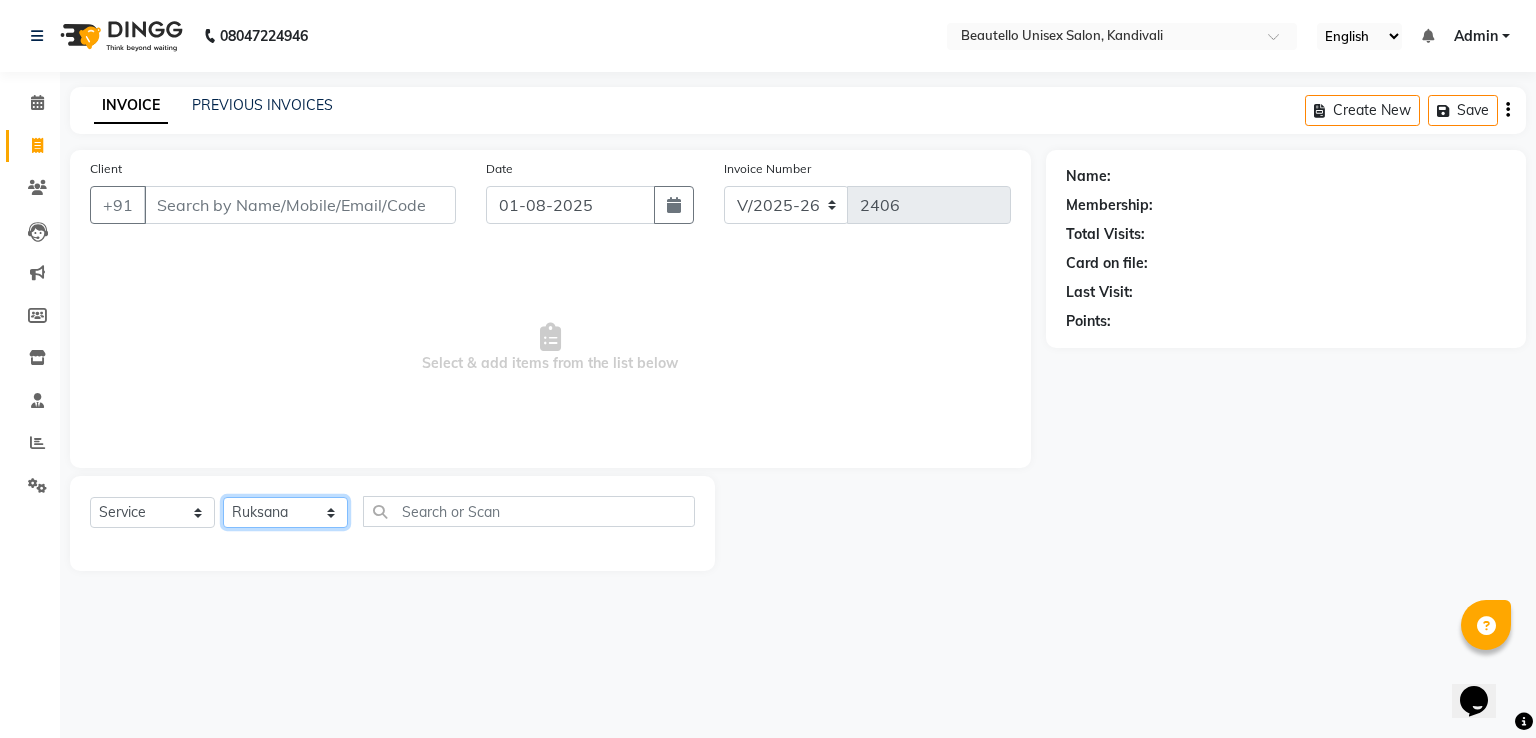 click on "Select Stylist Akki Javed Laxmi Ravi Ruksana Sajid Sameer Suhail Sukriti Mam Sweety" 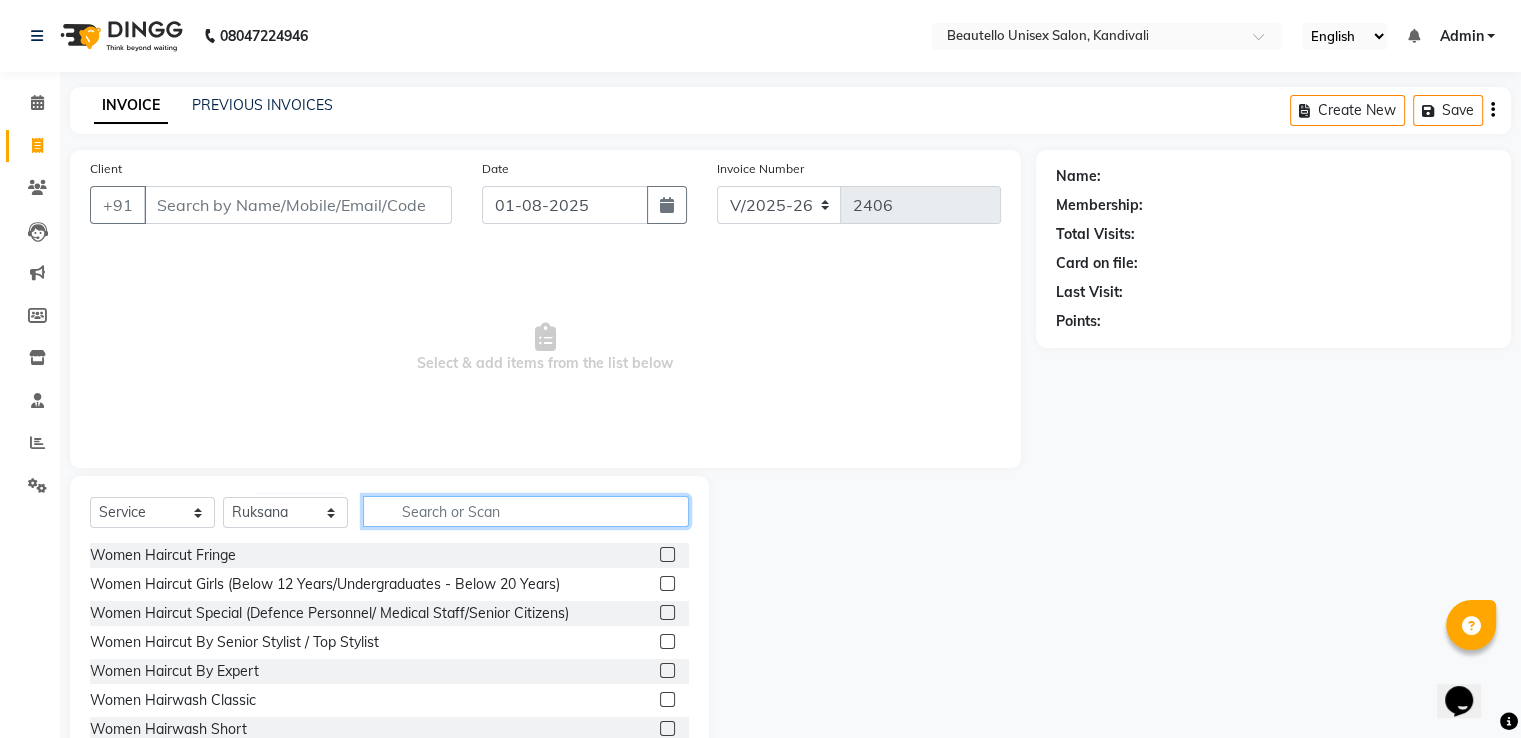 click 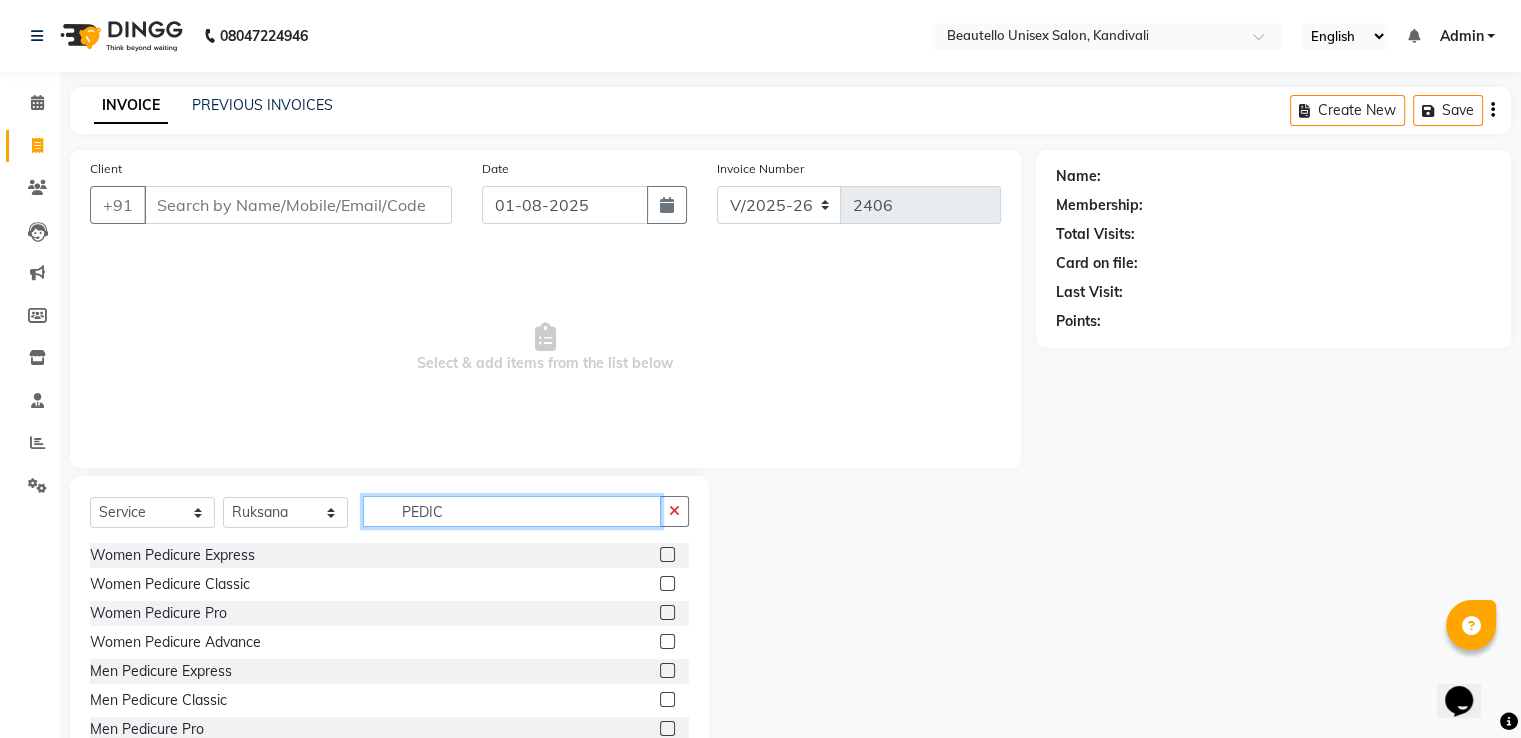 type on "PEDIC" 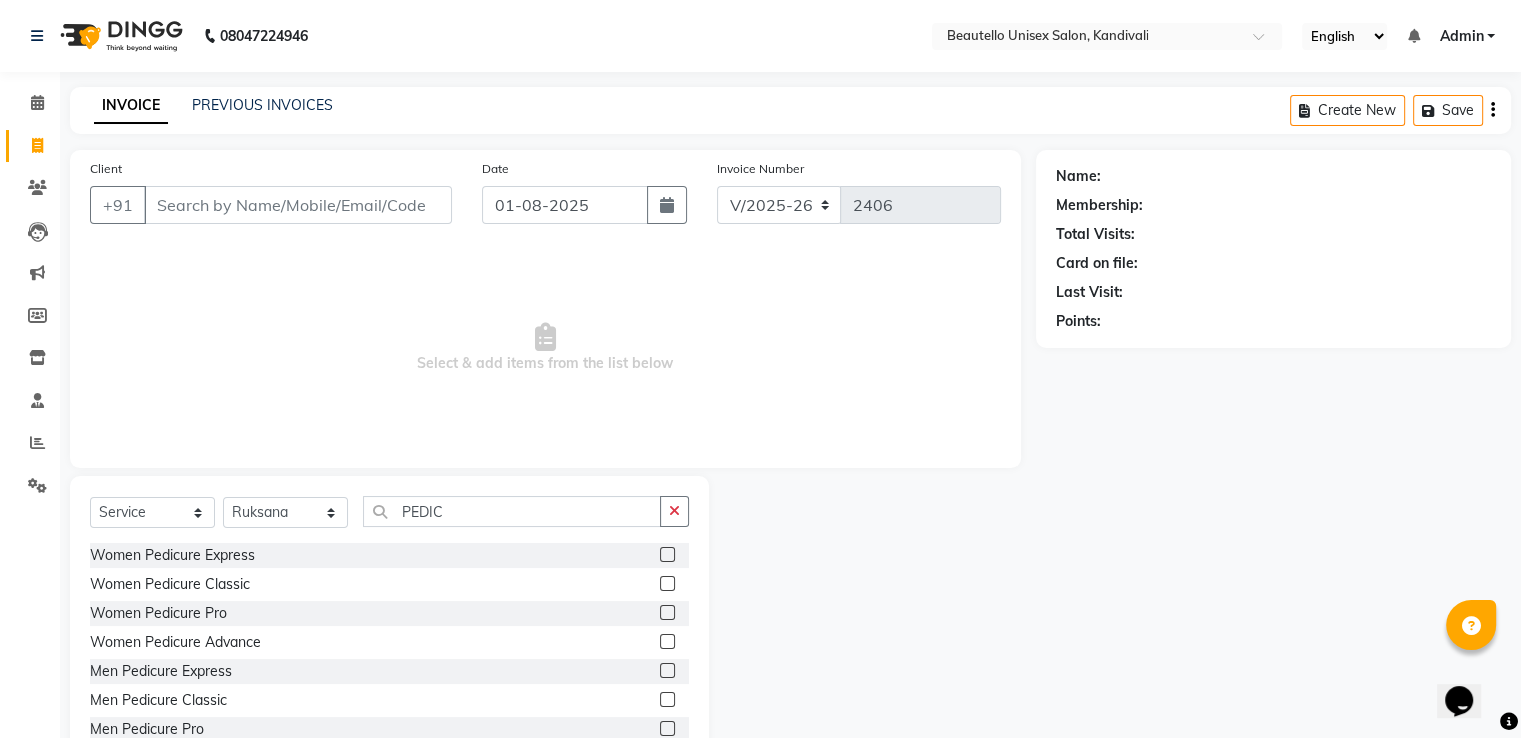 click 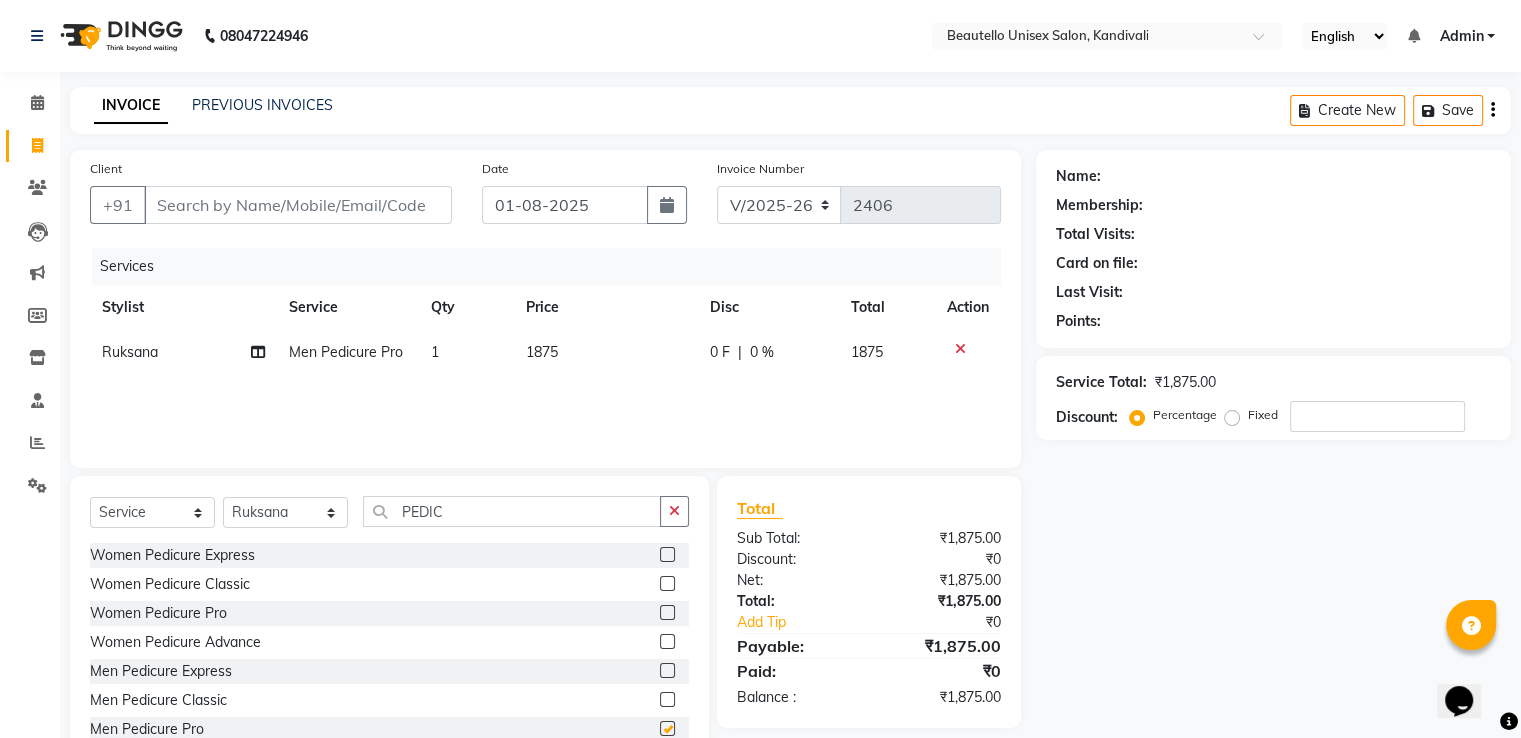 checkbox on "false" 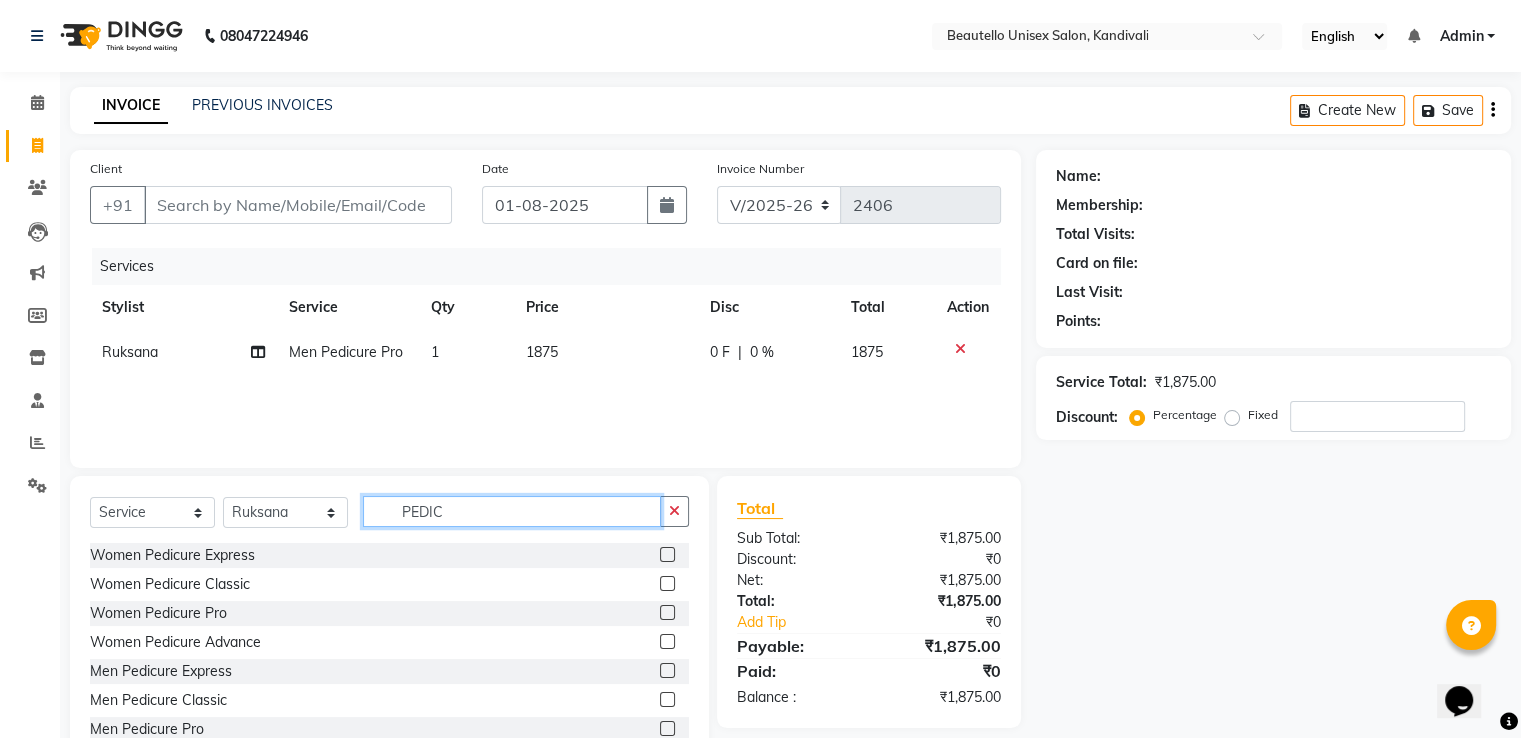 drag, startPoint x: 499, startPoint y: 504, endPoint x: 364, endPoint y: 504, distance: 135 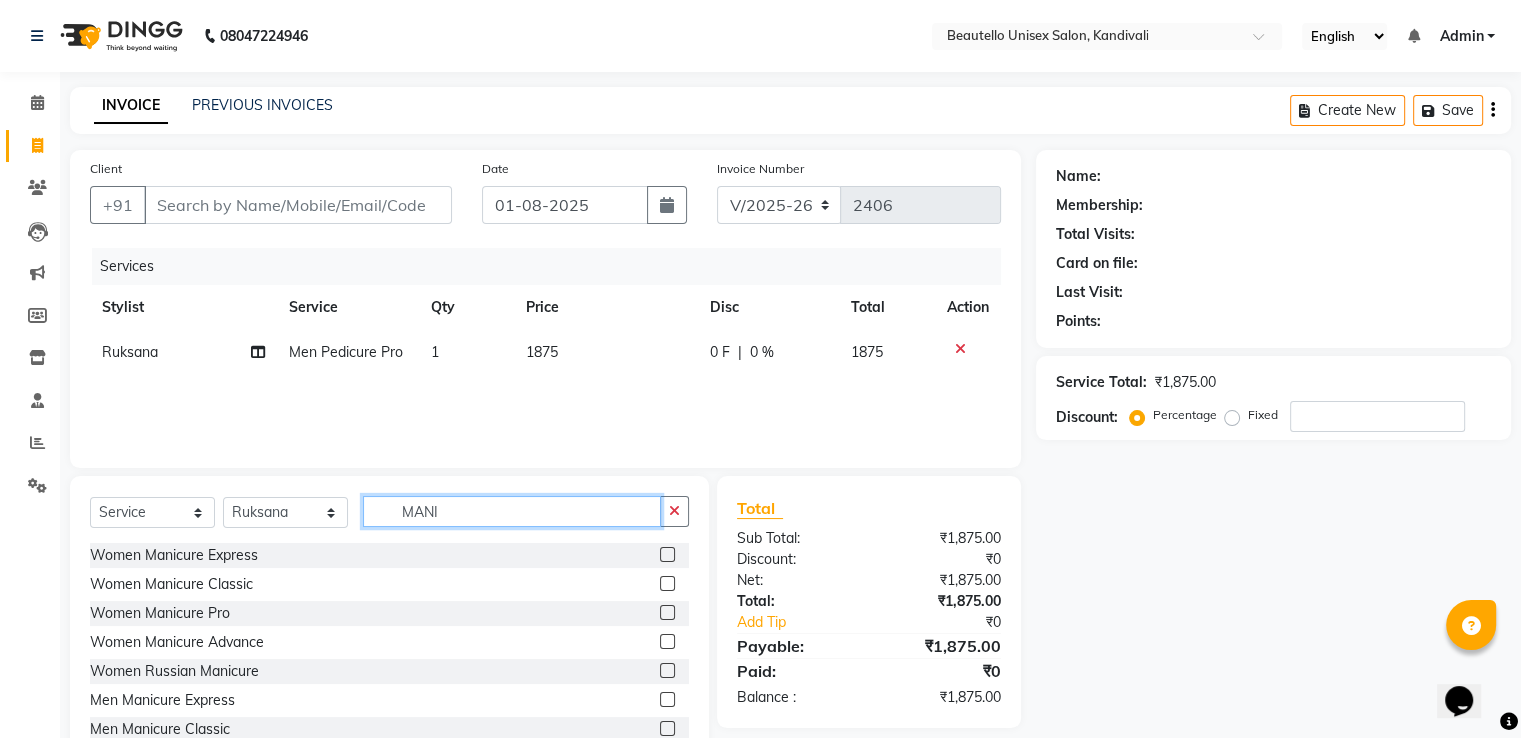 type on "MANI" 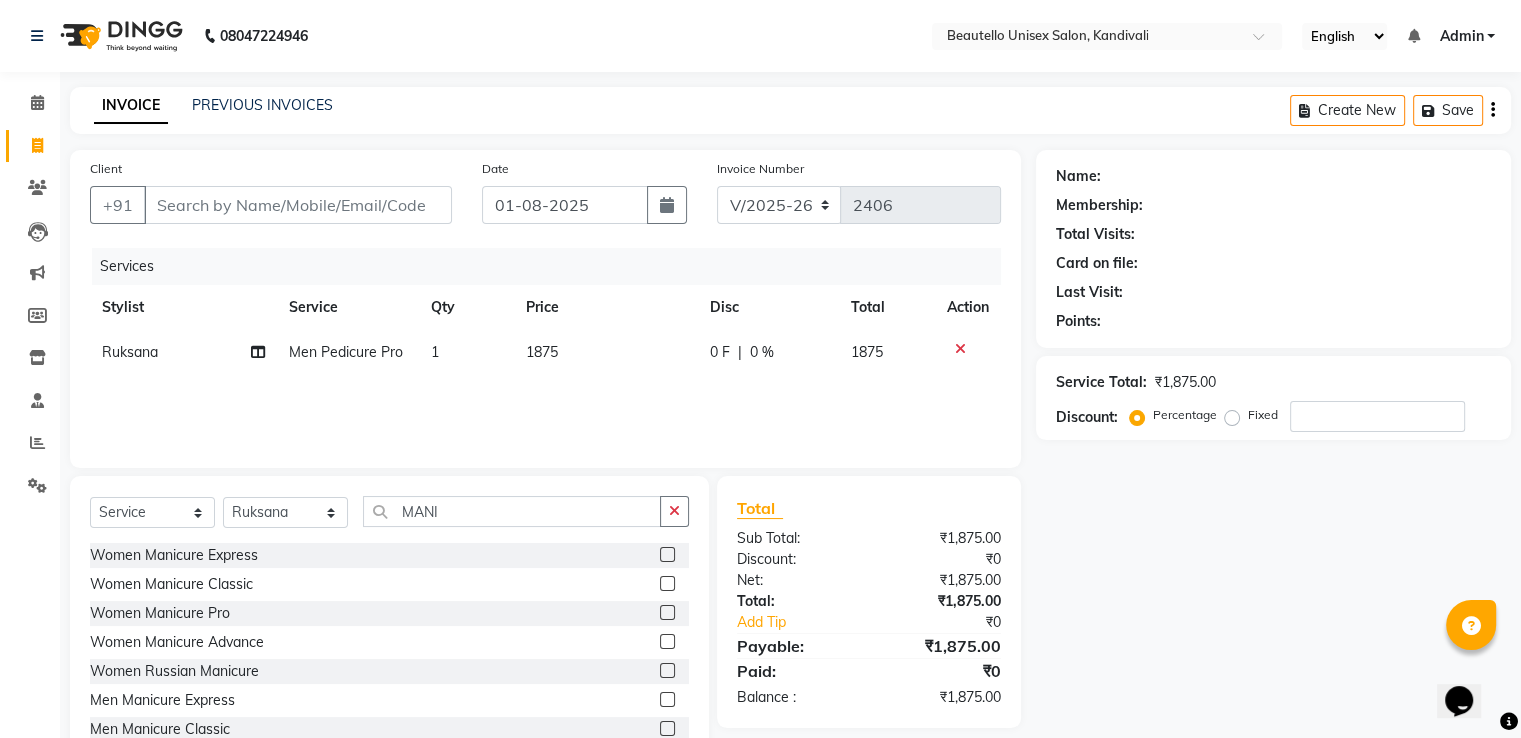 click 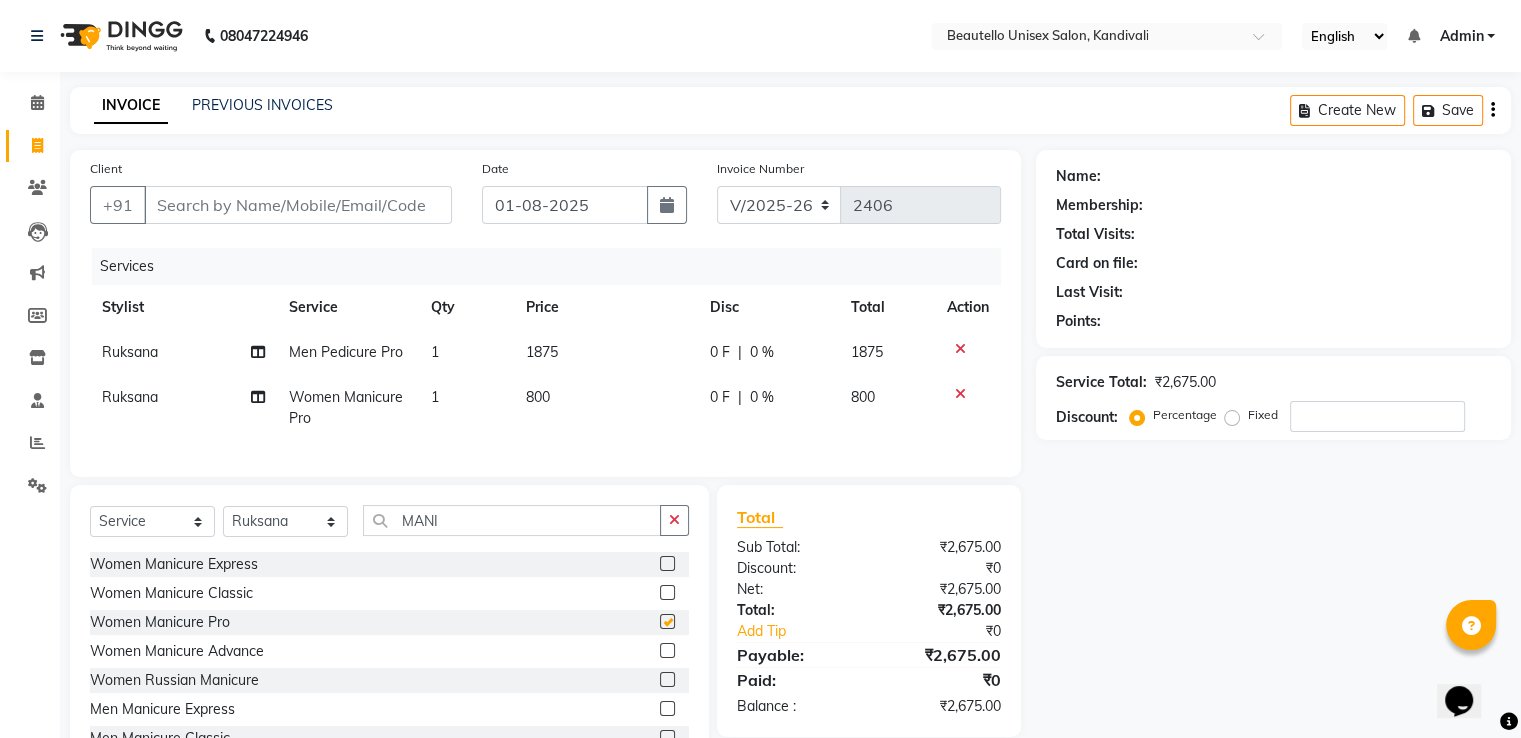 checkbox on "false" 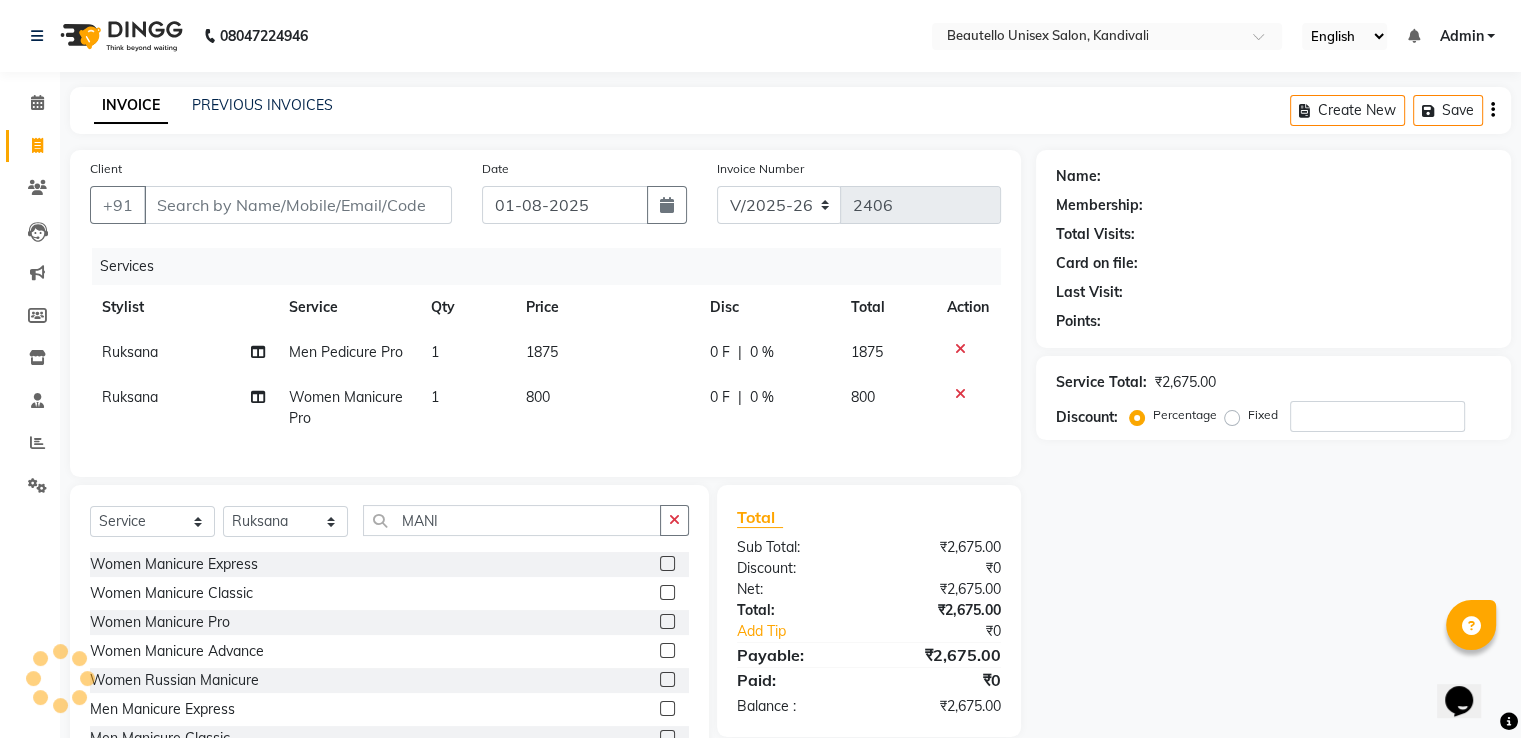 click on "1875" 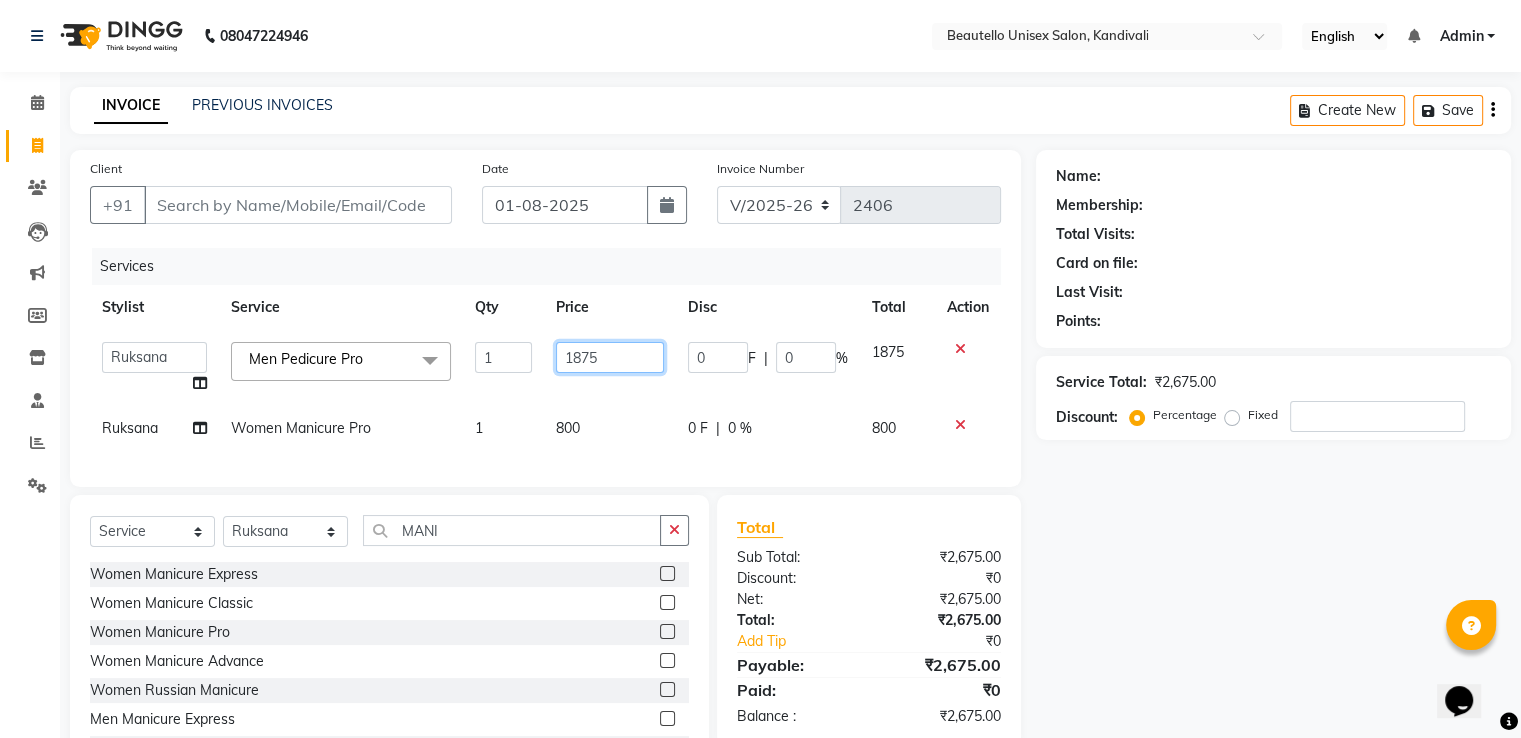 drag, startPoint x: 622, startPoint y: 360, endPoint x: 519, endPoint y: 349, distance: 103.58572 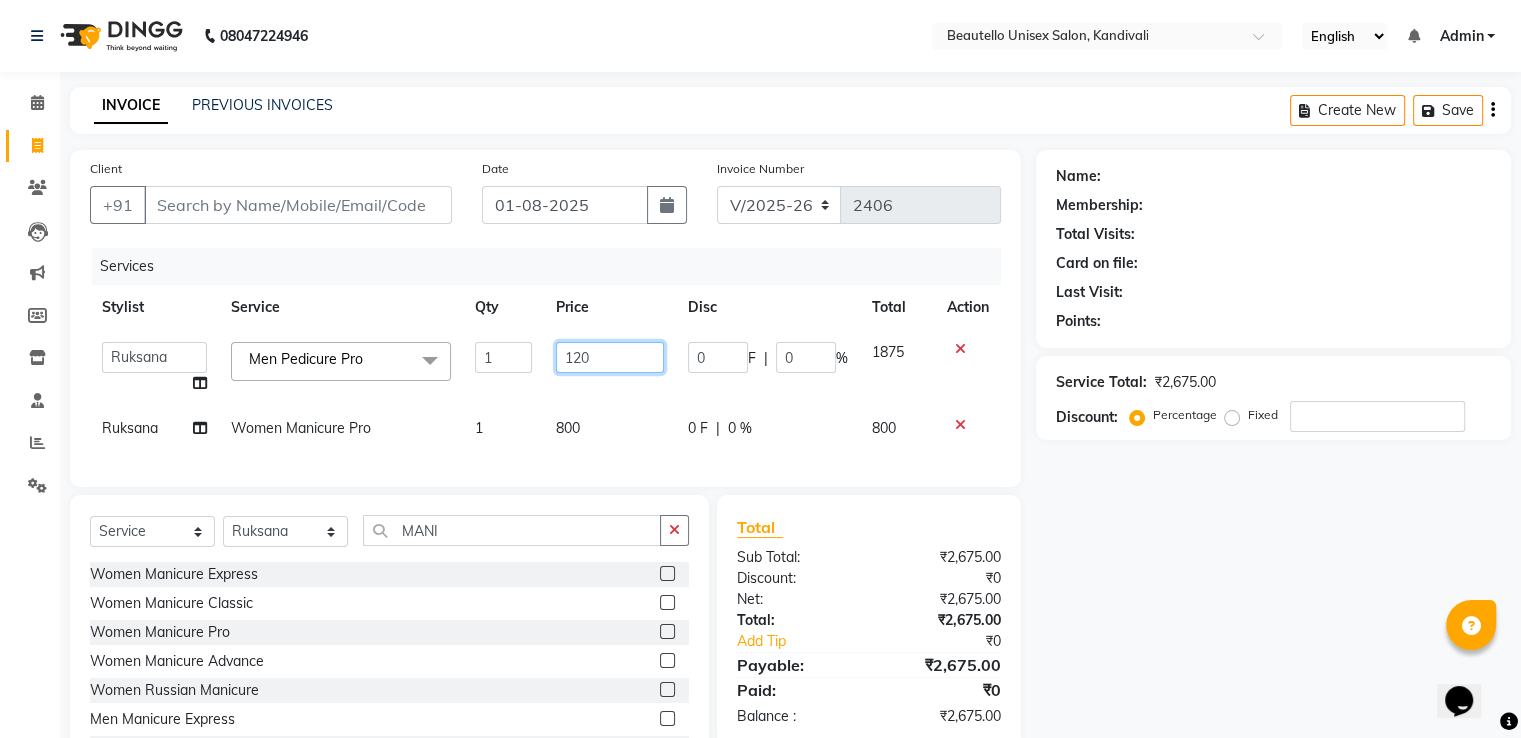 type on "1200" 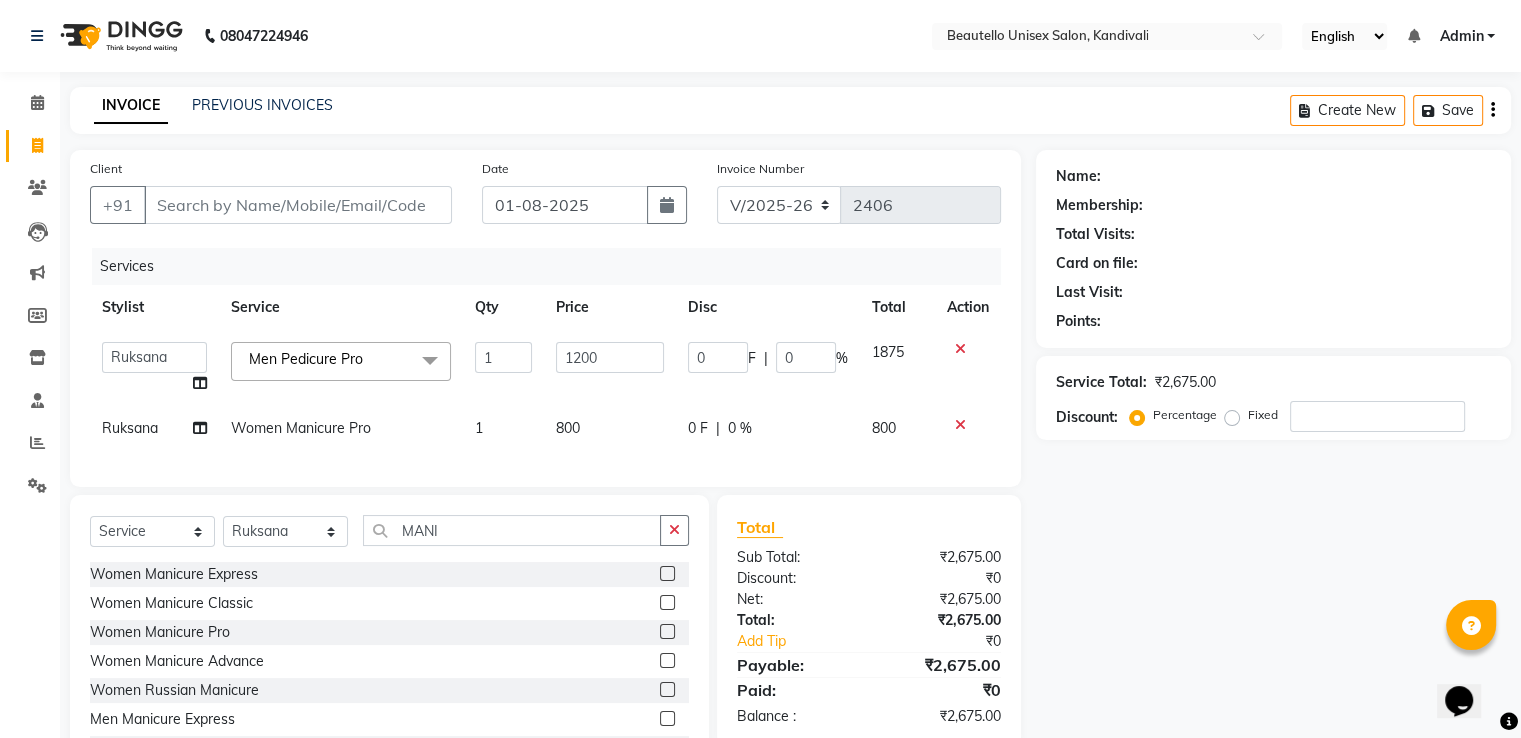 click on "800" 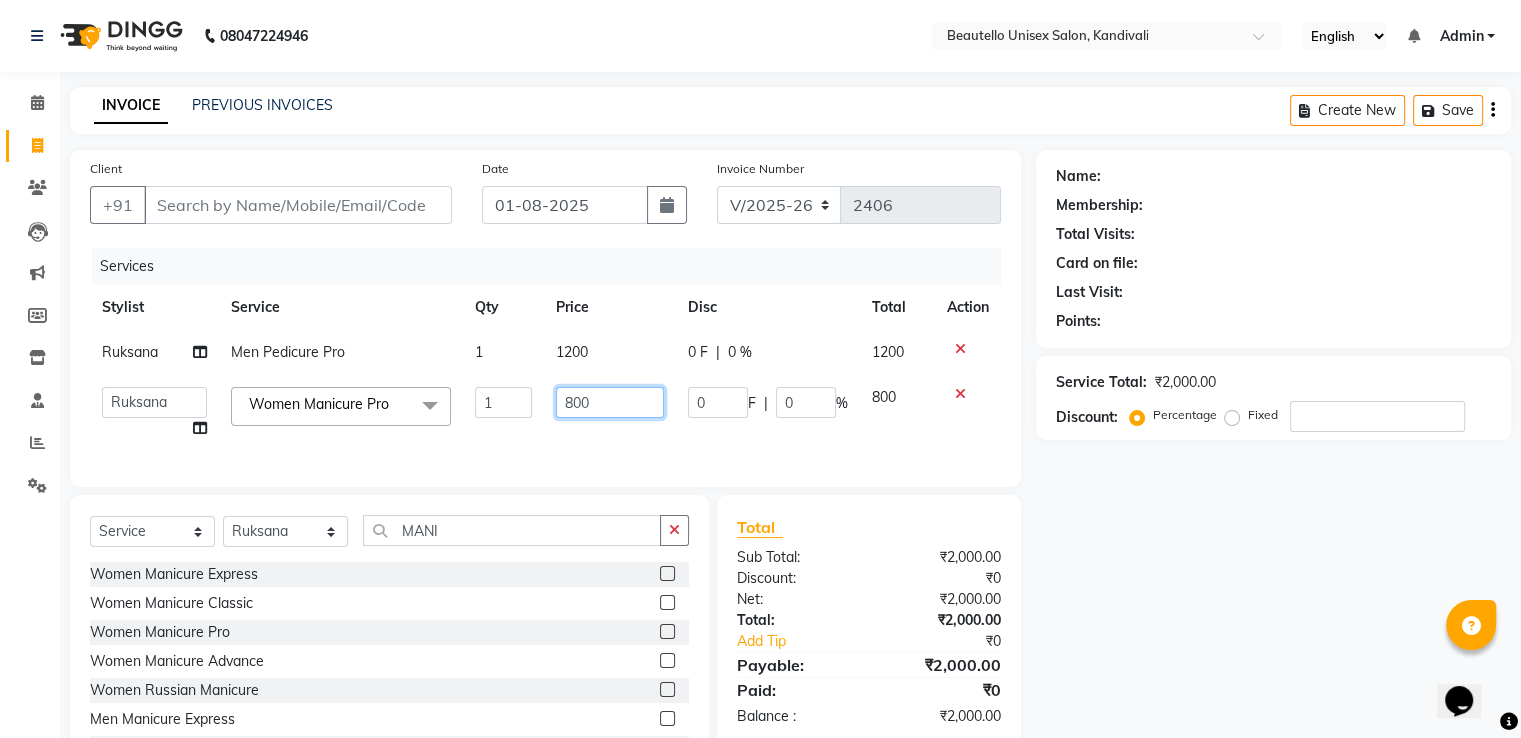 click on "800" 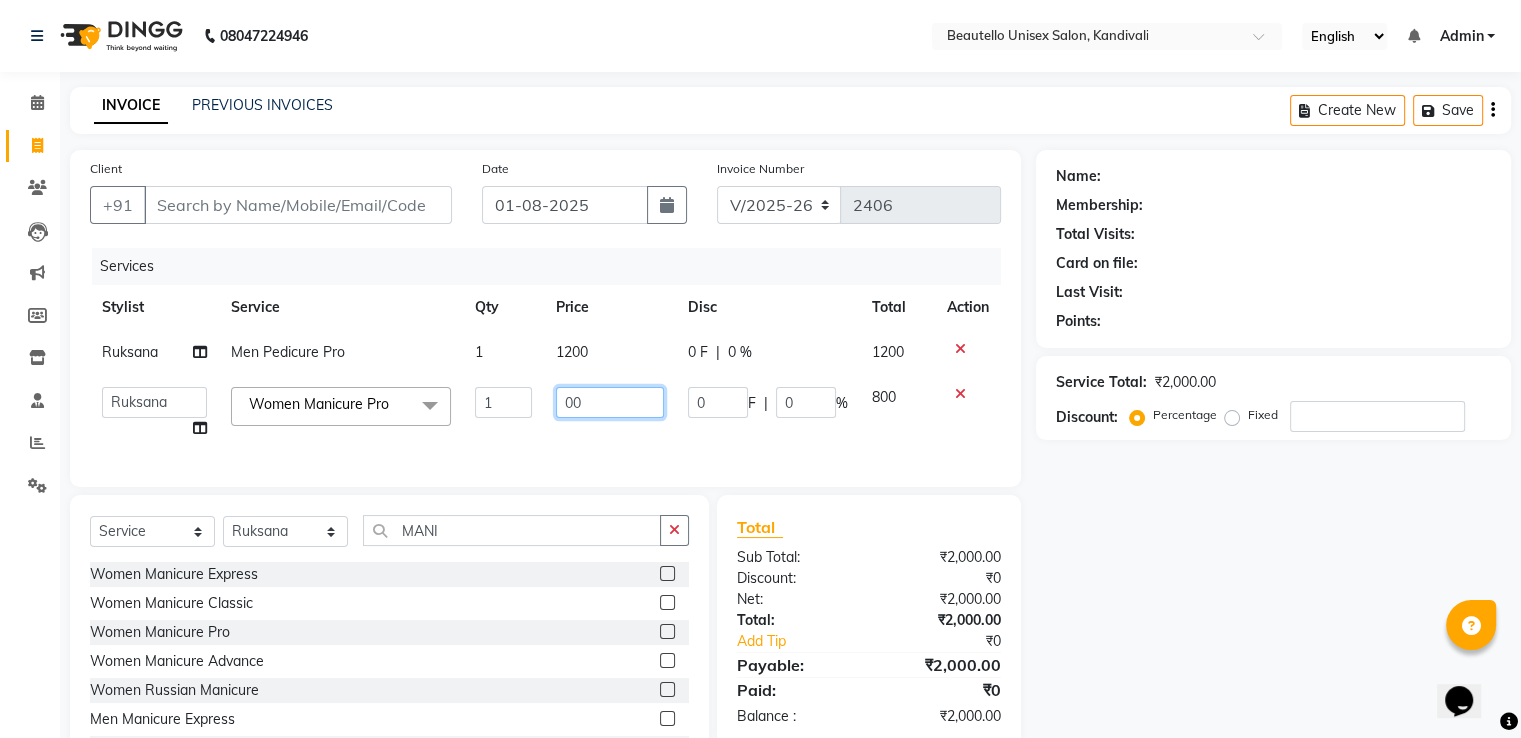 type on "600" 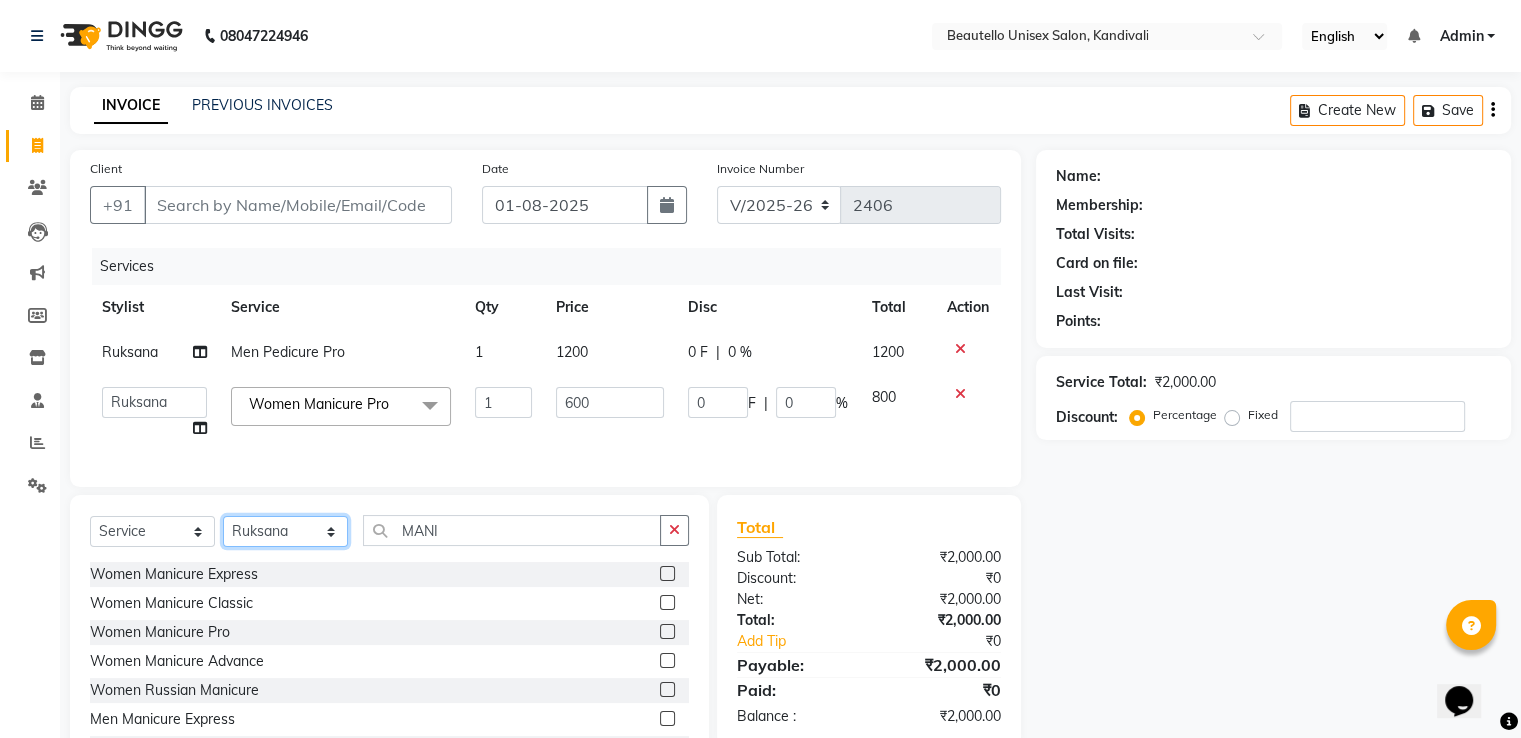 click on "Select Stylist Akki Javed Laxmi Ravi Ruksana Sajid Sameer Suhail Sukriti Mam Sweety" 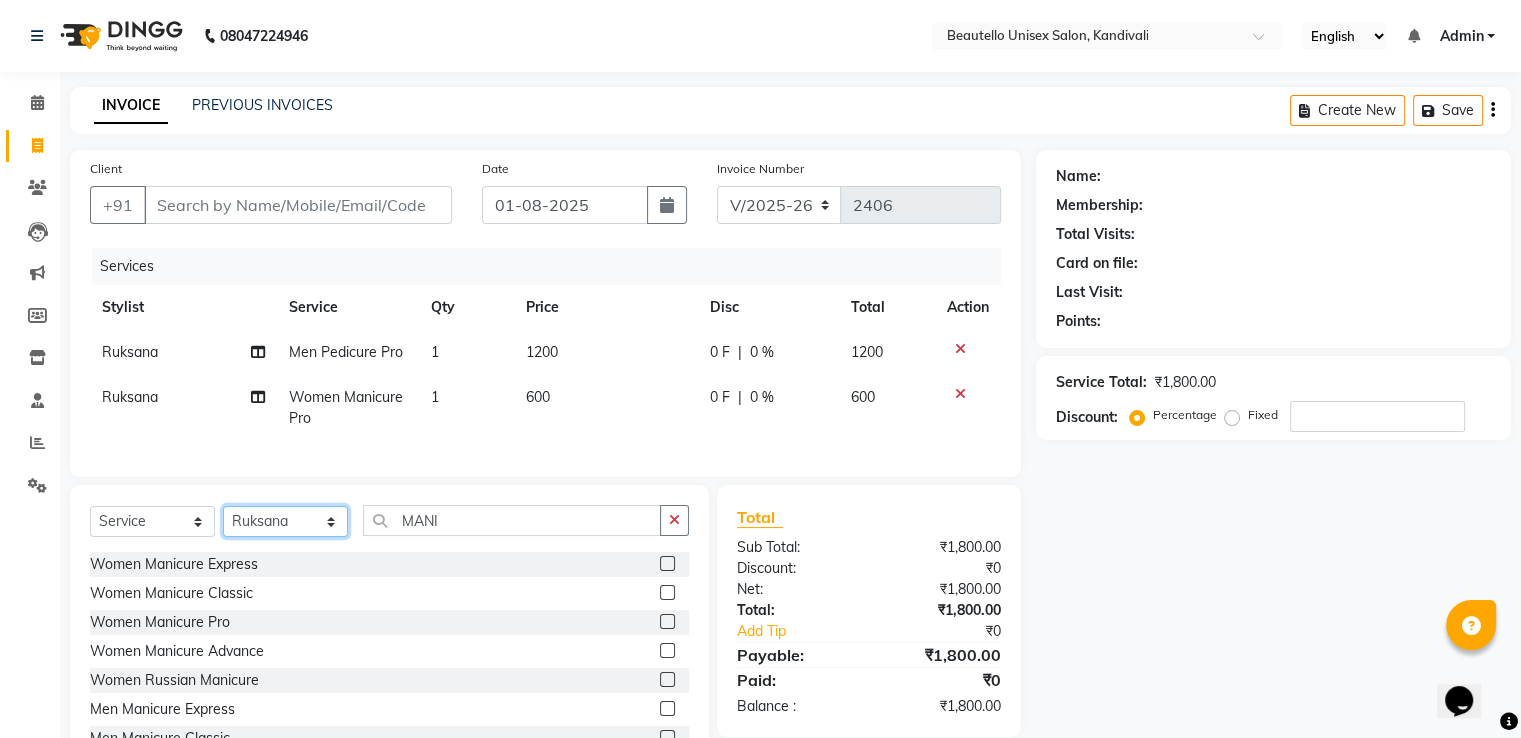 click on "Select Stylist Akki Javed Laxmi Ravi Ruksana Sajid Sameer Suhail Sukriti Mam Sweety" 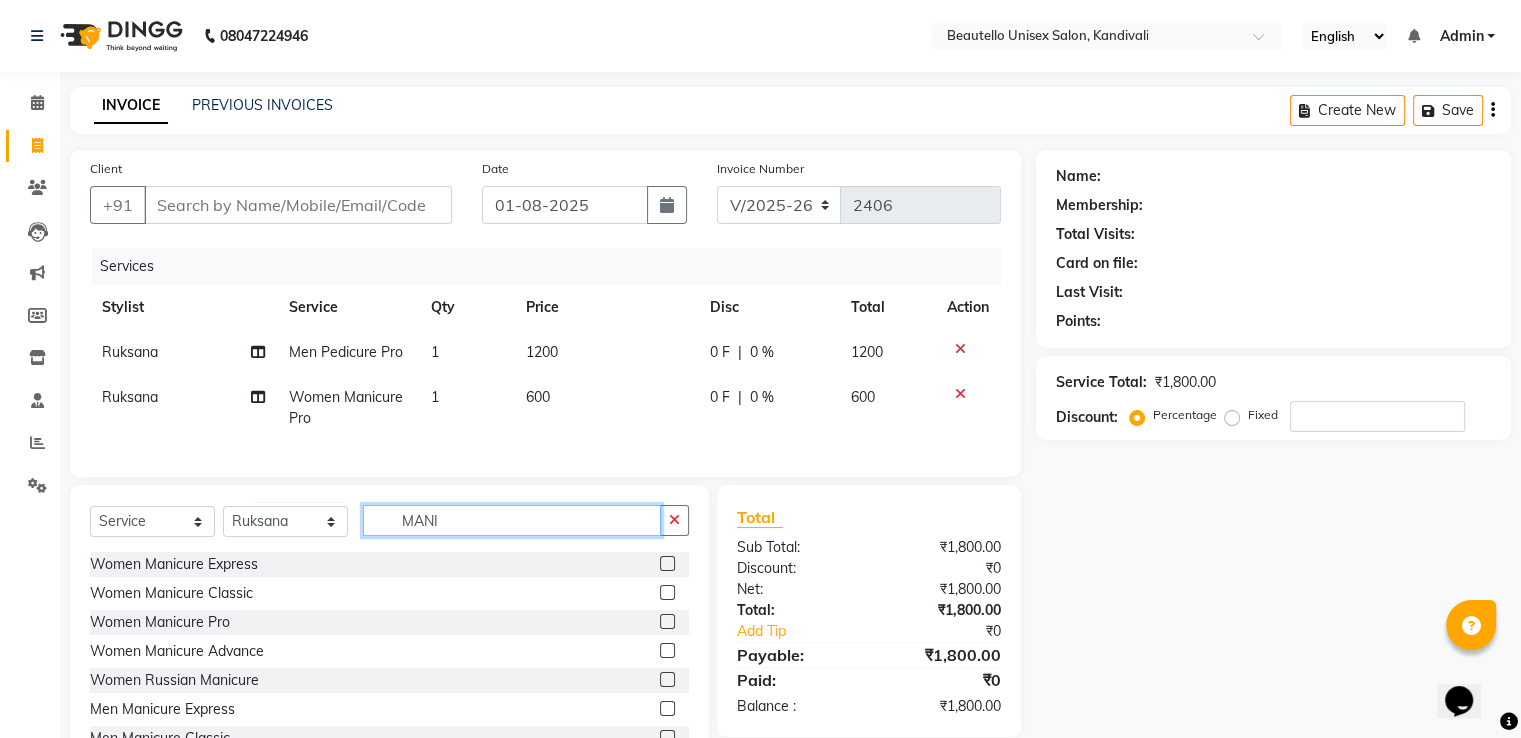 drag, startPoint x: 503, startPoint y: 543, endPoint x: 371, endPoint y: 528, distance: 132.84953 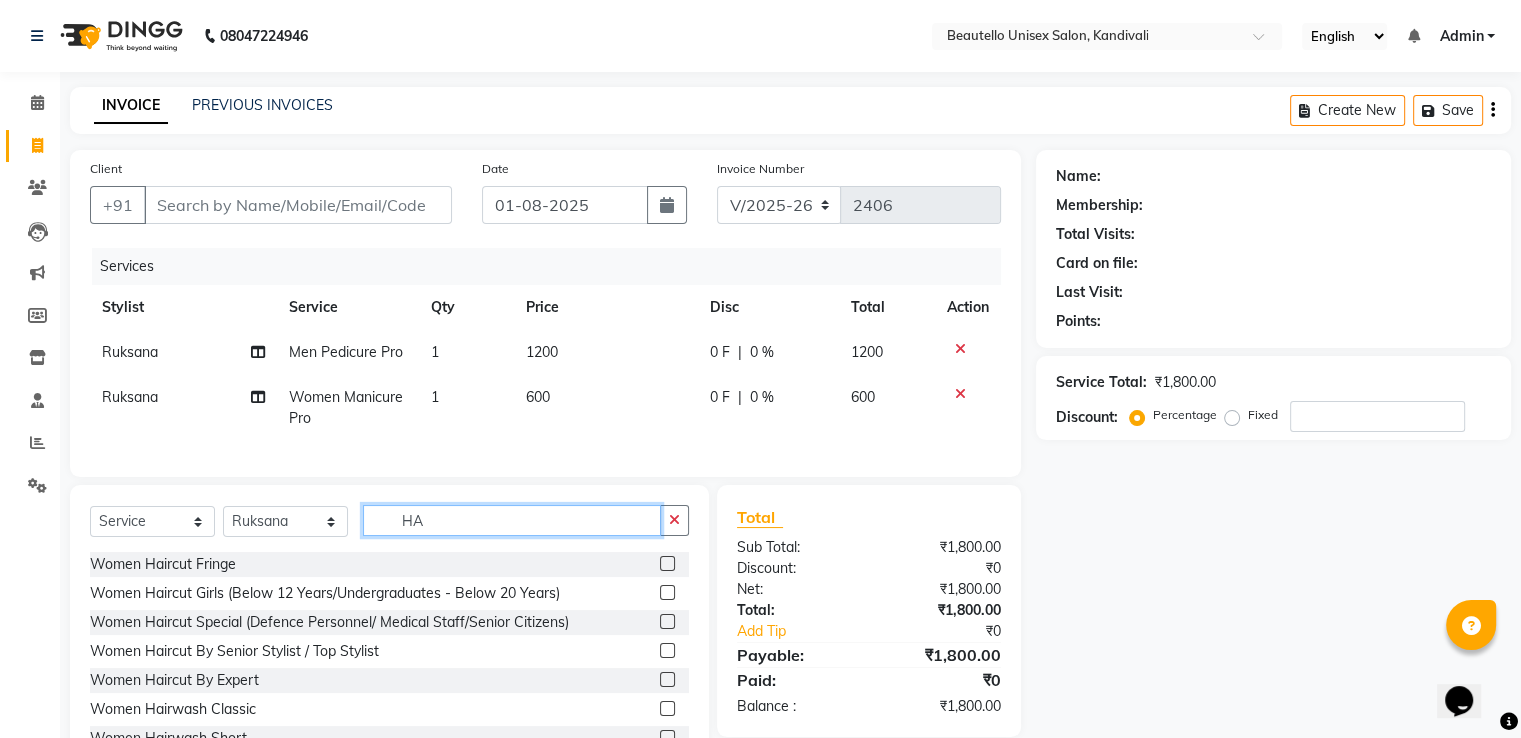 type on "H" 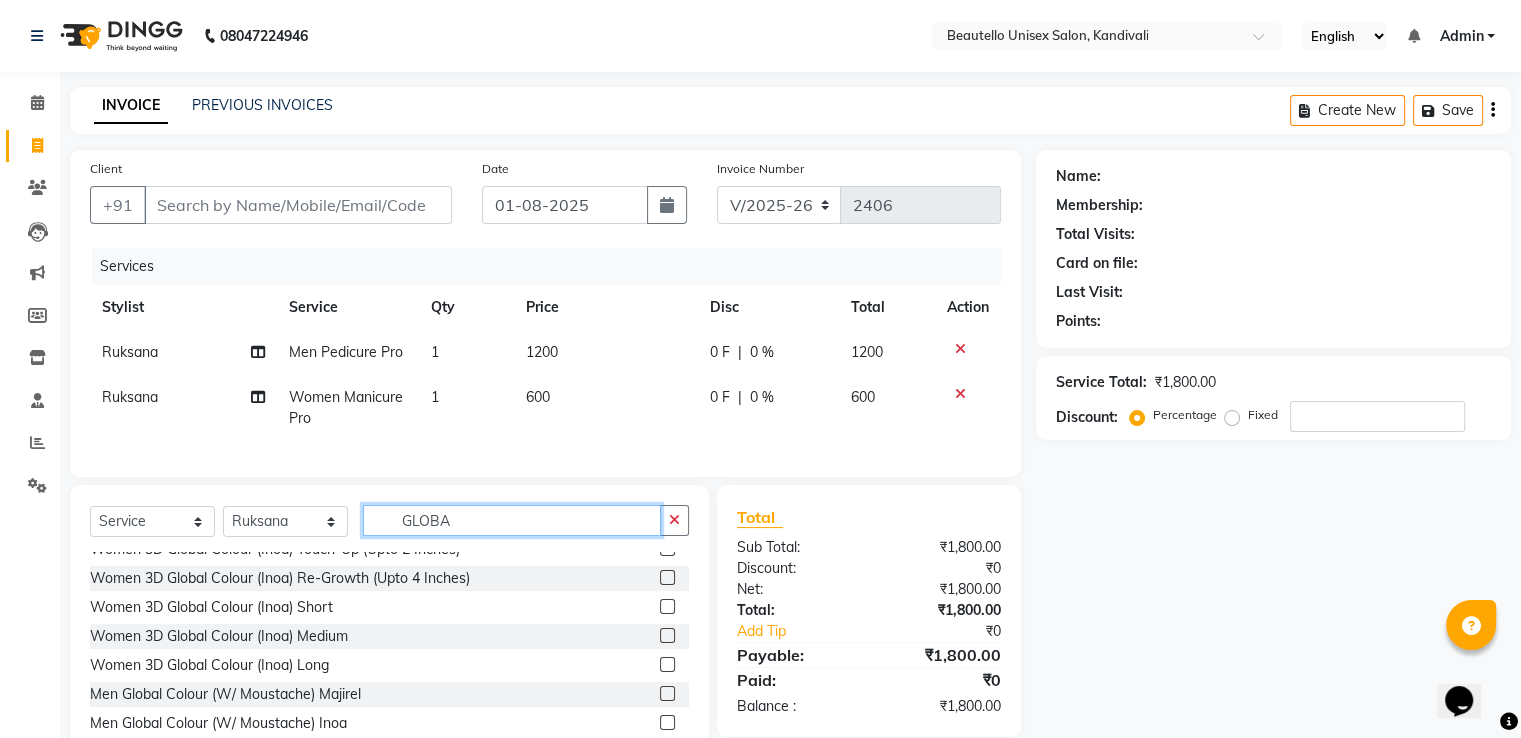 scroll, scrollTop: 176, scrollLeft: 0, axis: vertical 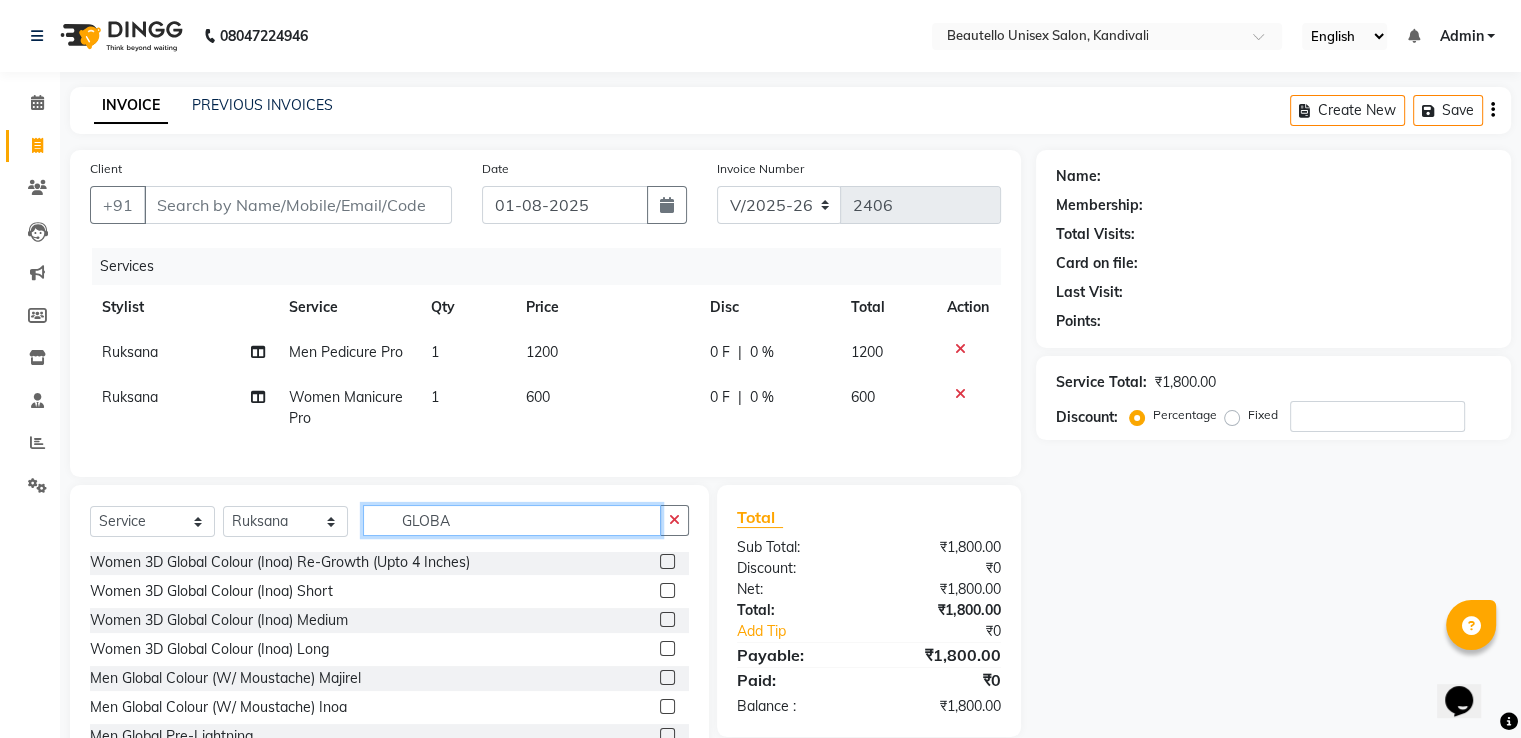 type on "GLOBA" 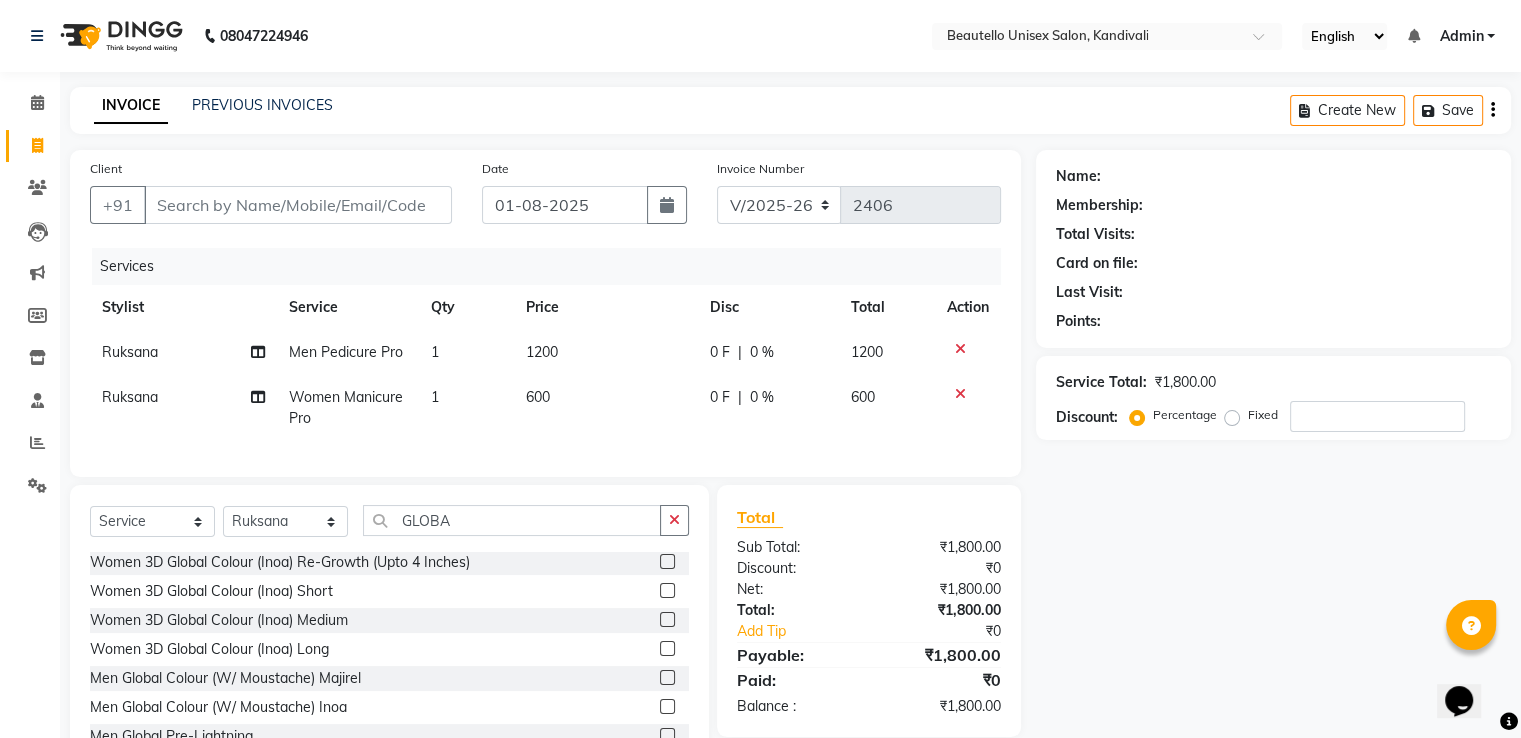 click 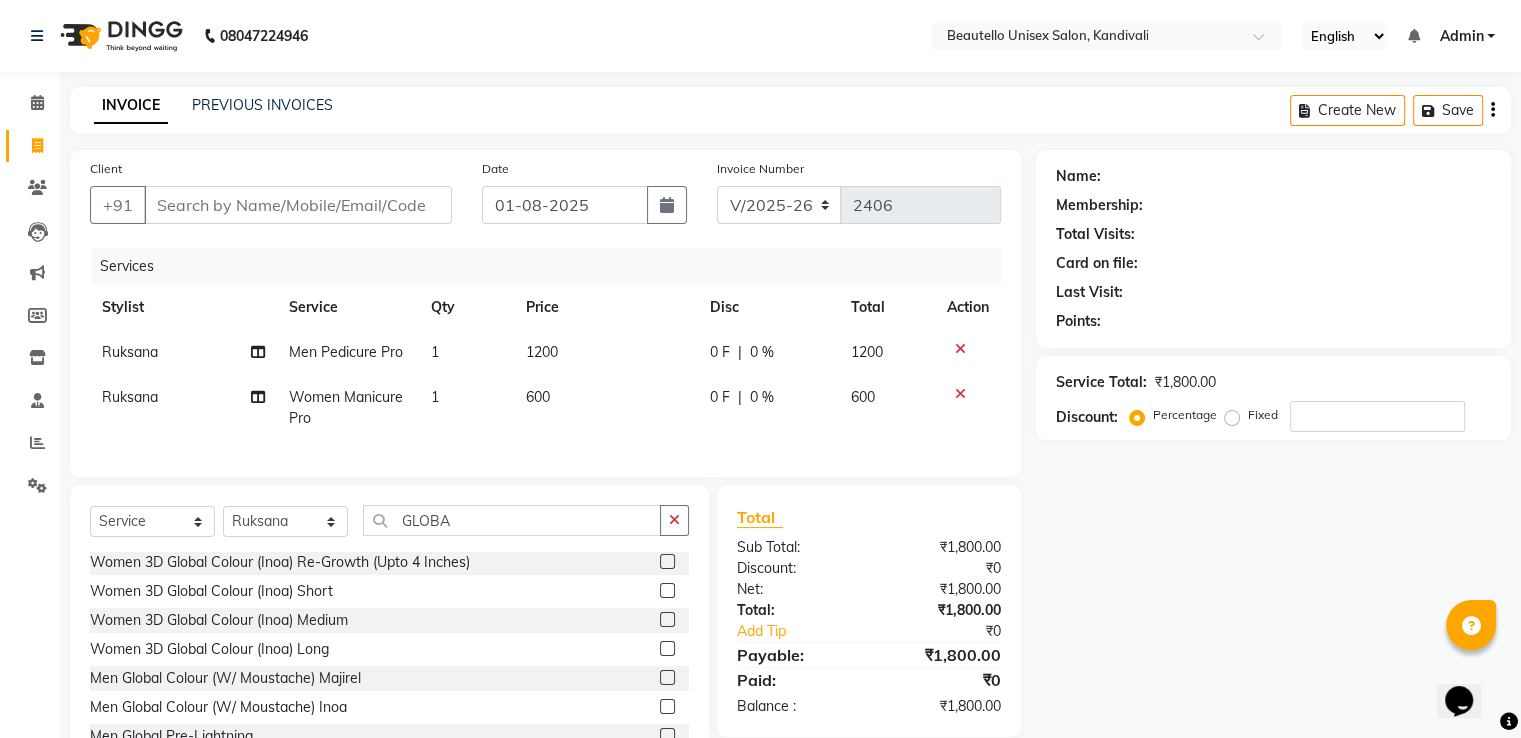 click at bounding box center [666, 678] 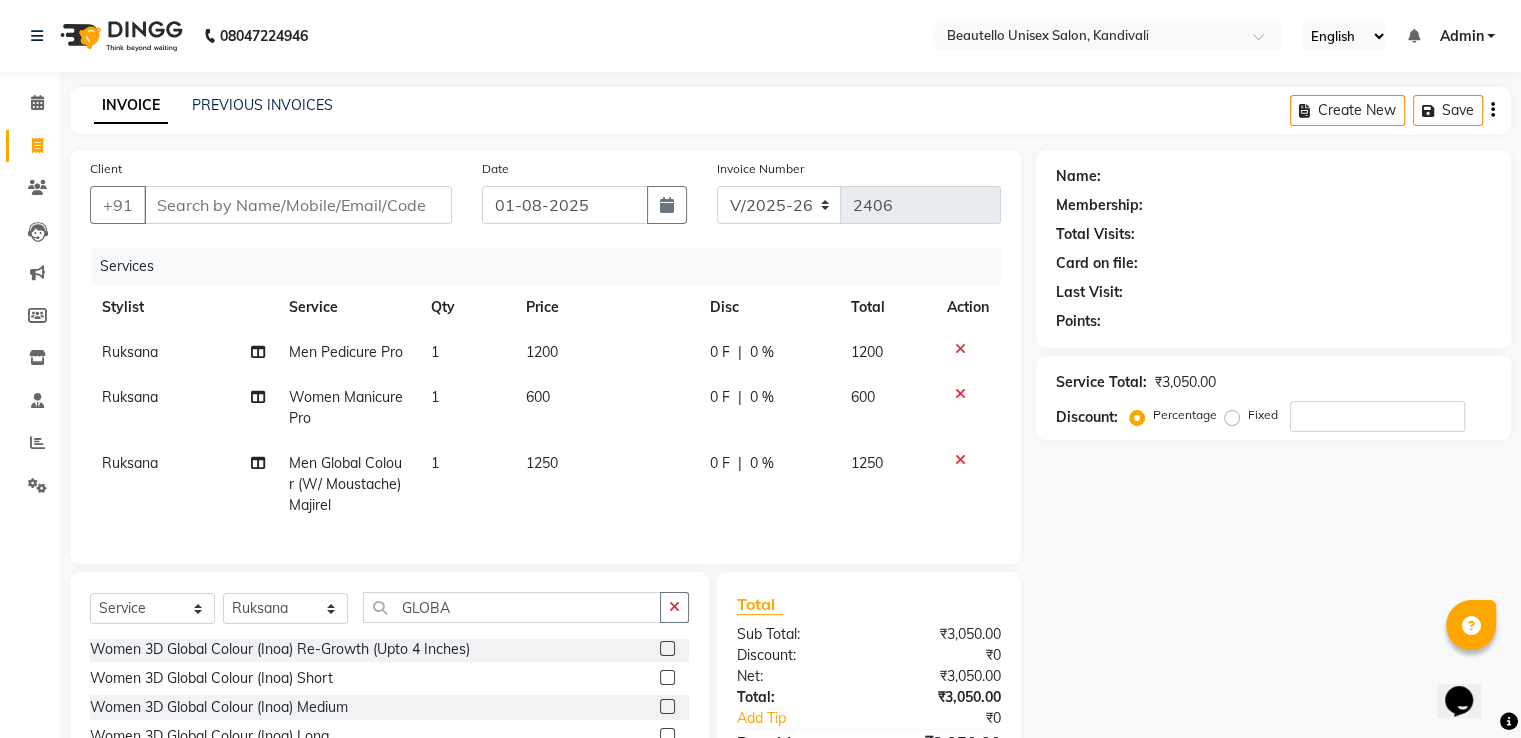 checkbox on "false" 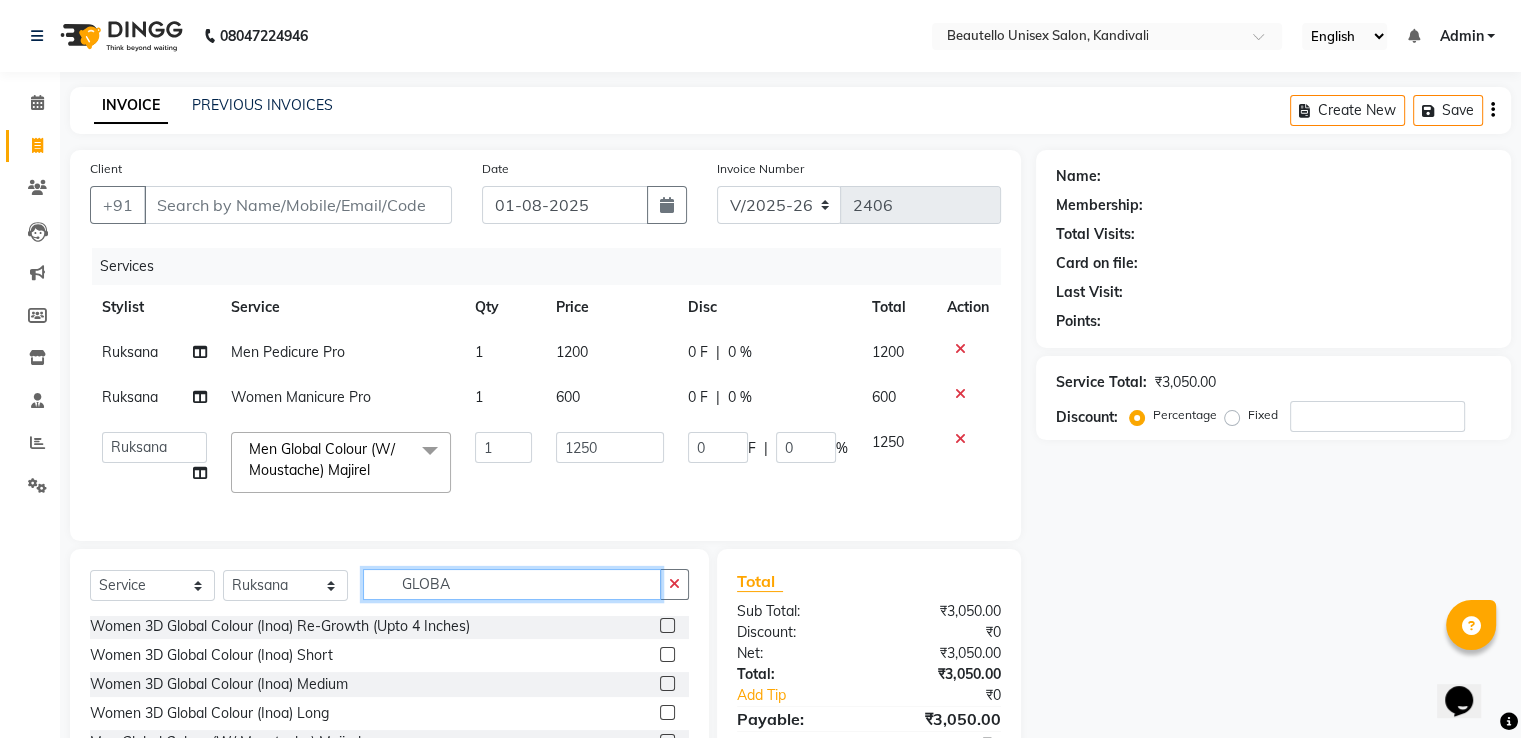 drag, startPoint x: 465, startPoint y: 600, endPoint x: 312, endPoint y: 584, distance: 153.83432 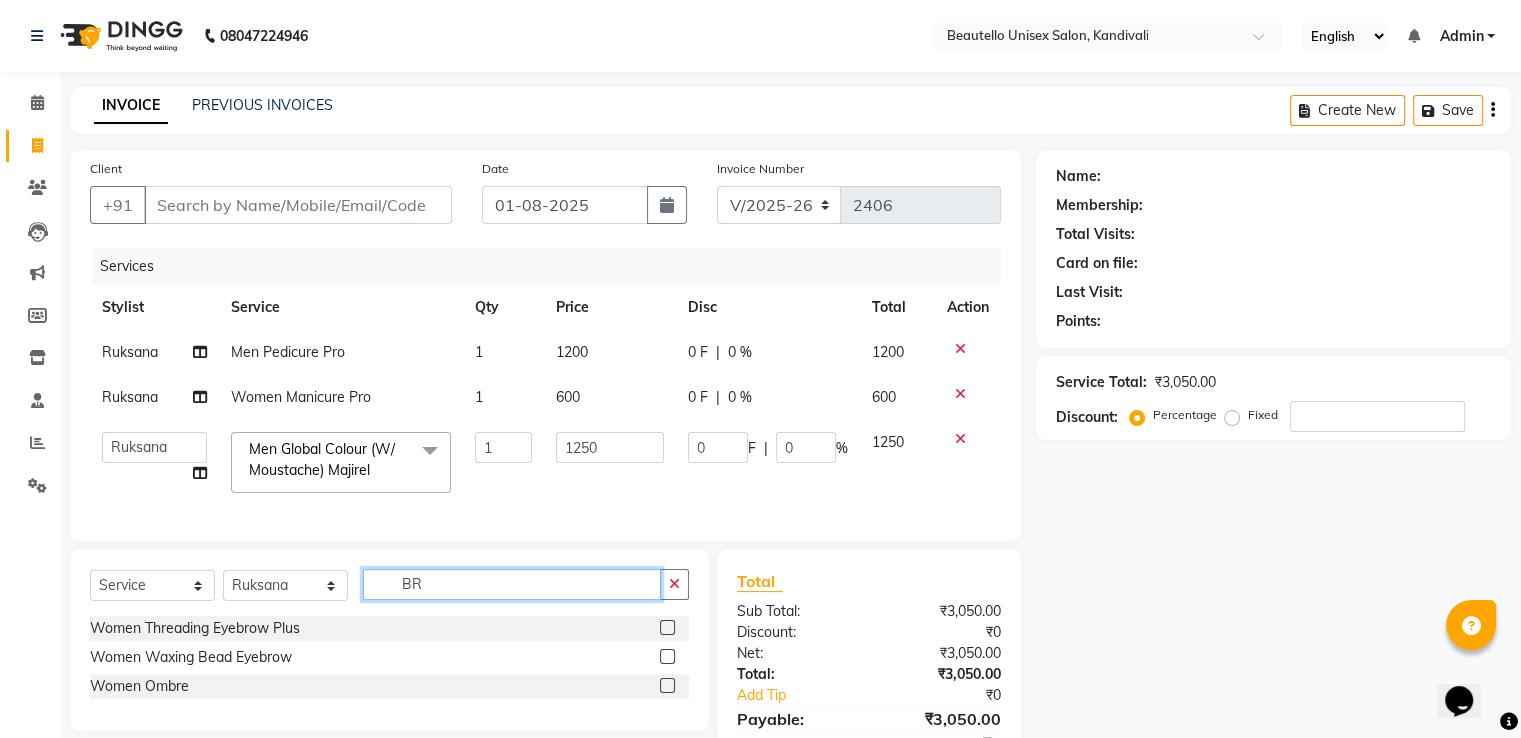 scroll, scrollTop: 0, scrollLeft: 0, axis: both 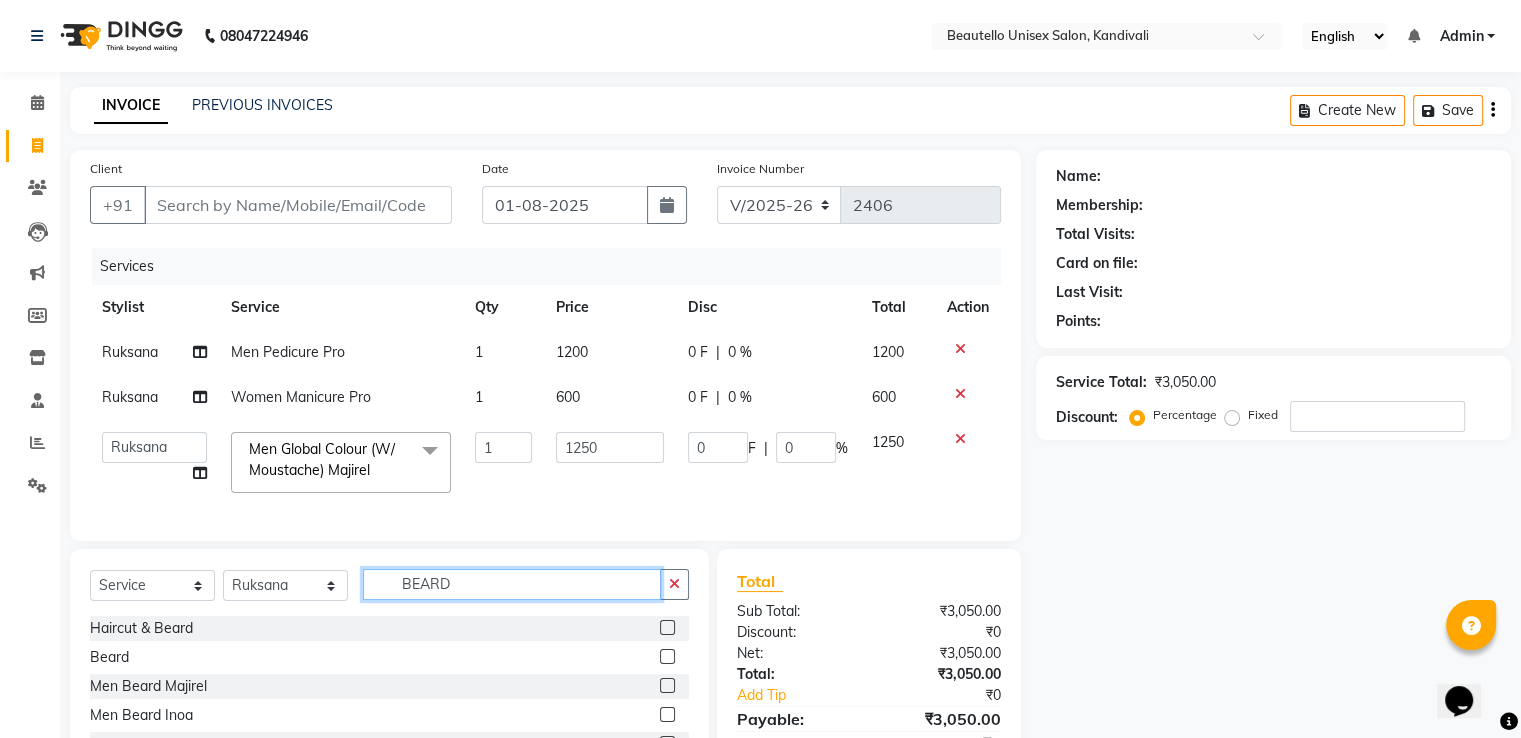 type on "BEARD" 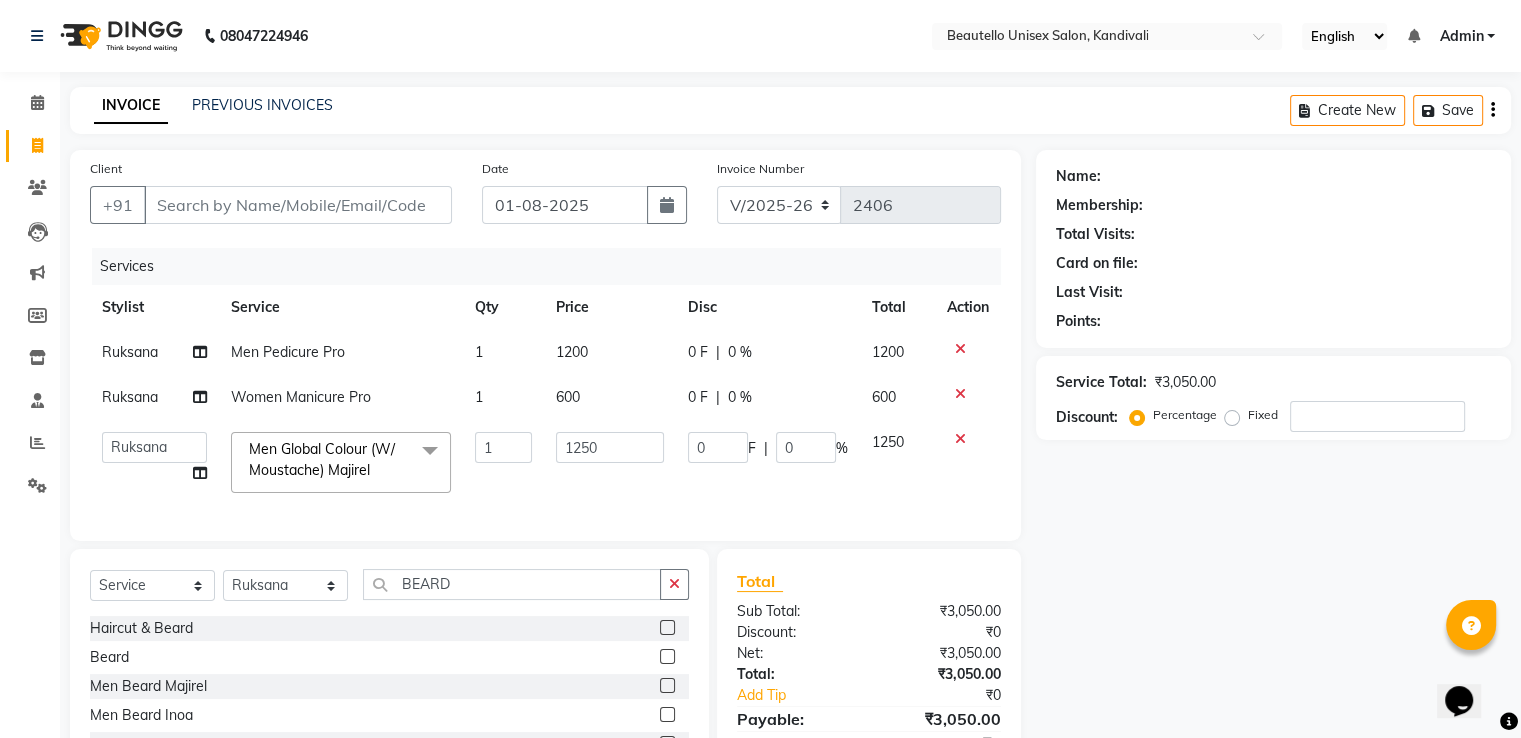 click 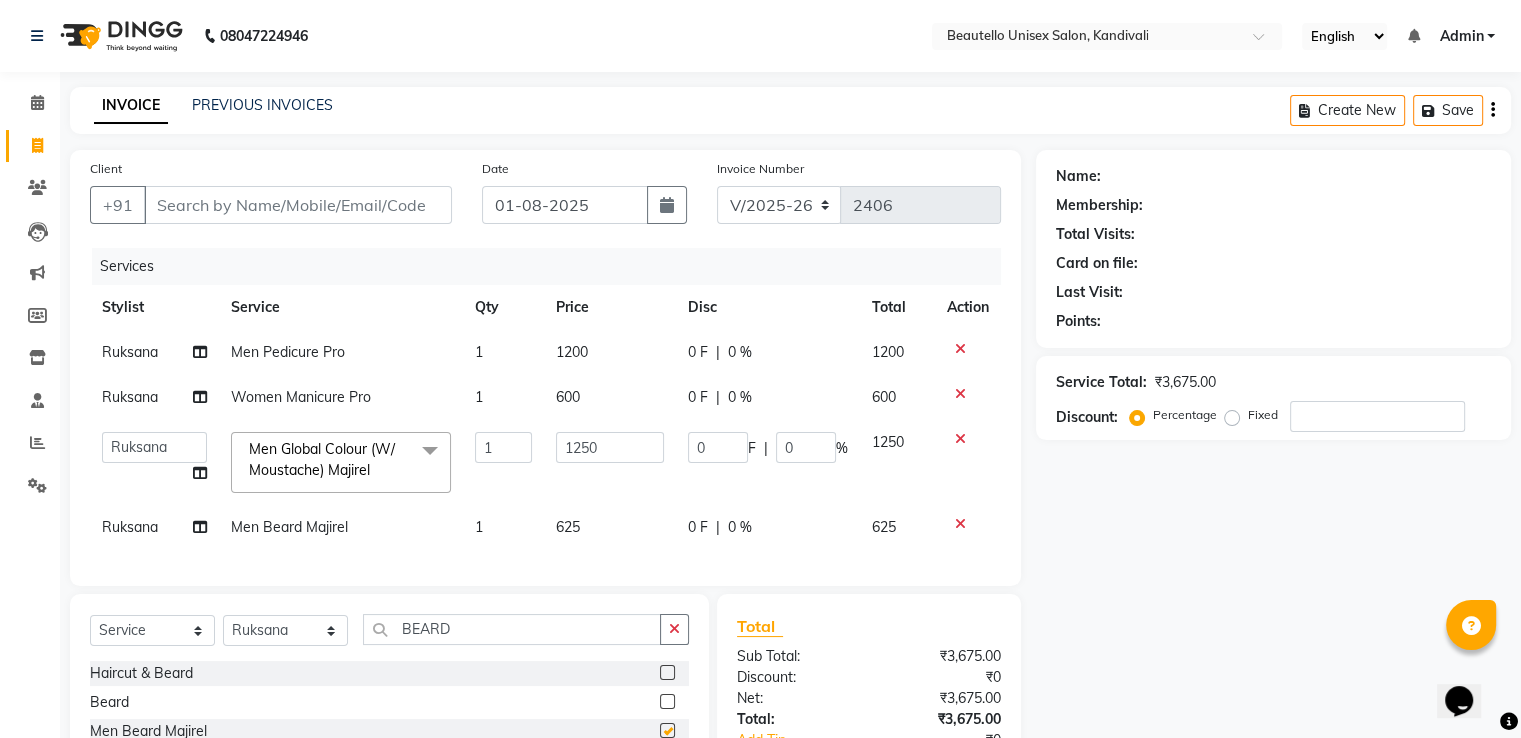 checkbox on "false" 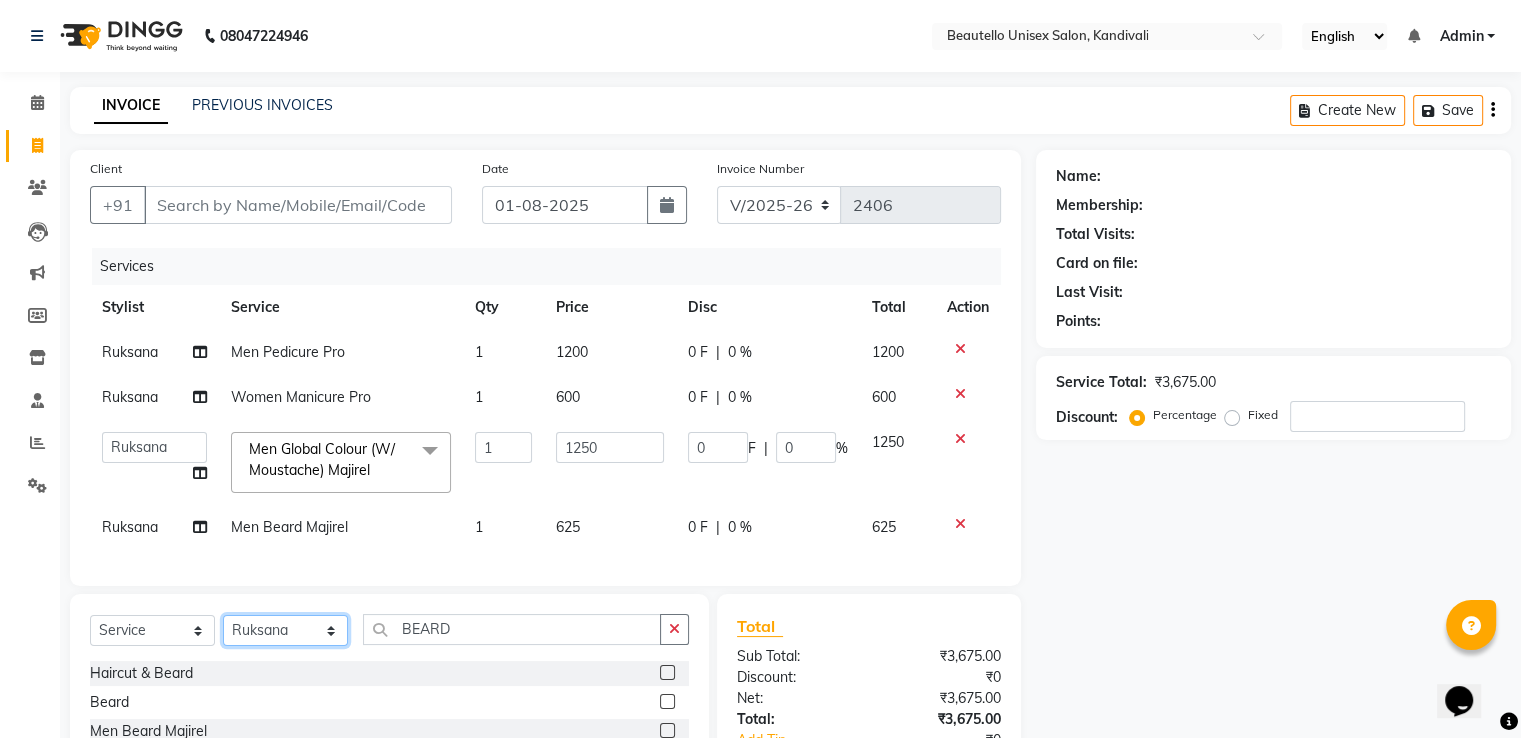 click on "Select Stylist Akki Javed Laxmi Ravi Ruksana Sajid Sameer Suhail Sukriti Mam Sweety" 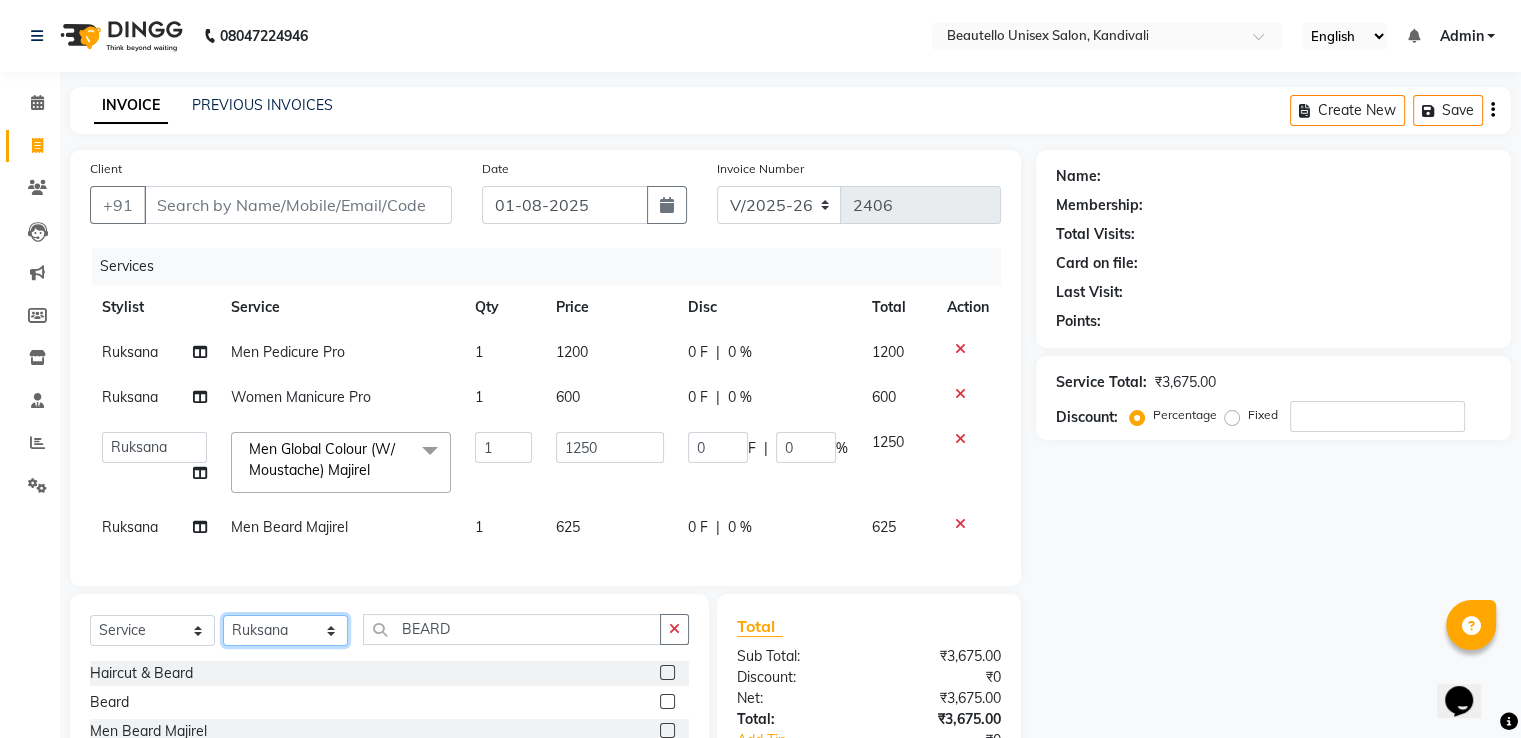 select on "69024" 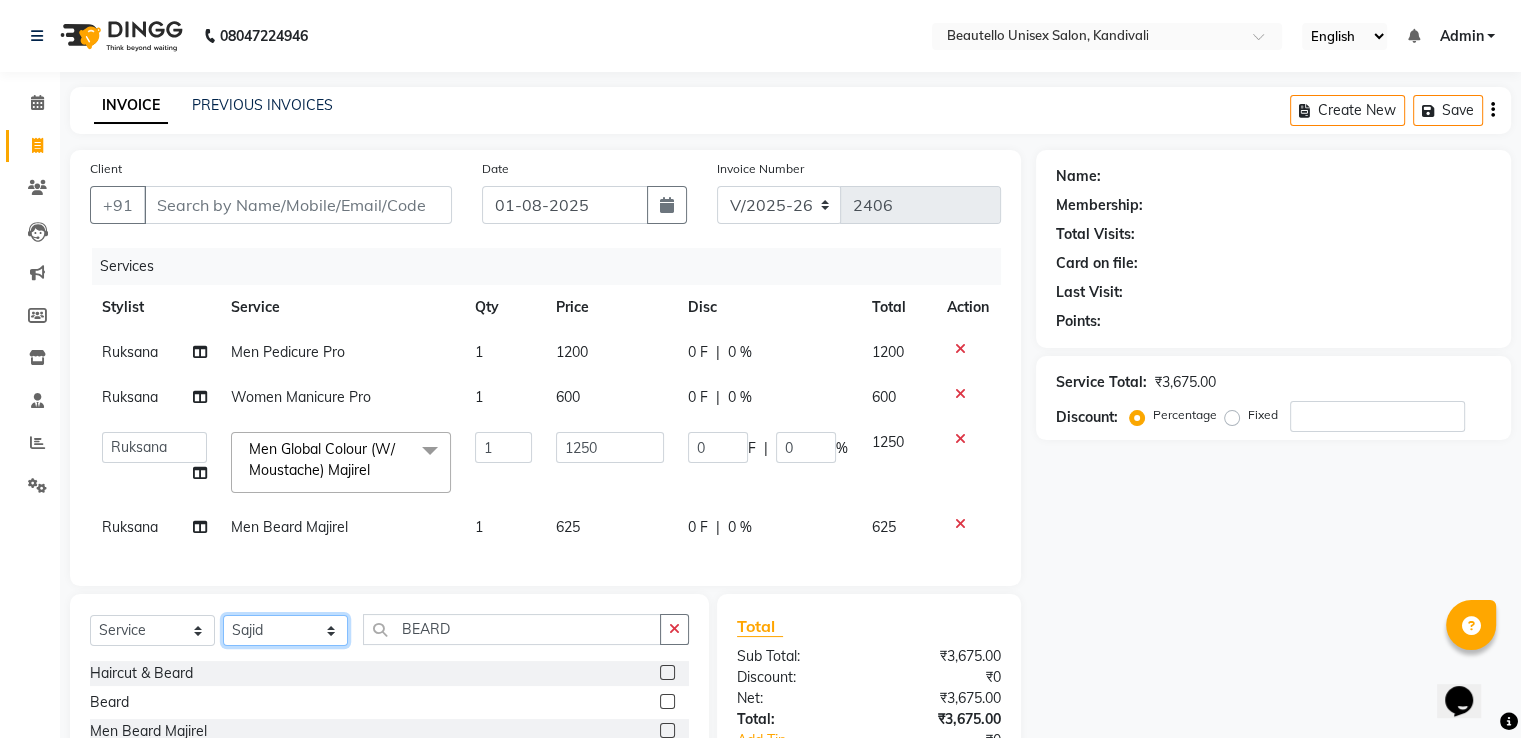 click on "Select Stylist Akki Javed Laxmi Ravi Ruksana Sajid Sameer Suhail Sukriti Mam Sweety" 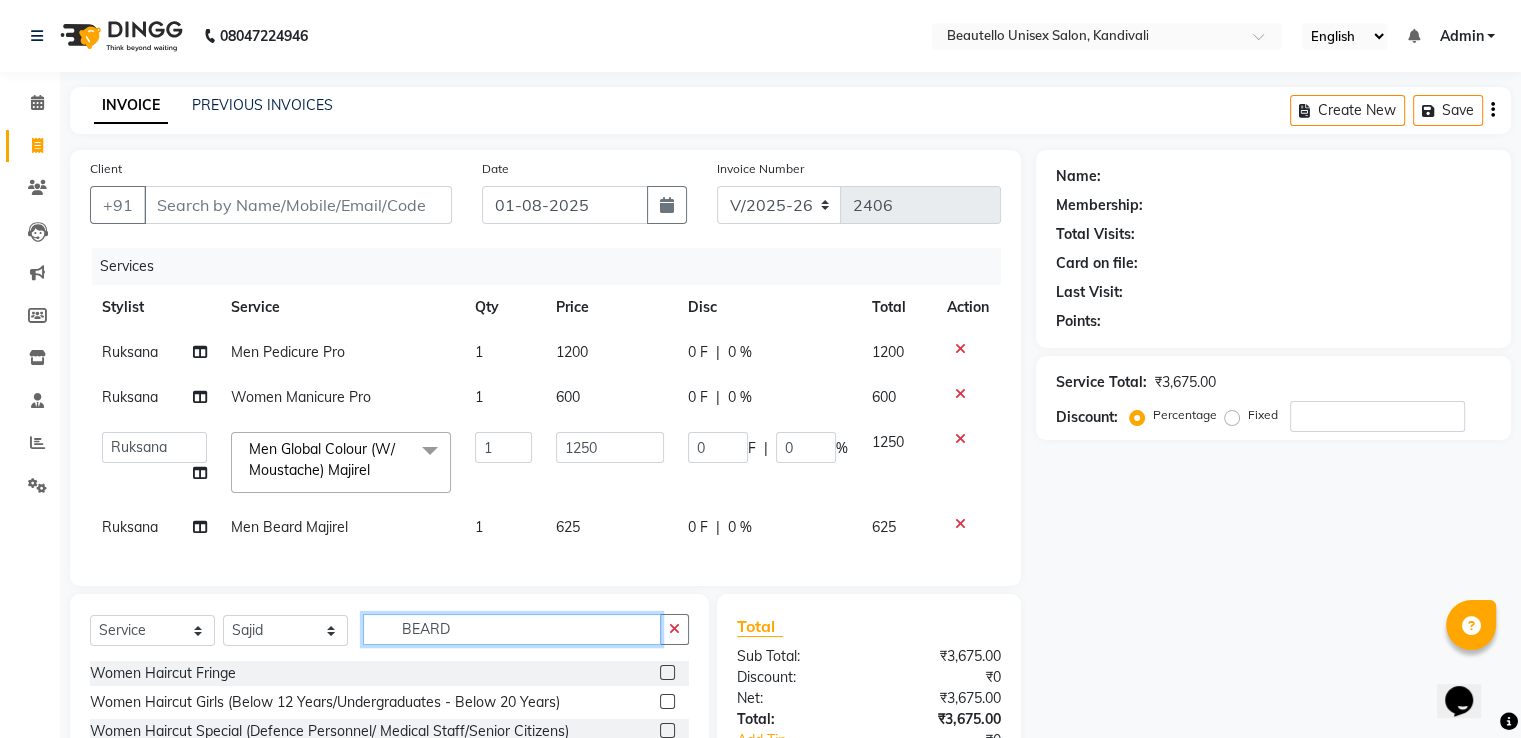 drag, startPoint x: 406, startPoint y: 648, endPoint x: 292, endPoint y: 637, distance: 114.52947 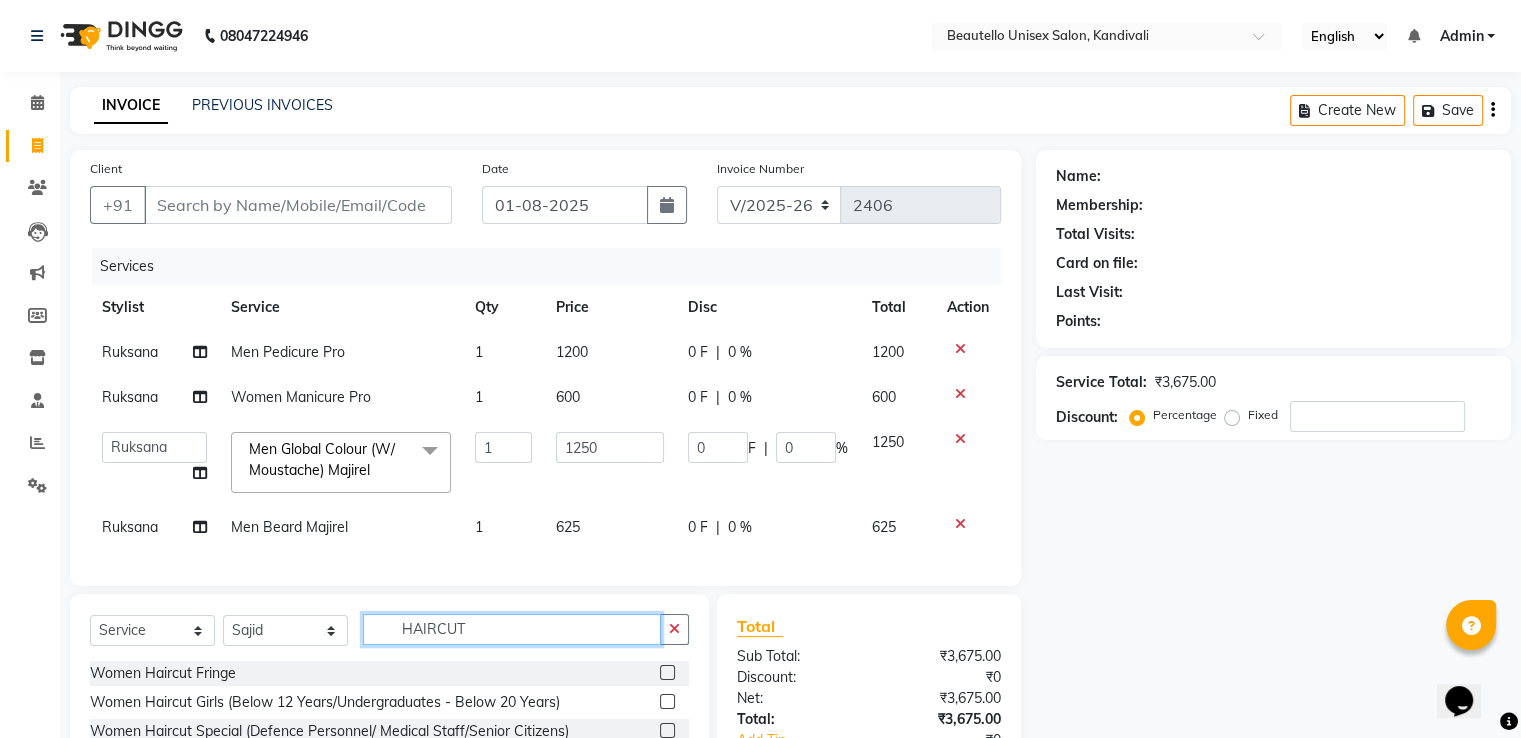 scroll, scrollTop: 196, scrollLeft: 0, axis: vertical 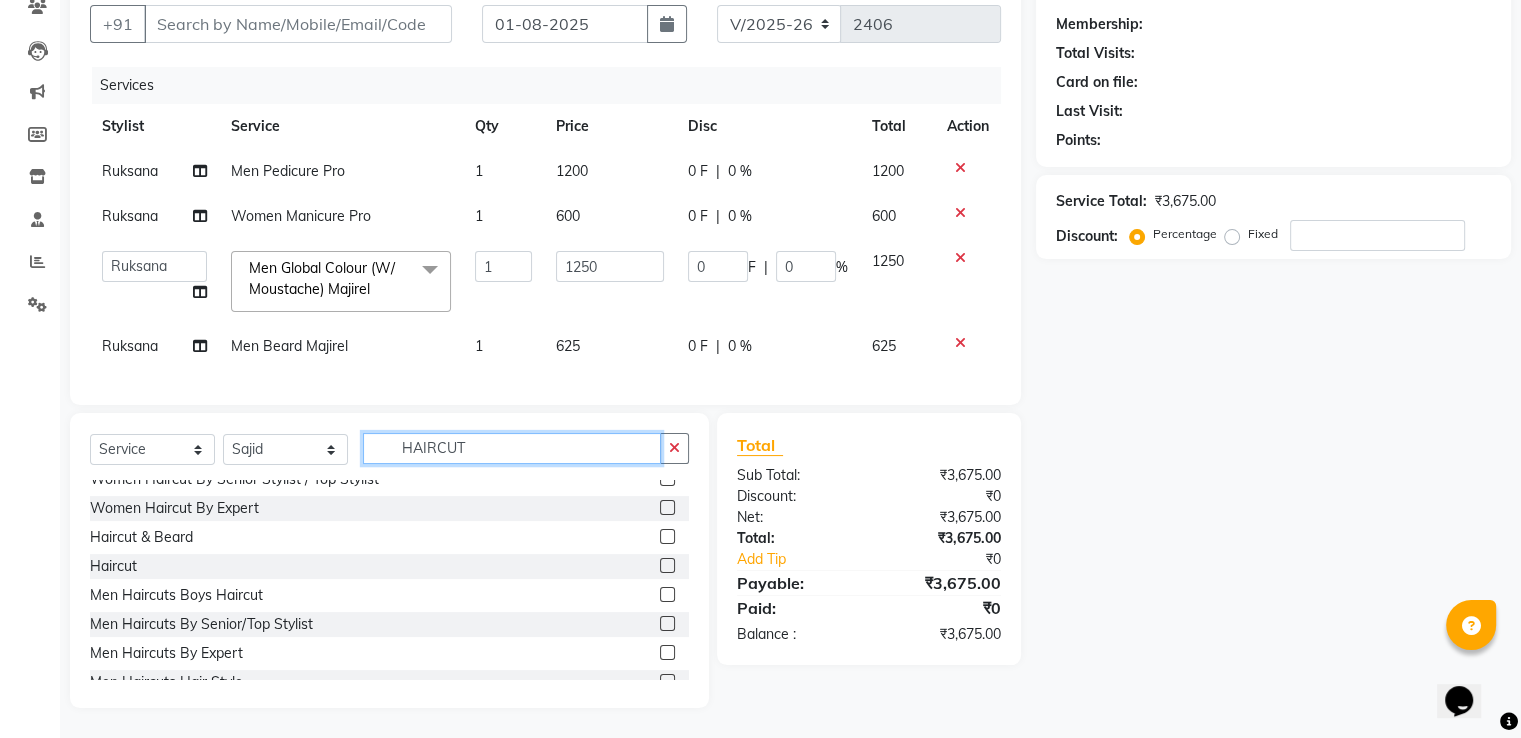 type on "HAIRCUT" 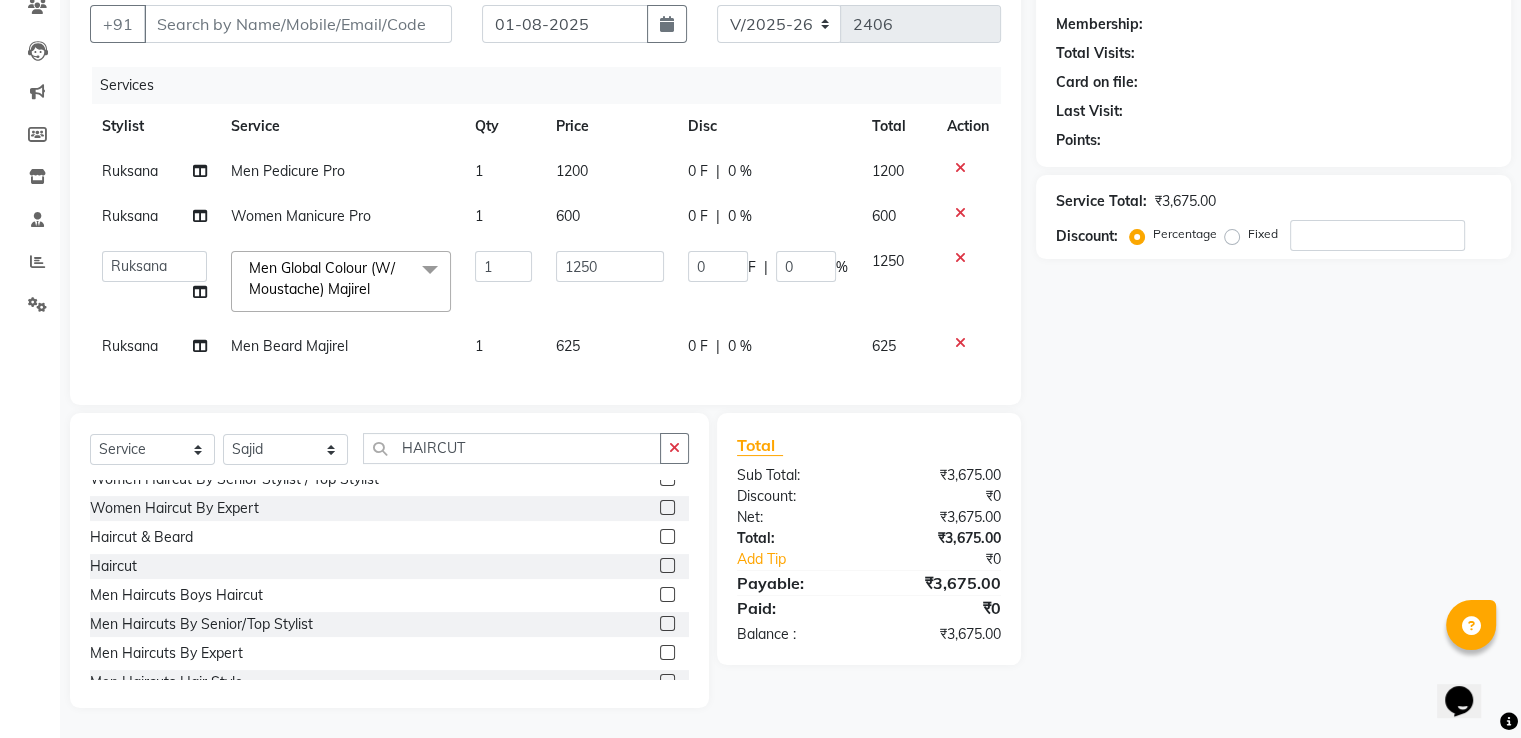 click 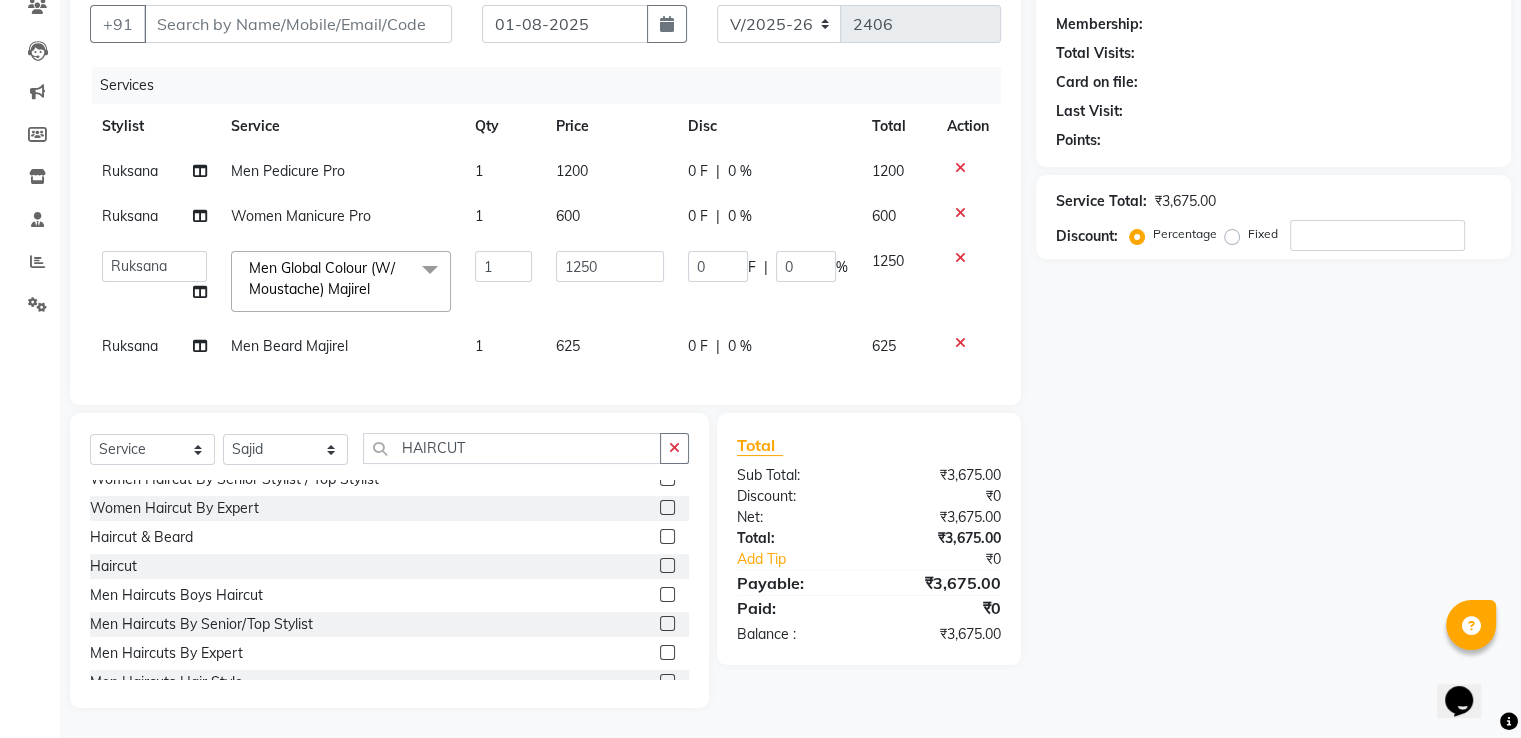 click at bounding box center (666, 624) 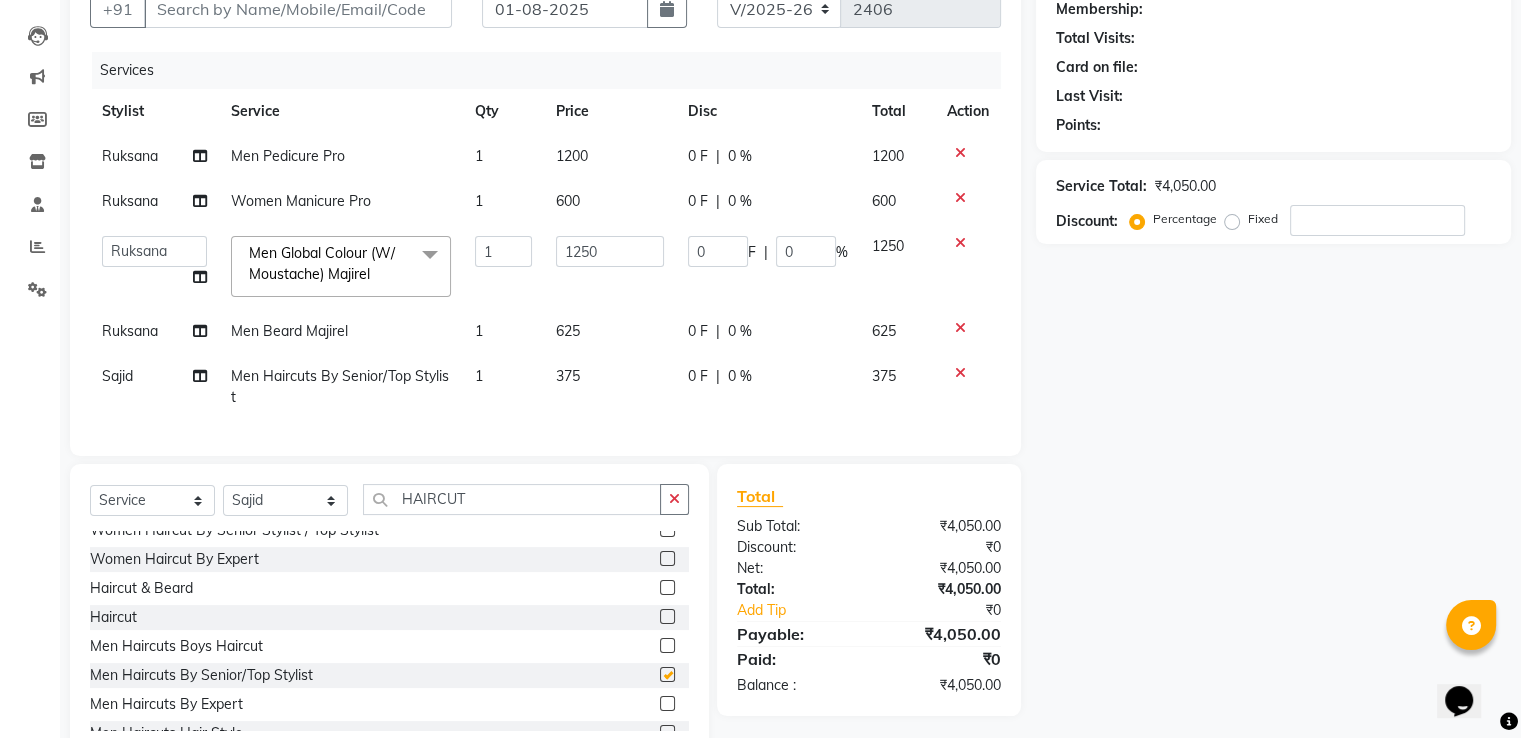 checkbox on "false" 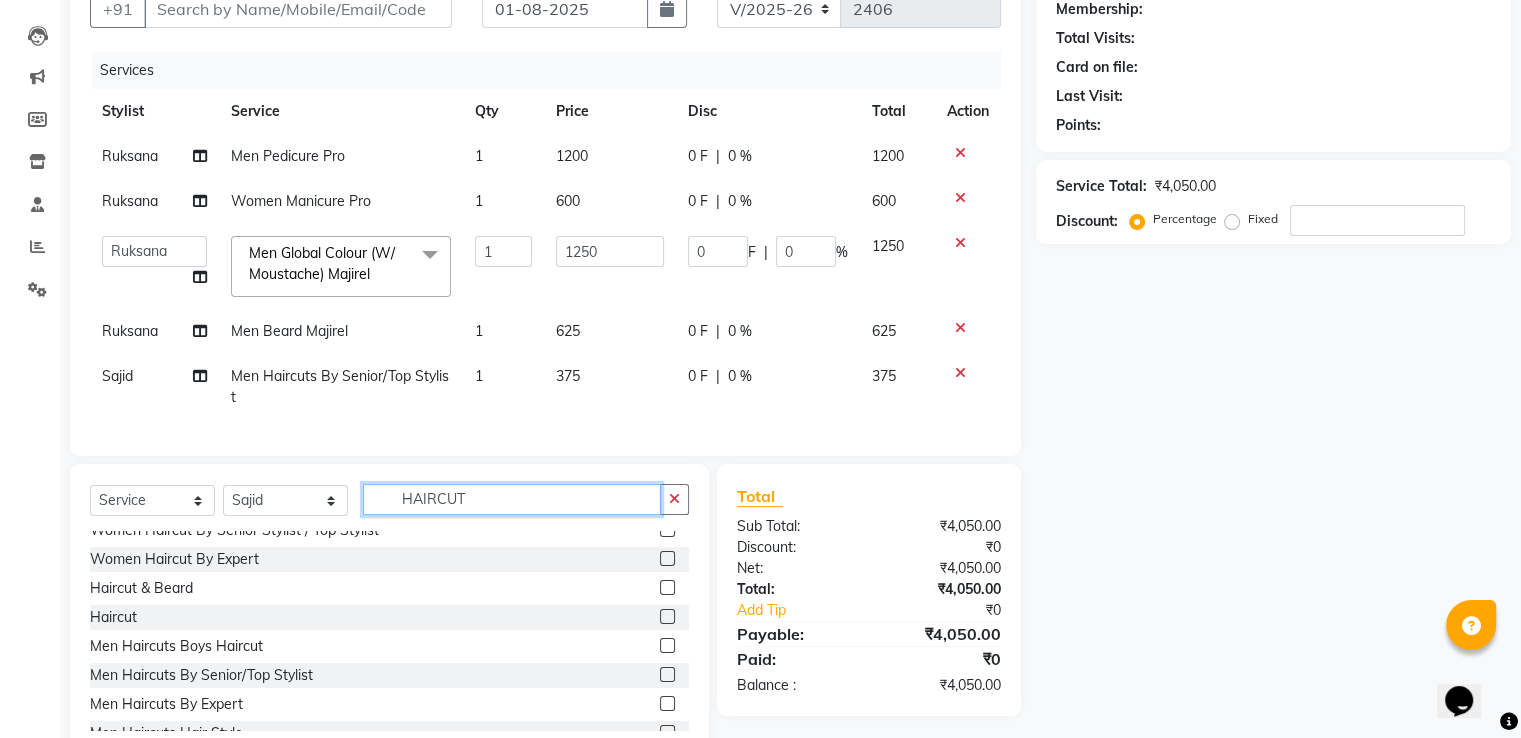 drag, startPoint x: 514, startPoint y: 508, endPoint x: 279, endPoint y: 508, distance: 235 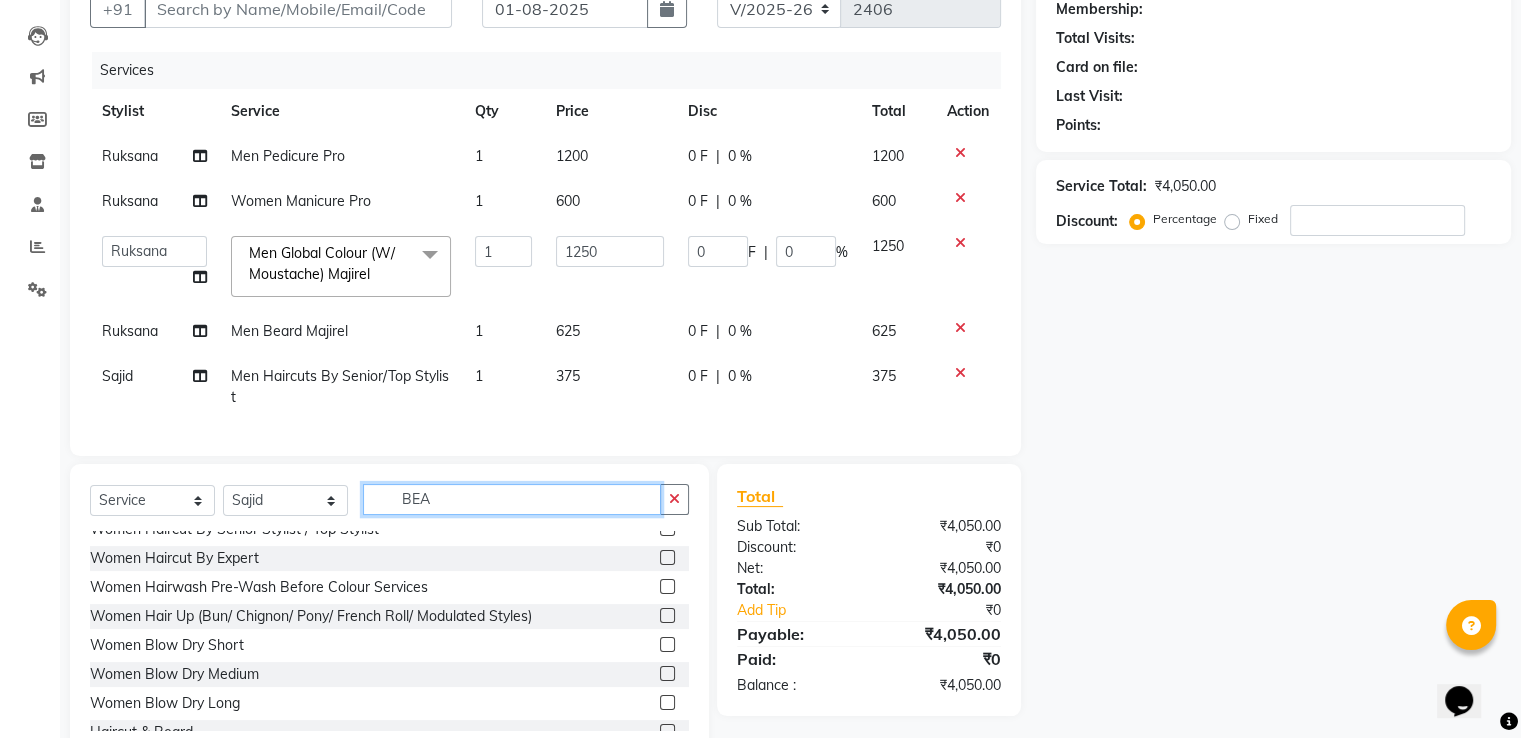 scroll, scrollTop: 0, scrollLeft: 0, axis: both 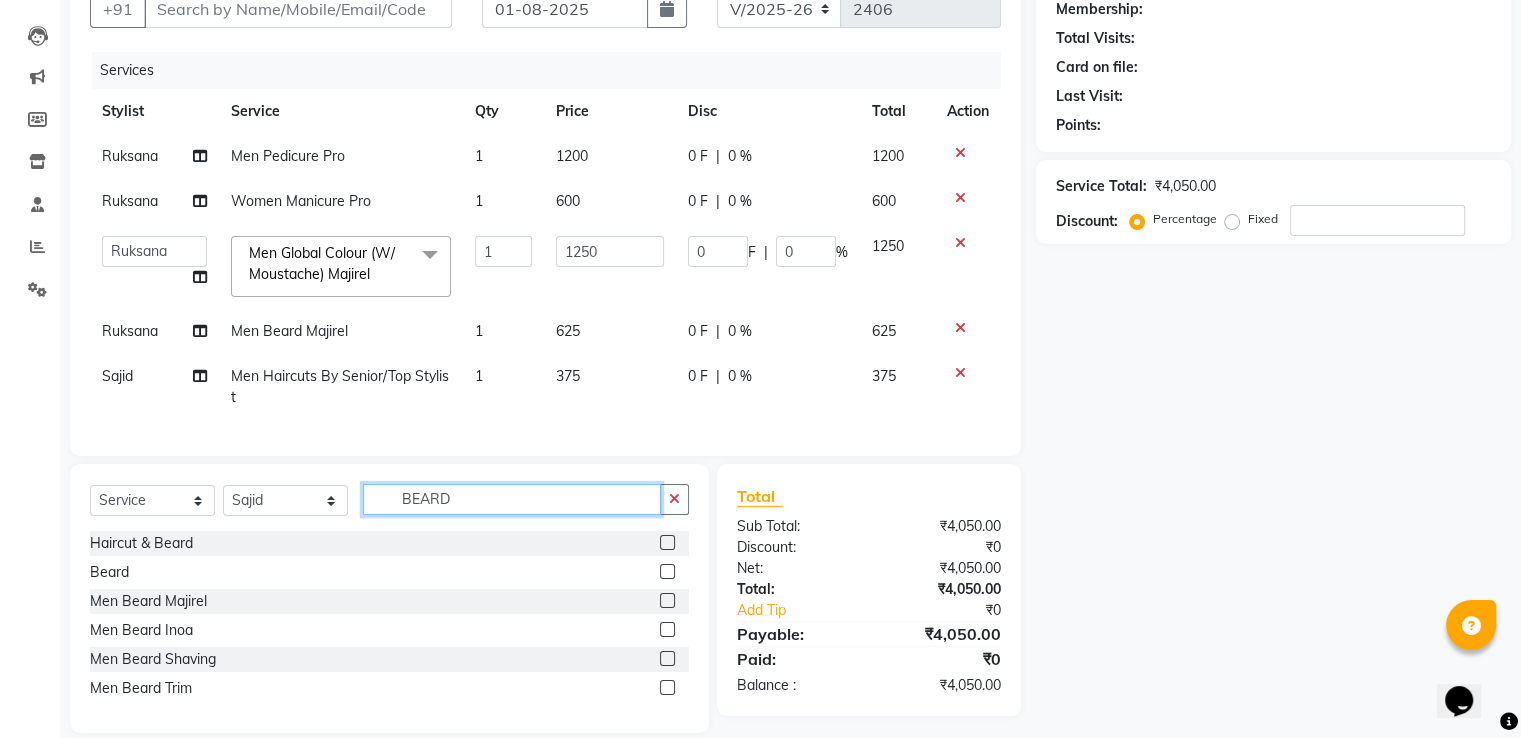 type on "BEARD" 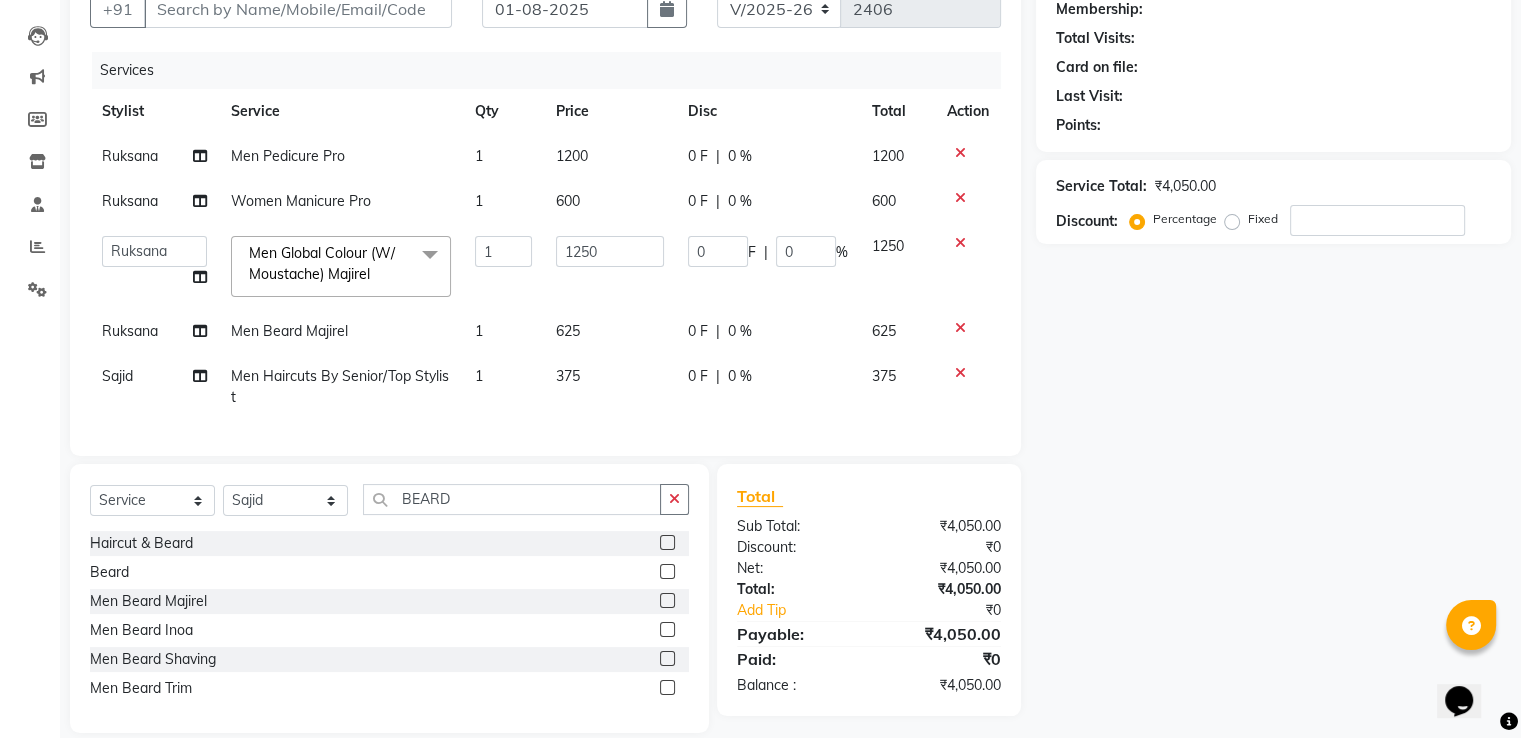 click 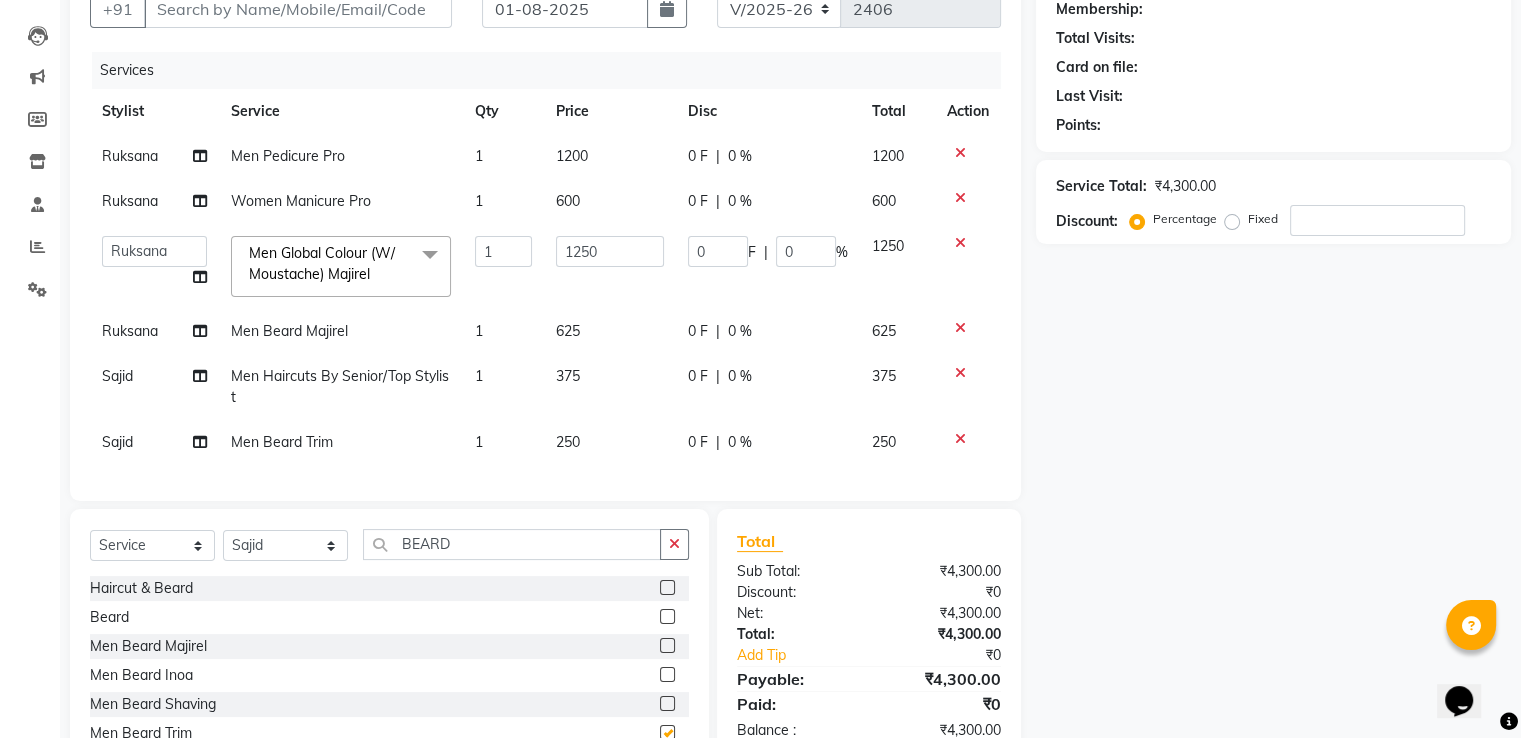 checkbox on "false" 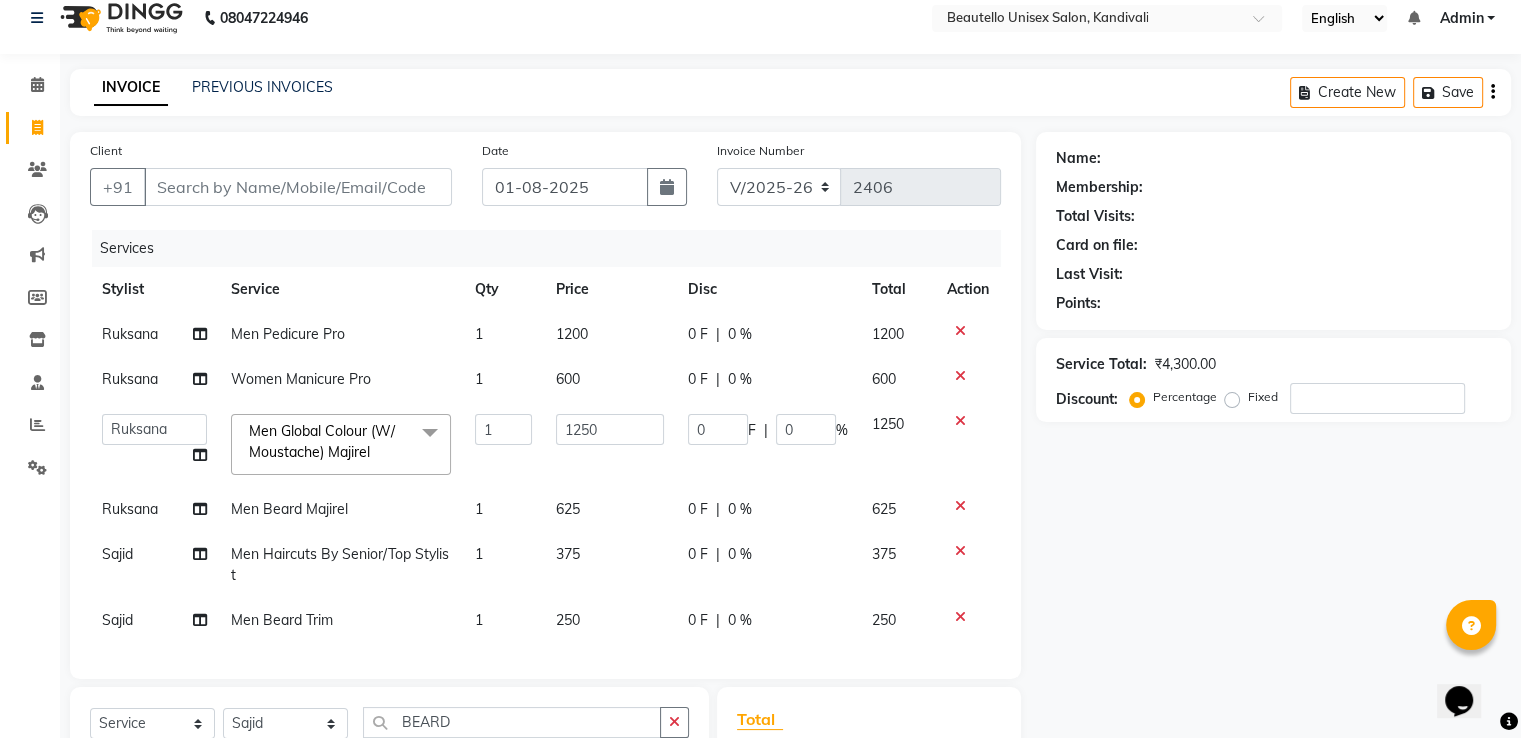 scroll, scrollTop: 17, scrollLeft: 0, axis: vertical 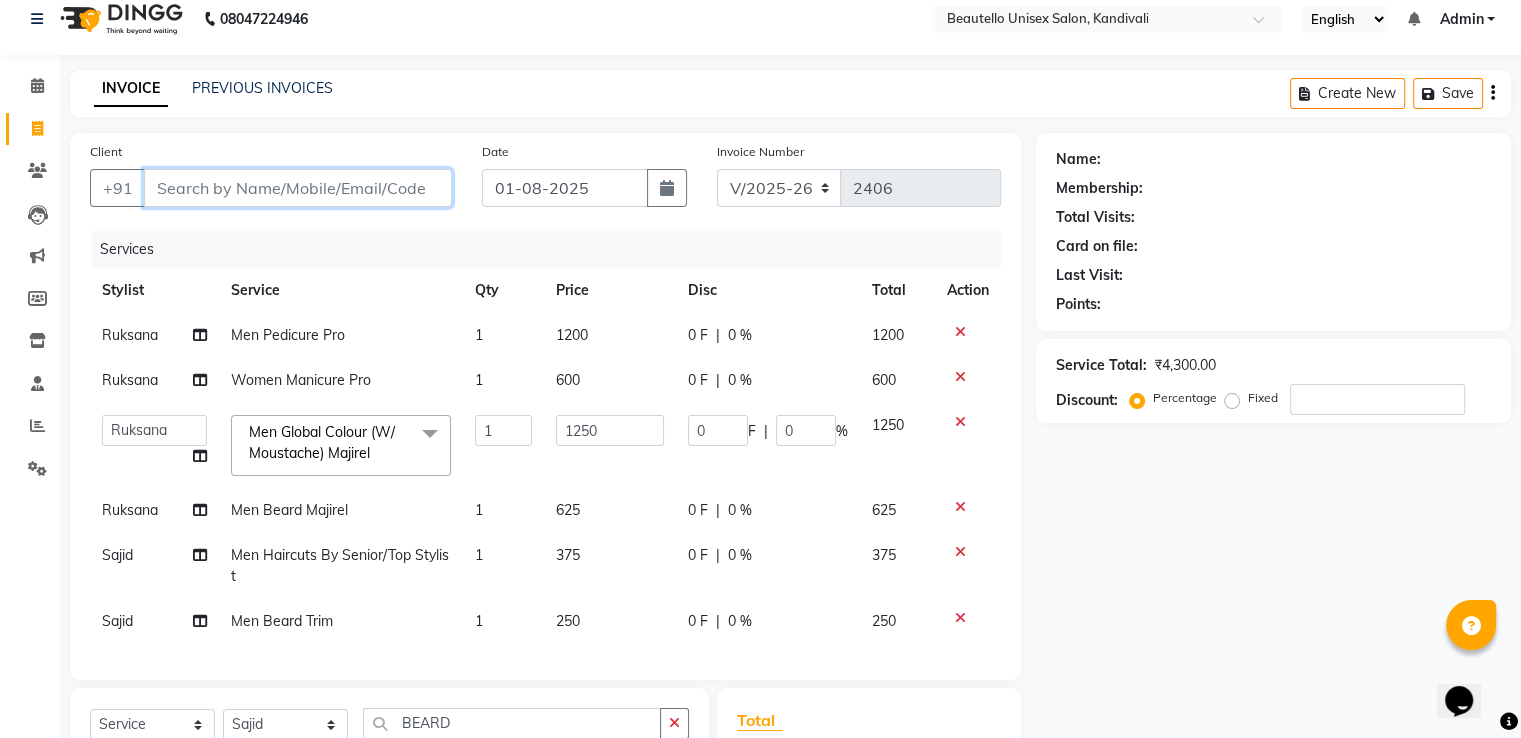 click on "Client" at bounding box center (298, 188) 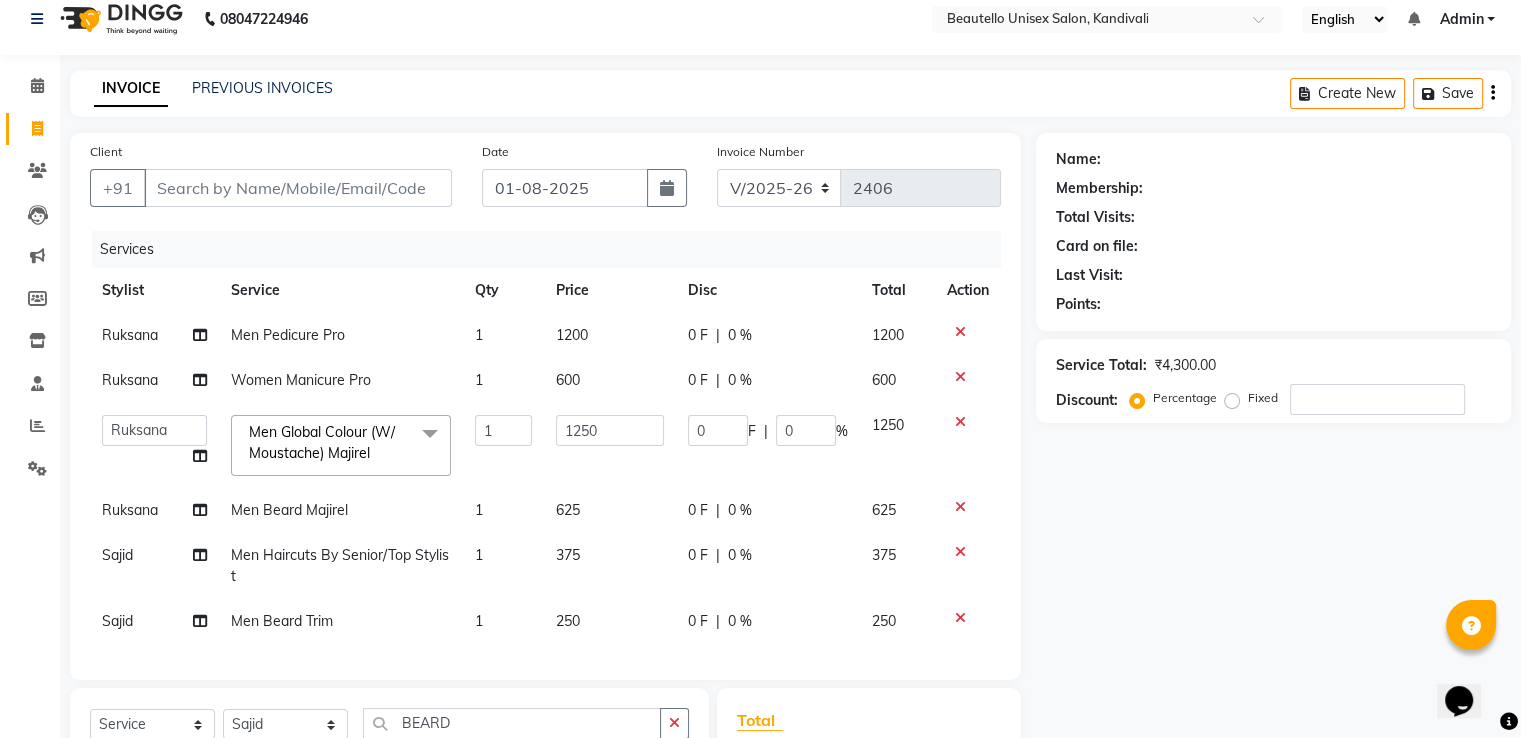 click on "1200" 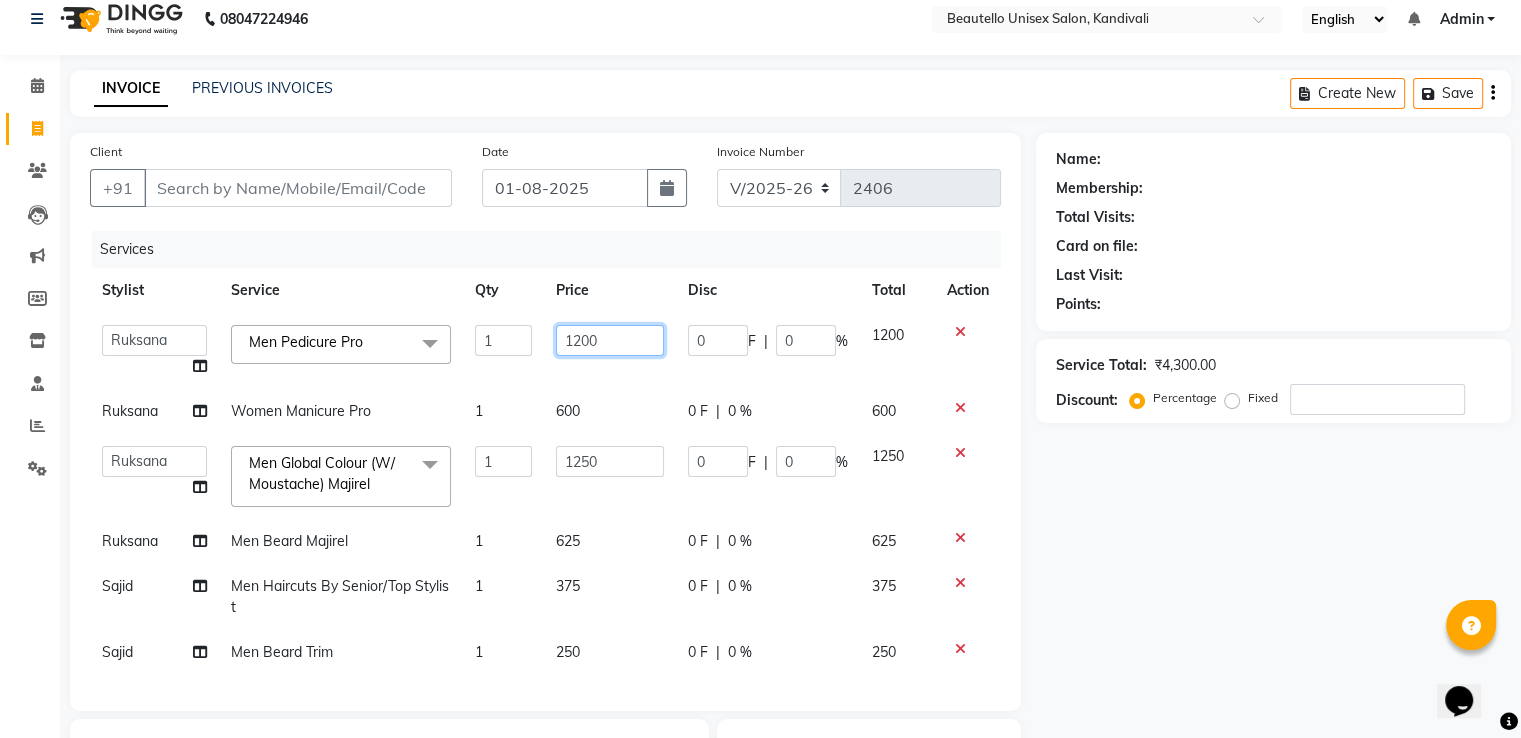 click on "1200" 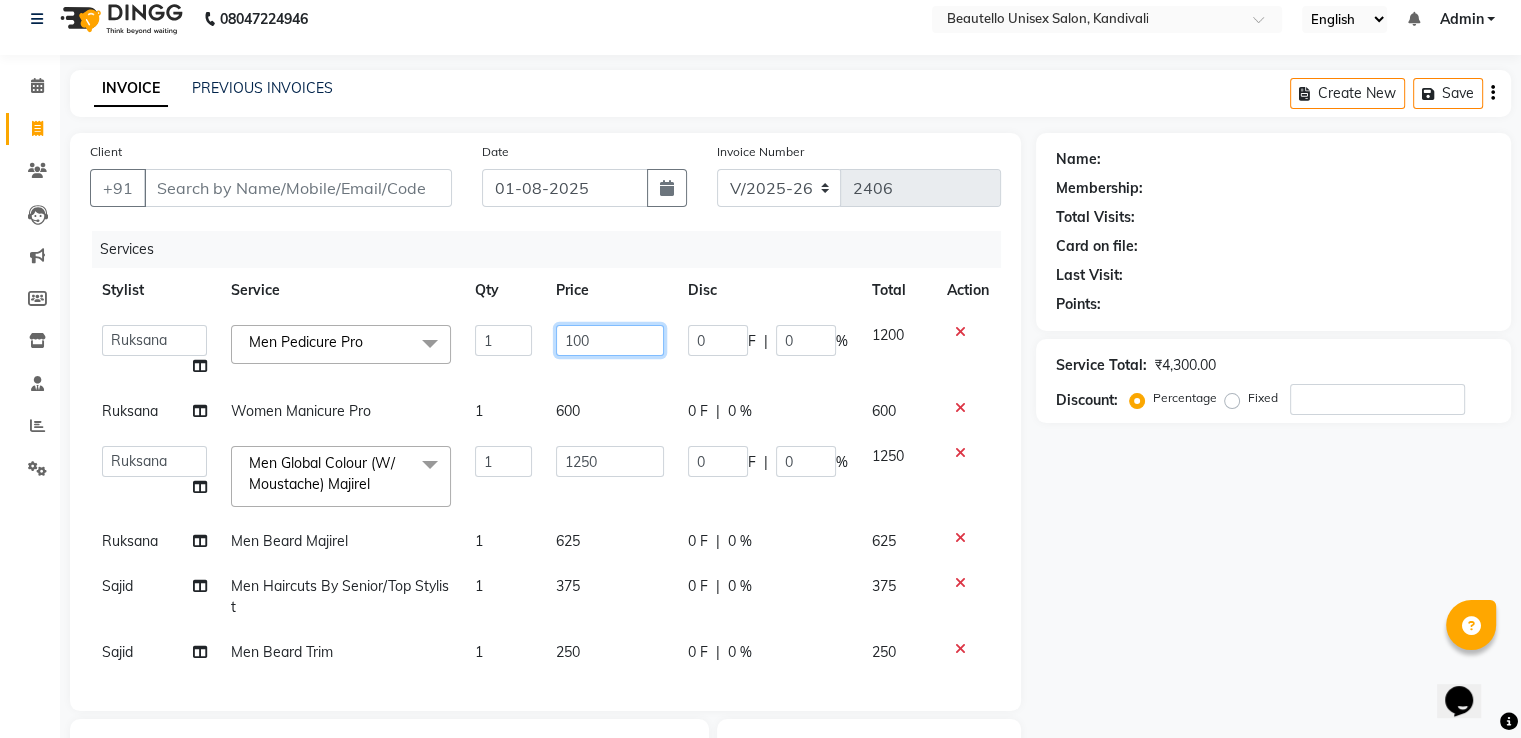 type on "1500" 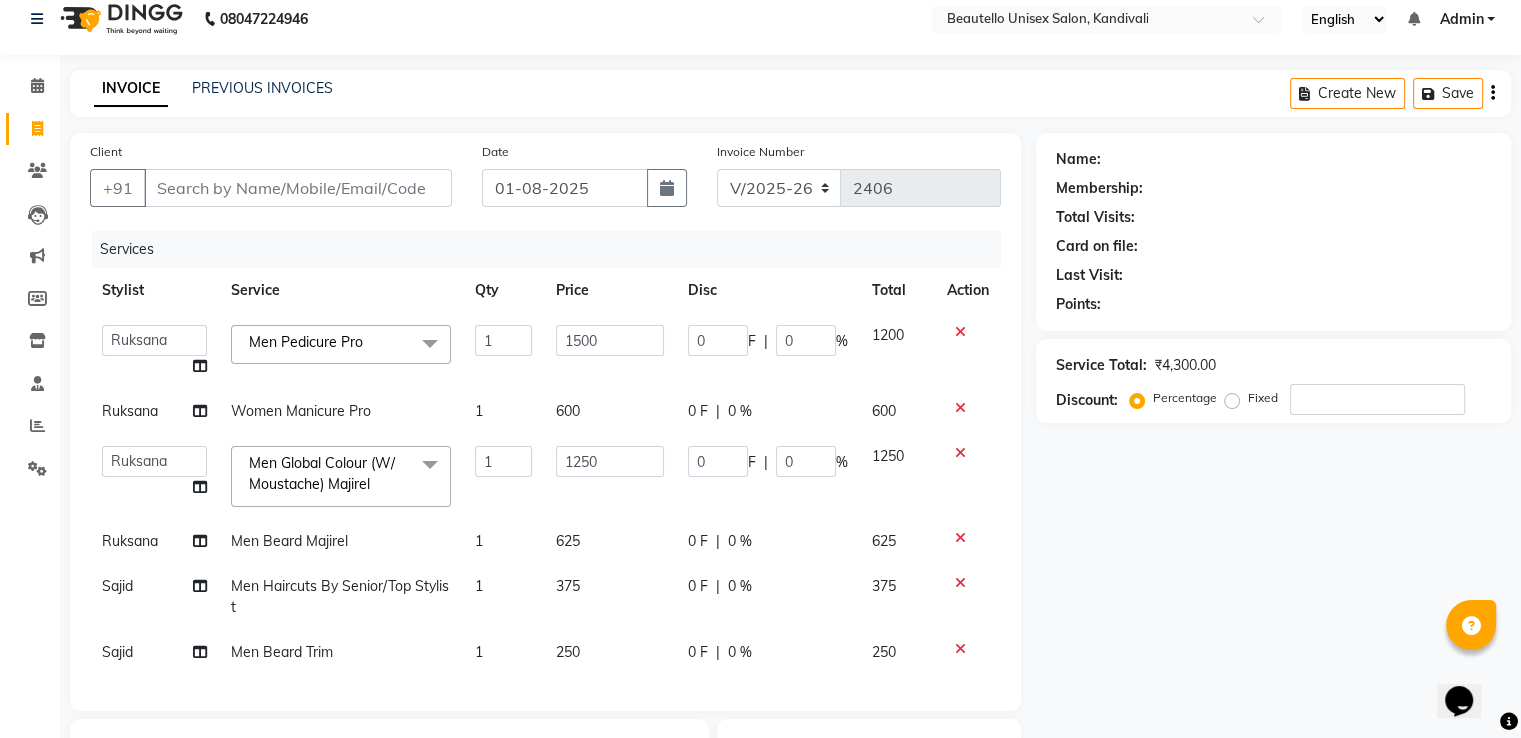 click on "Akki Javed Laxmi Ravi Ruksana Sajid Sameer Suhail Sukriti Mam Sweety Men Pedicure Pro x Women Haircut Fringe Women Haircut Girls (Below 12 Years/Undergraduates - Below 20 Years) Women Haircut Special (Defence Personnel/ Medical Staff/Senior Citizens) Women Haircut By Senior Stylist / Top Stylist Women Haircut By Expert Women Hairwash Classic Women Hairwash Short Women Hairwash Medium Women Hairwash Long Women Hairwash Luxury Short Women Hairwash Luxury Medium Women Hairwash Luxury Long Women Hairwash Pre-Wash Before Colour Services Women Pin Up(Open Styles) Women Hair Up (Bun/ Chignon/ Pony/ French Roll/ Modulated Styles) Women Blow Dry Short Women Blow Dry Medium Women Blow Dry Long Women Ironing / Tongs / Hot Rollers Short Women Ironing / Tongs / Hot Rollers Medium Women Ironing / Tongs / Hot Rollers Long Haircut & Beard Haircut Beard Package Shampoo & Conditioner PLEX Women Colour Streak Majirel (Per Streak) Women Colour Streak Inoa (Per Streak) Women Highlights Short 1 1500 0 F" 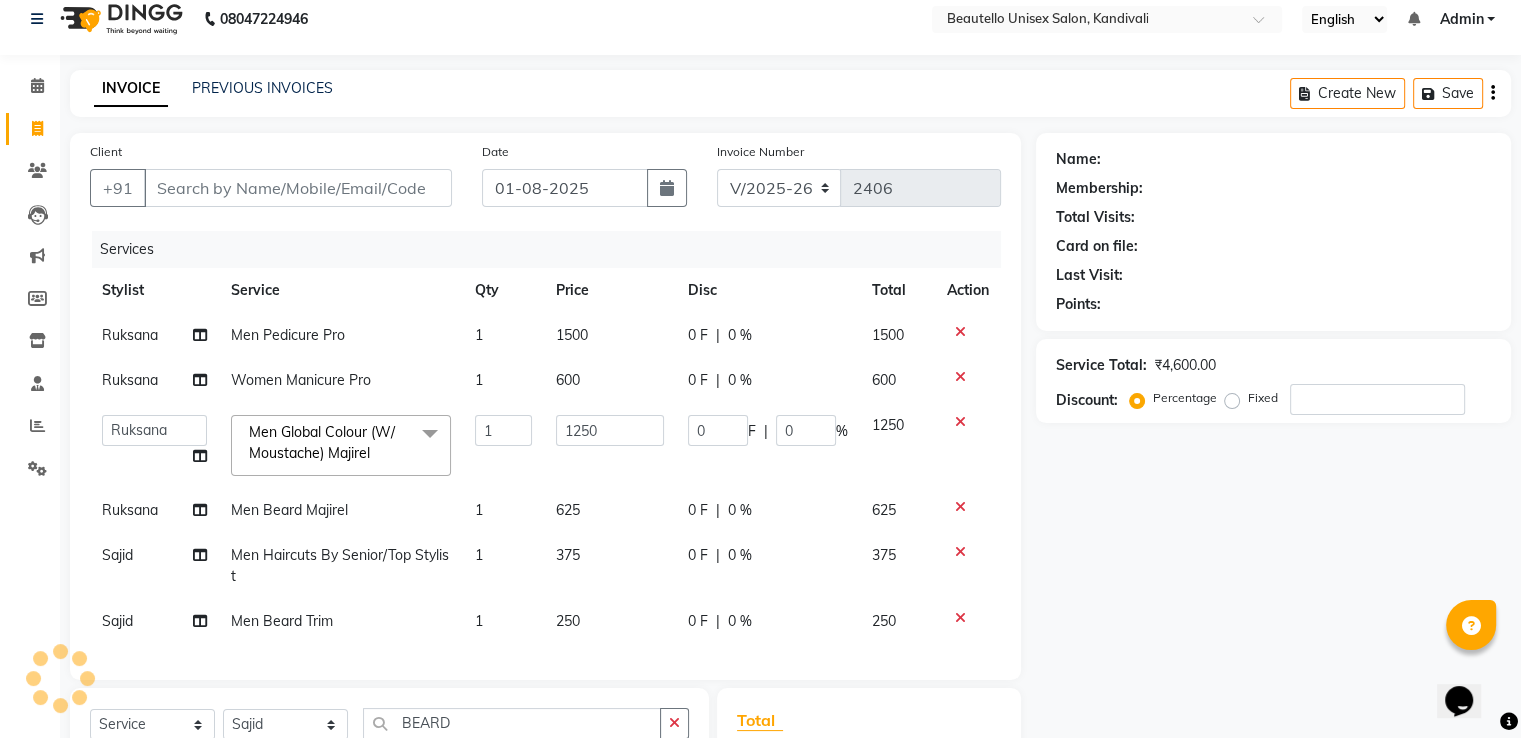 click on "600" 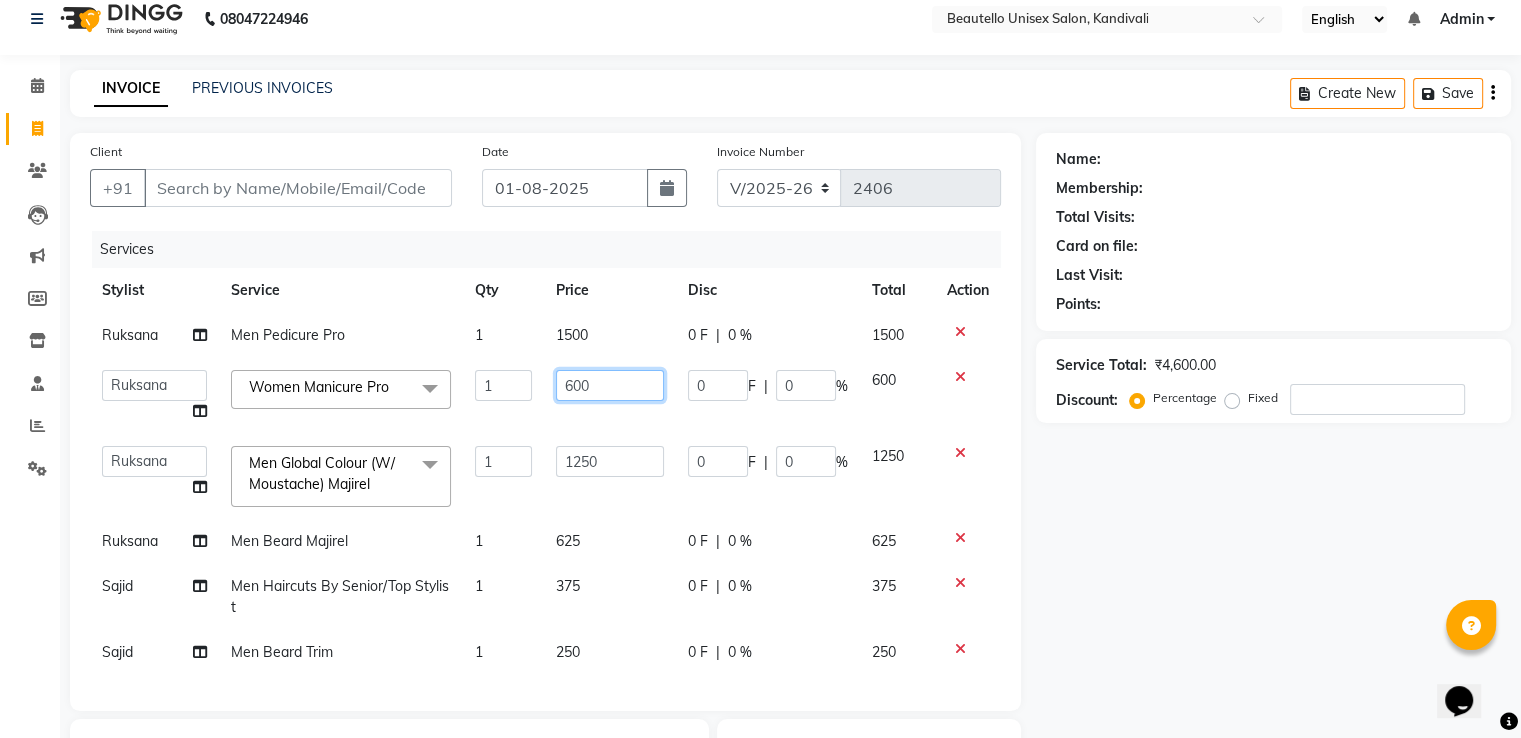 click on "600" 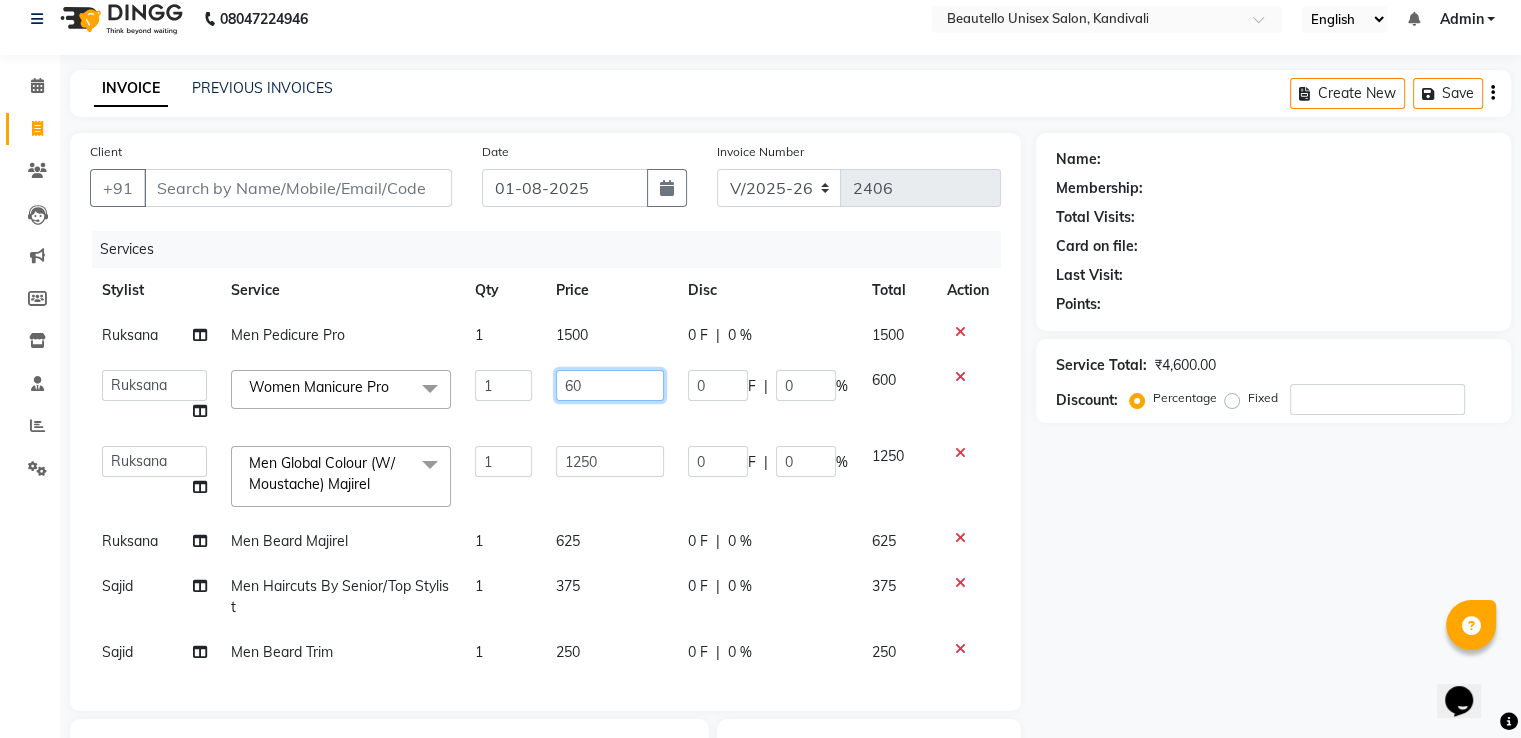 type on "6" 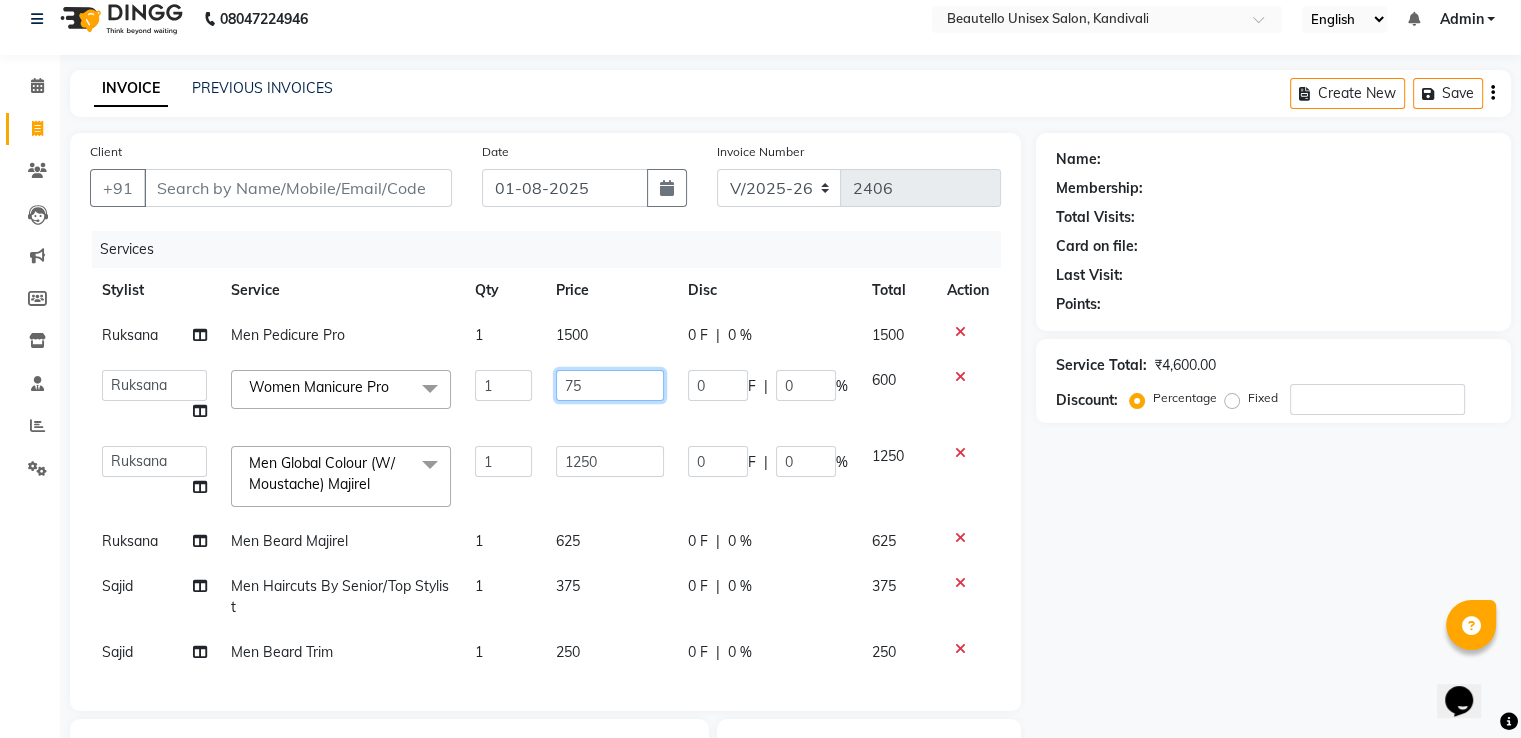 type on "750" 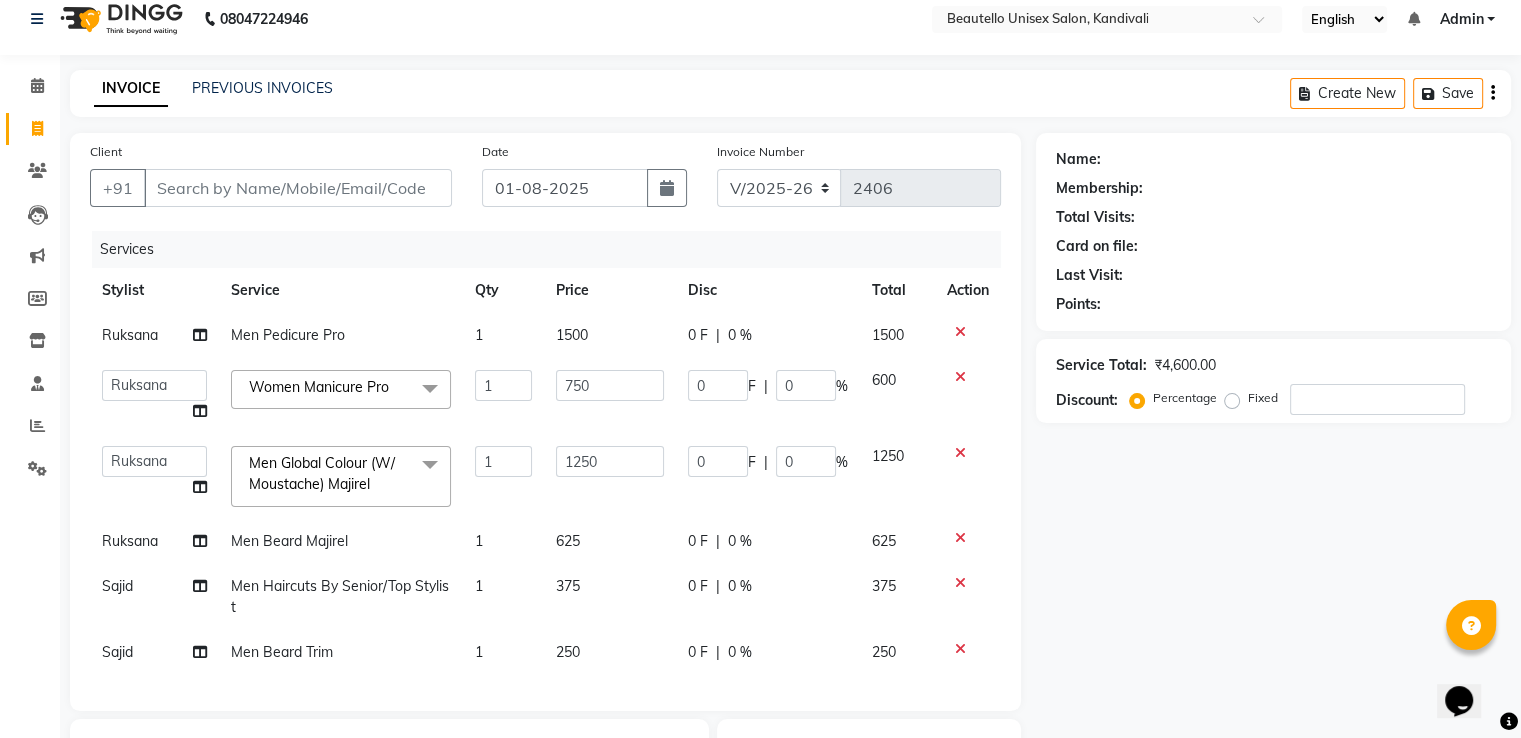 click on "Services" 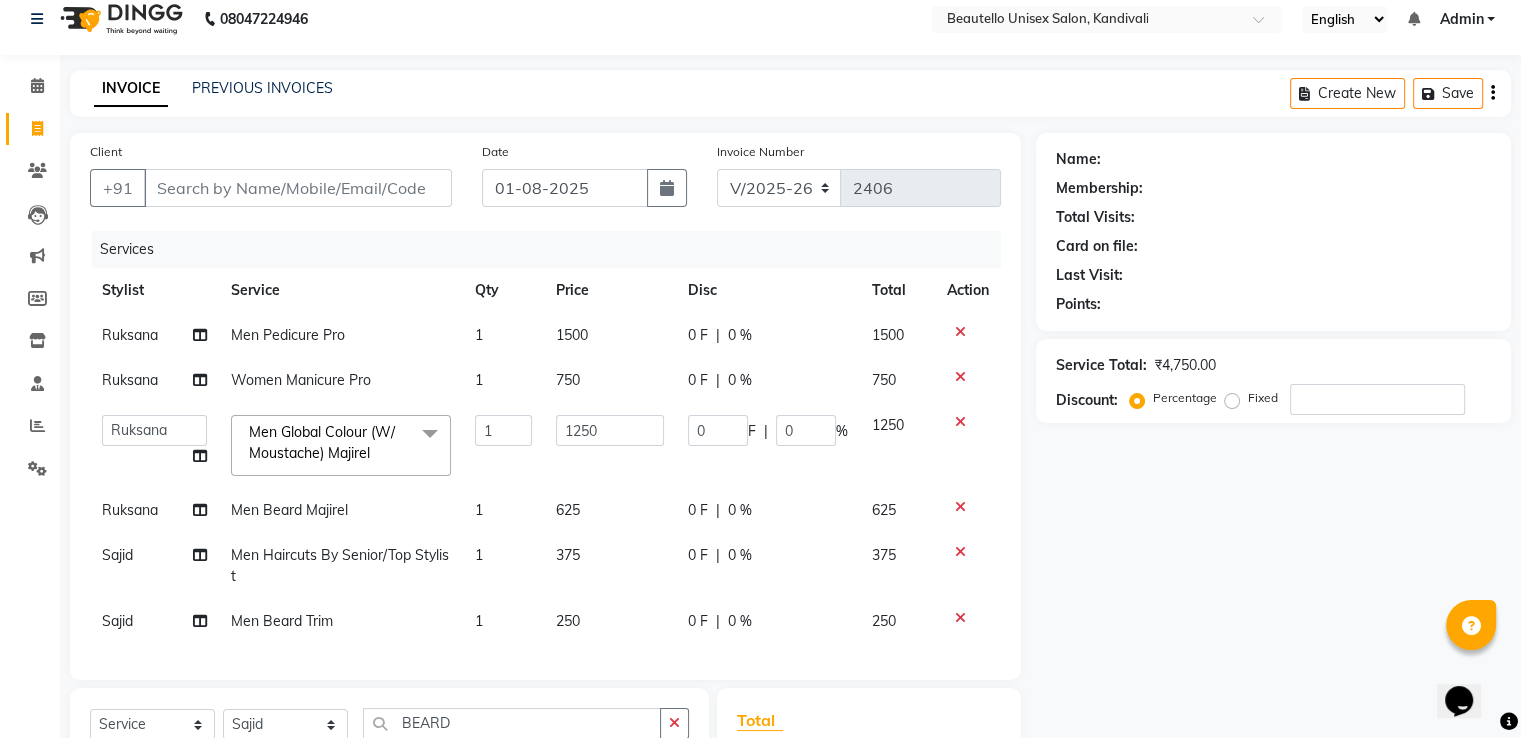 click on "Services" 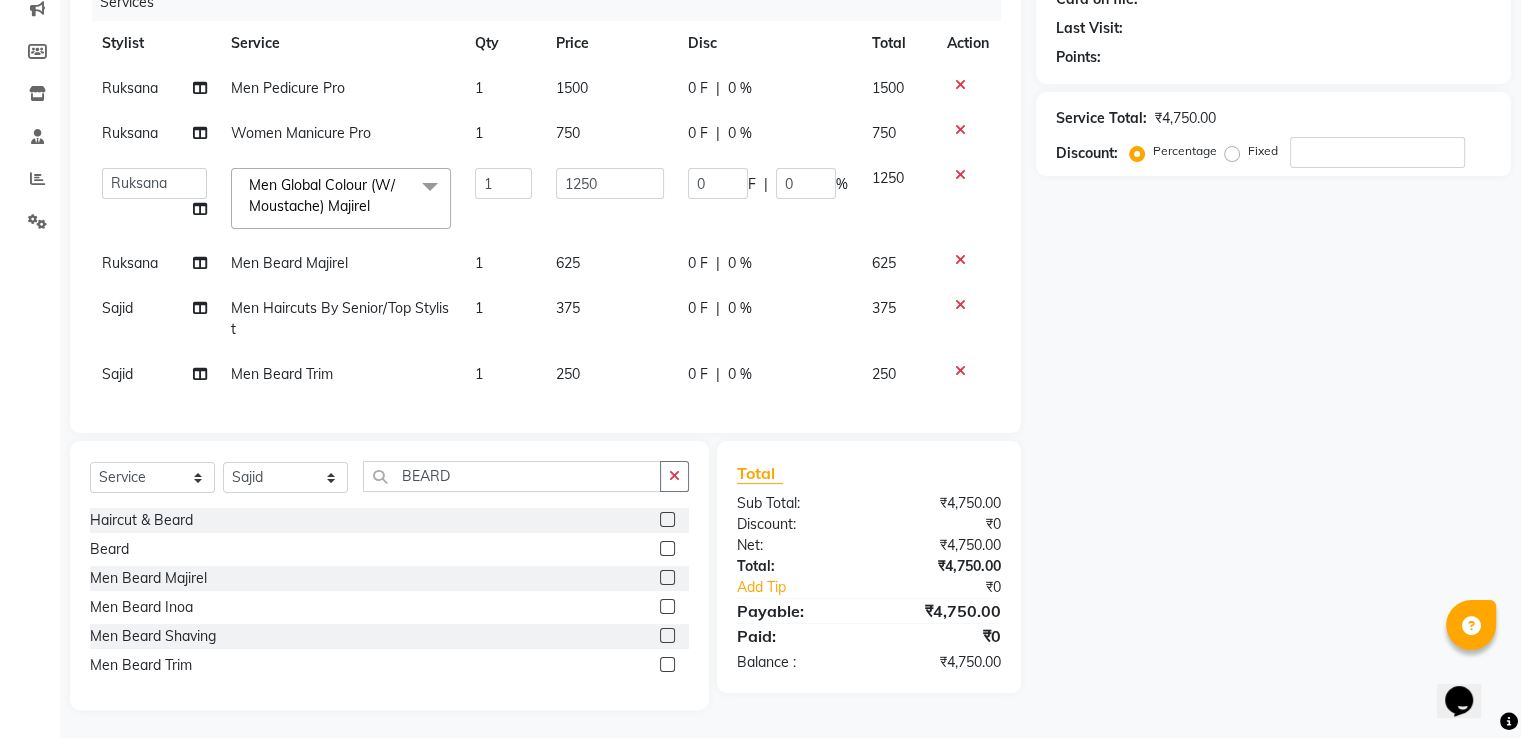 scroll, scrollTop: 281, scrollLeft: 0, axis: vertical 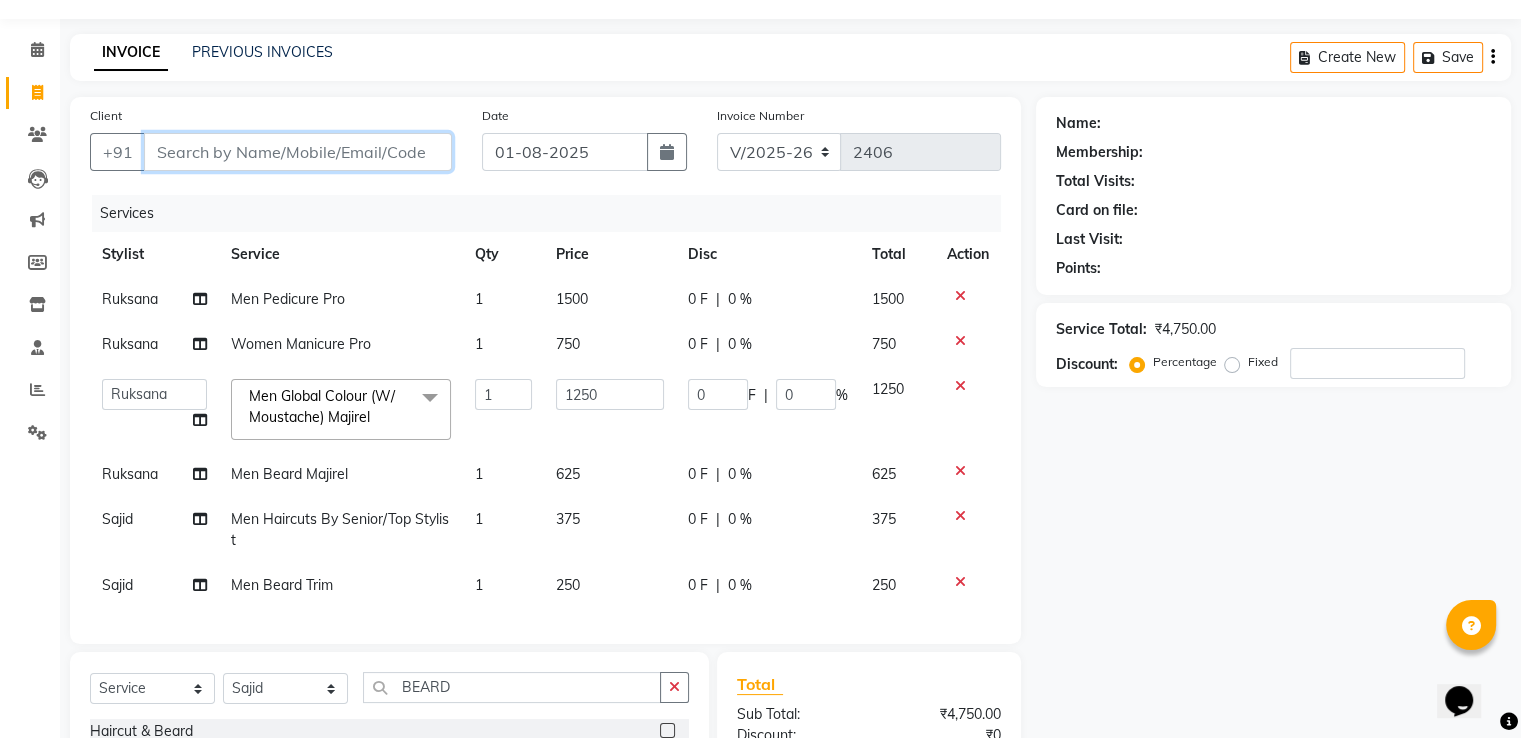 click on "Client" at bounding box center [298, 152] 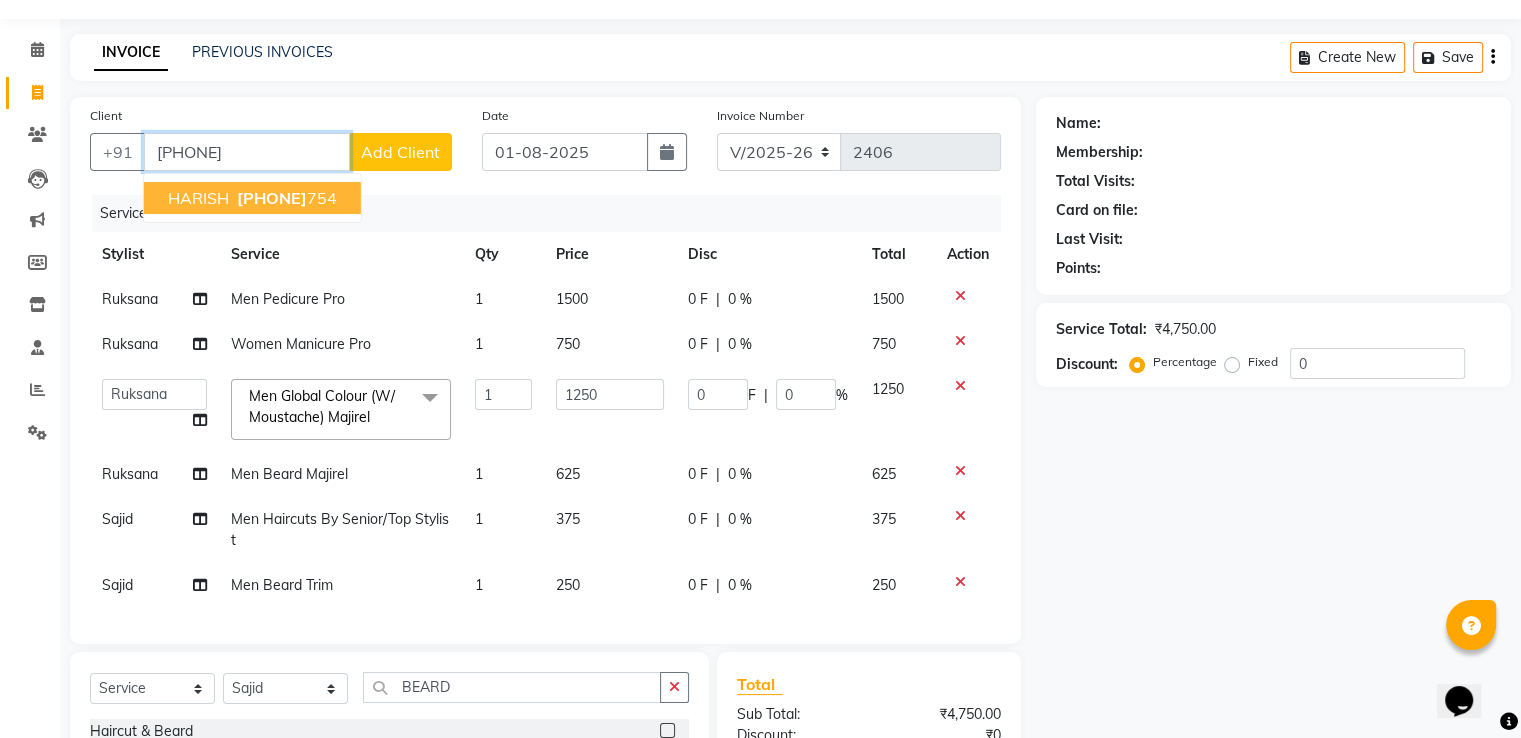 click on "[PHONE]" at bounding box center (272, 198) 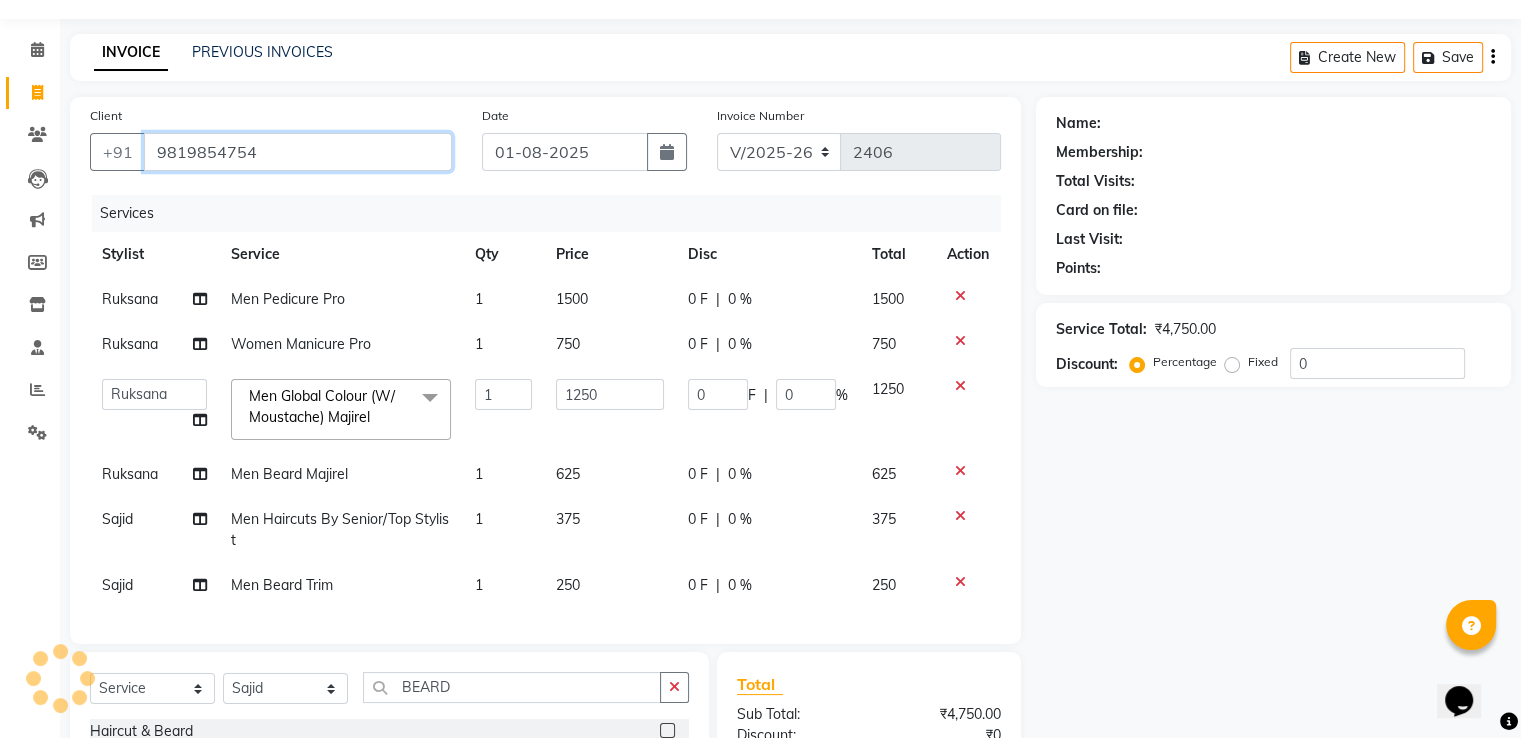 type on "9819854754" 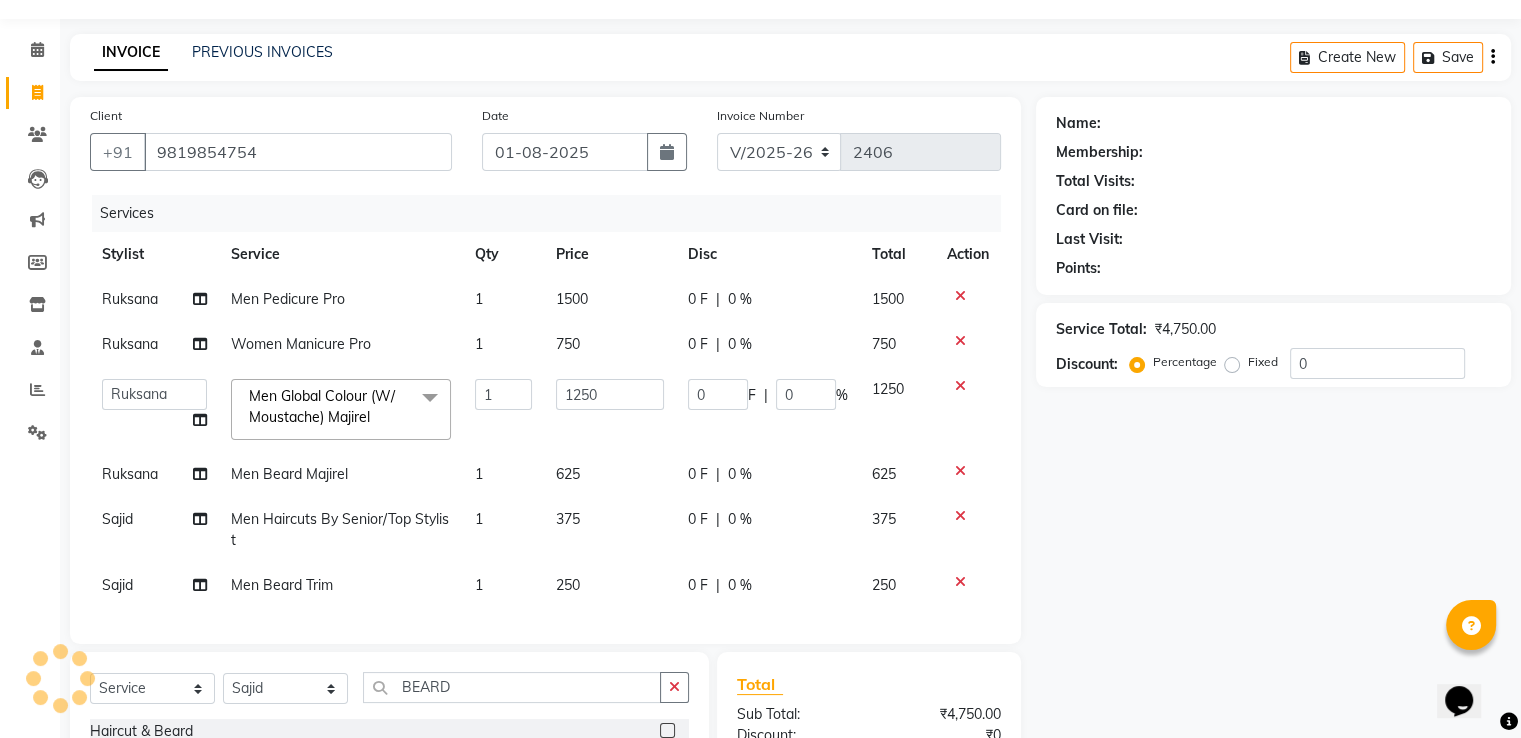 type on "250" 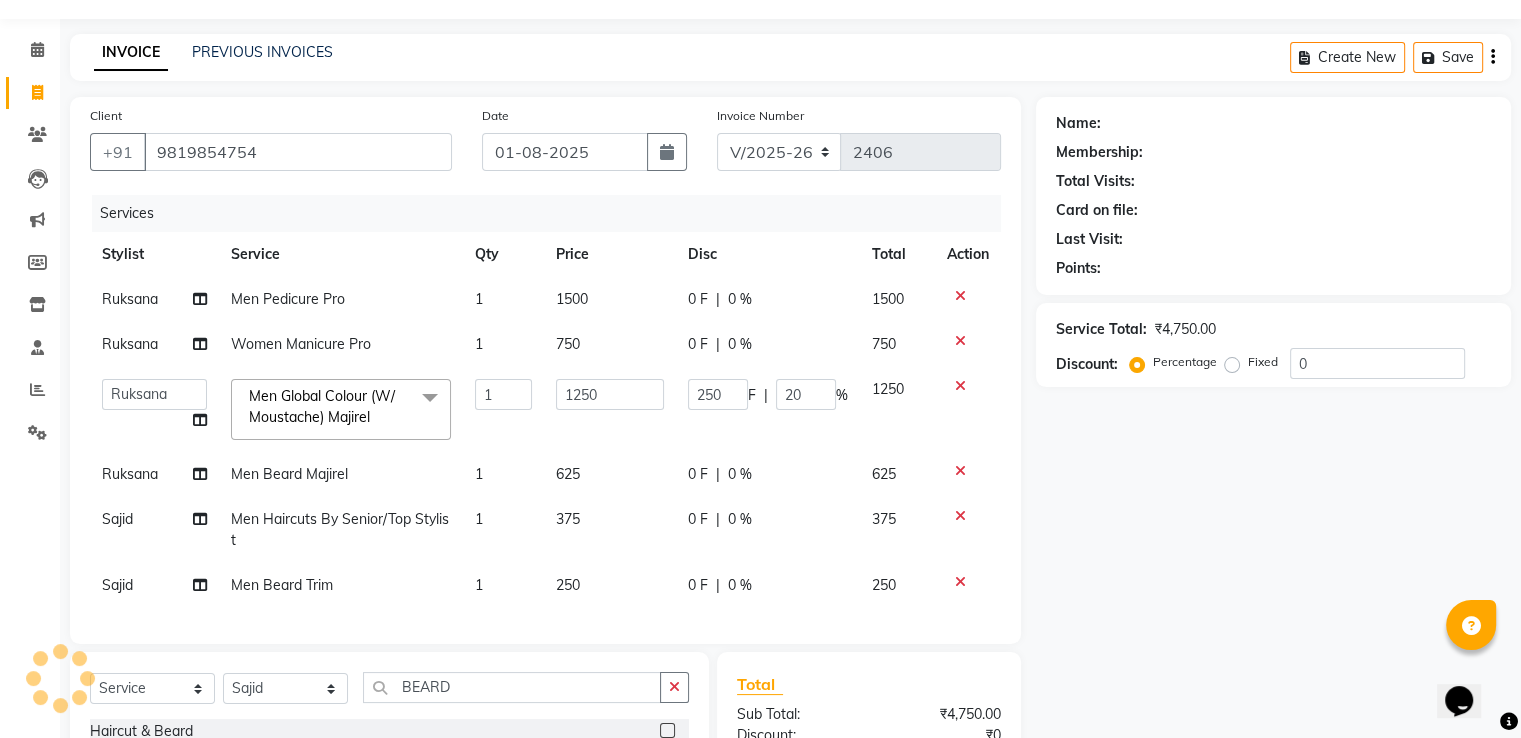 type on "20" 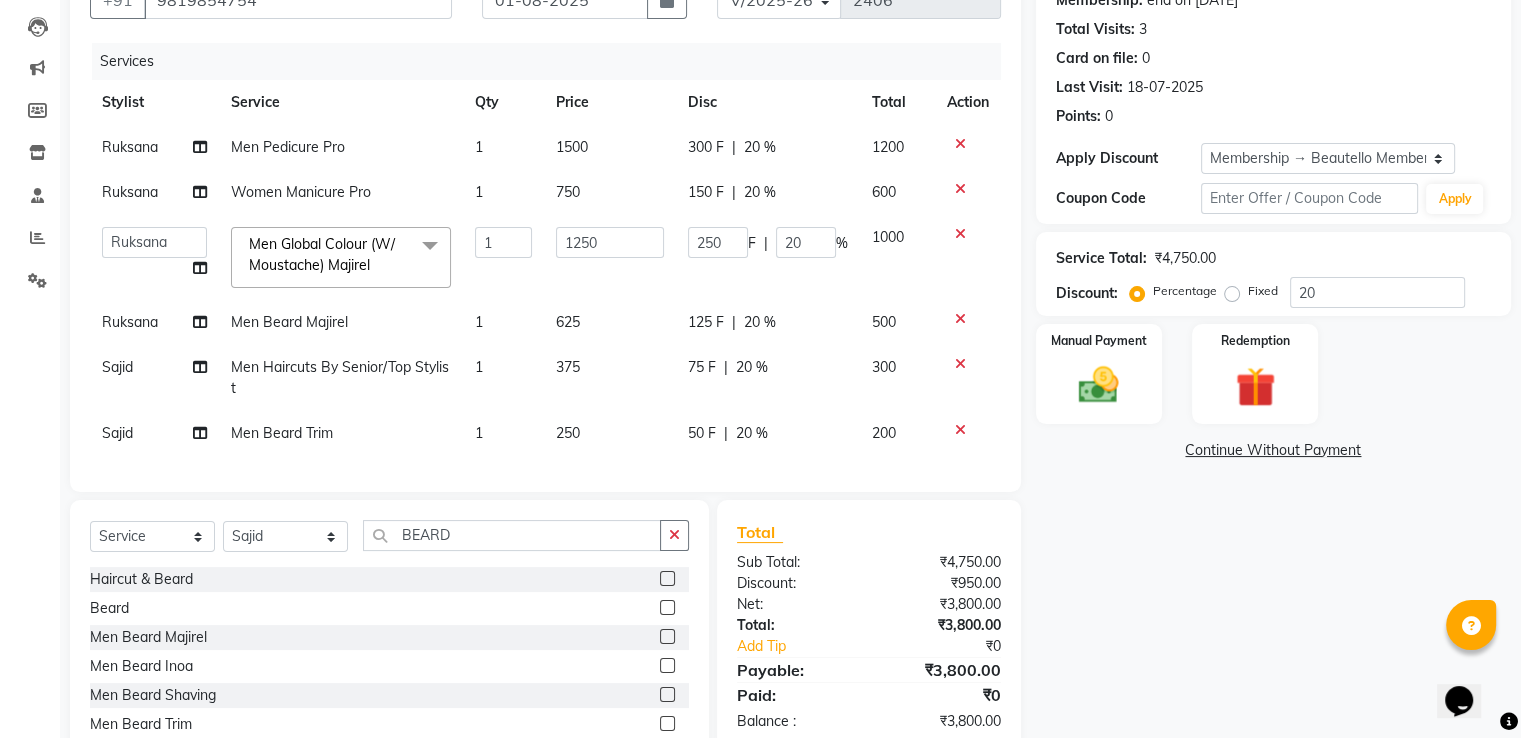 scroll, scrollTop: 197, scrollLeft: 0, axis: vertical 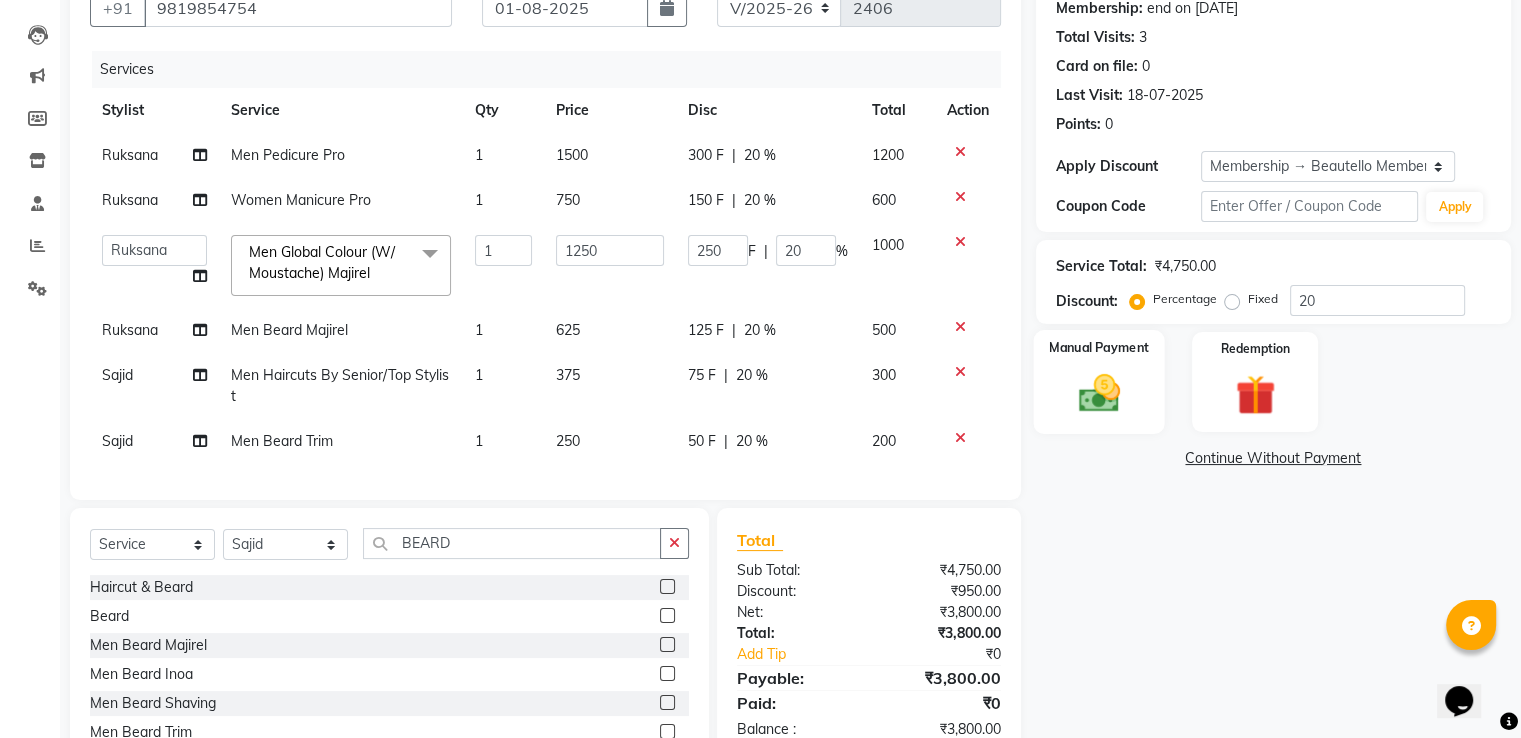 click on "Manual Payment" 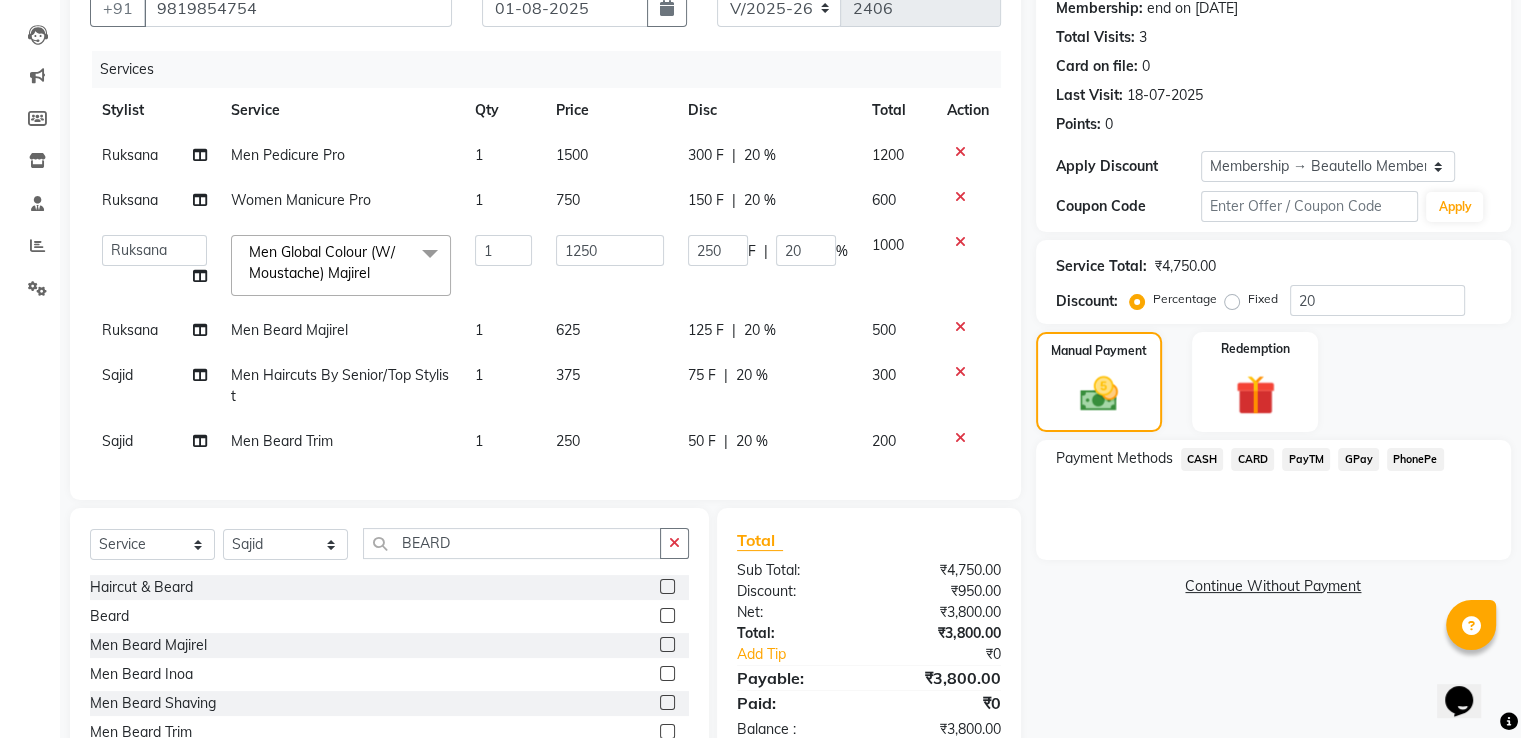 click on "PayTM" 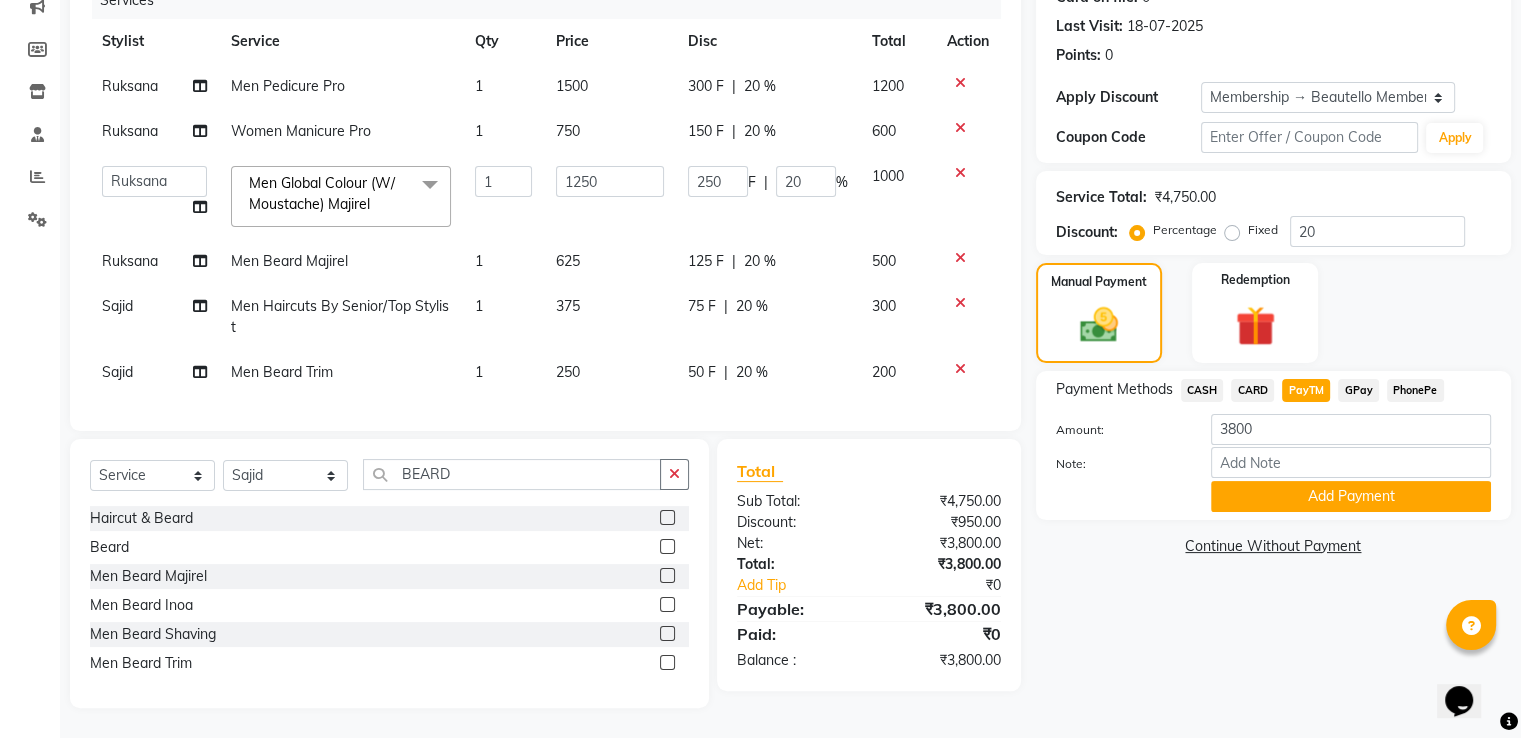 scroll, scrollTop: 277, scrollLeft: 0, axis: vertical 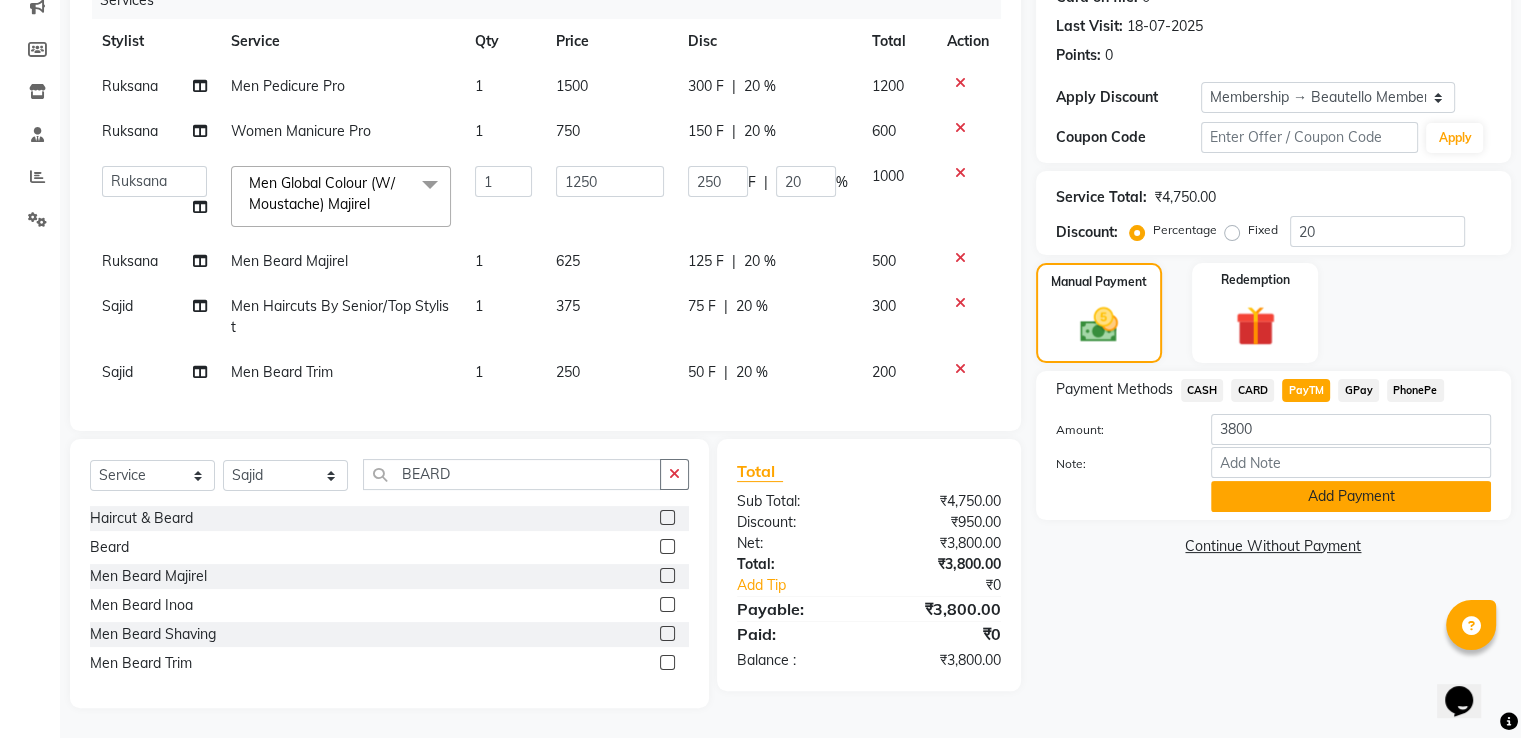 click on "Add Payment" 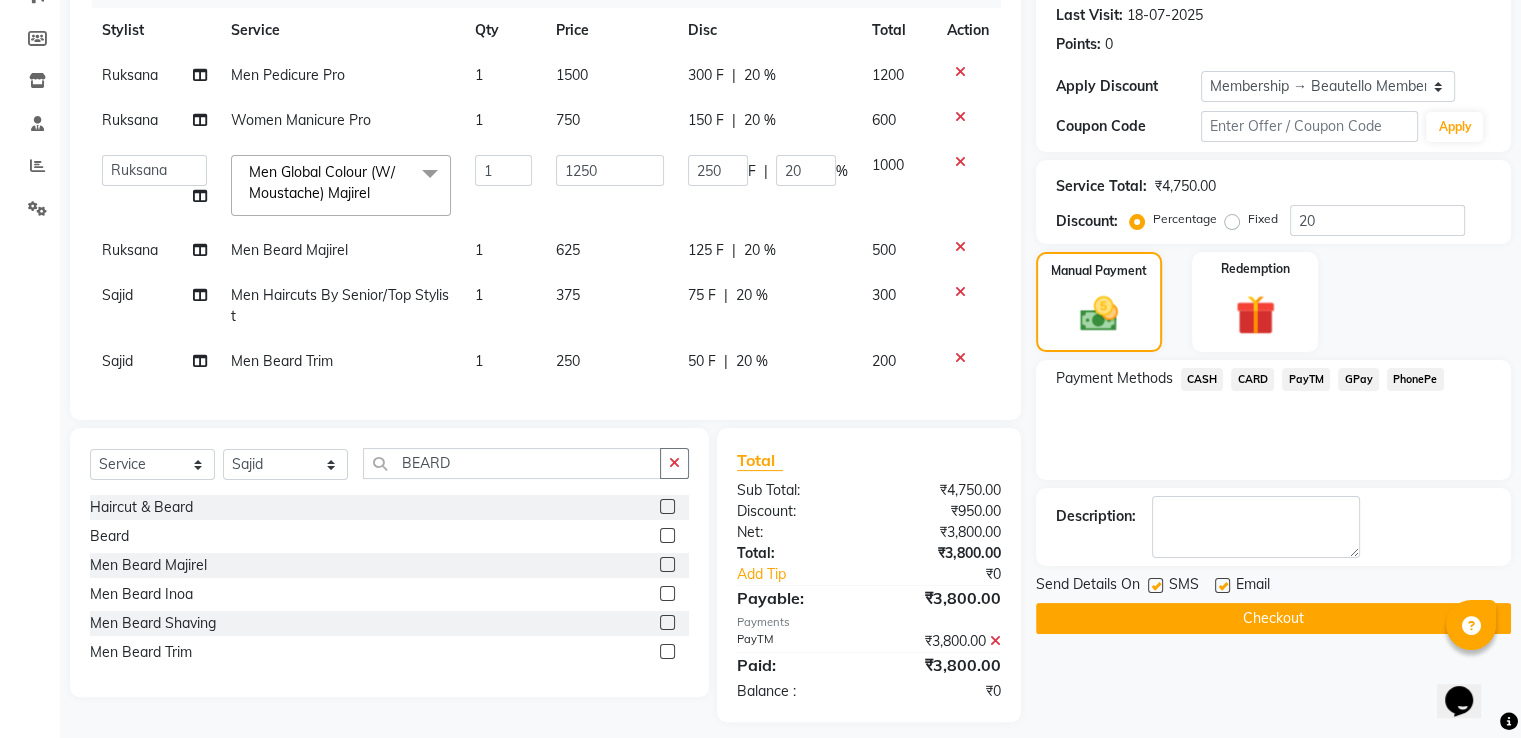 scroll, scrollTop: 306, scrollLeft: 0, axis: vertical 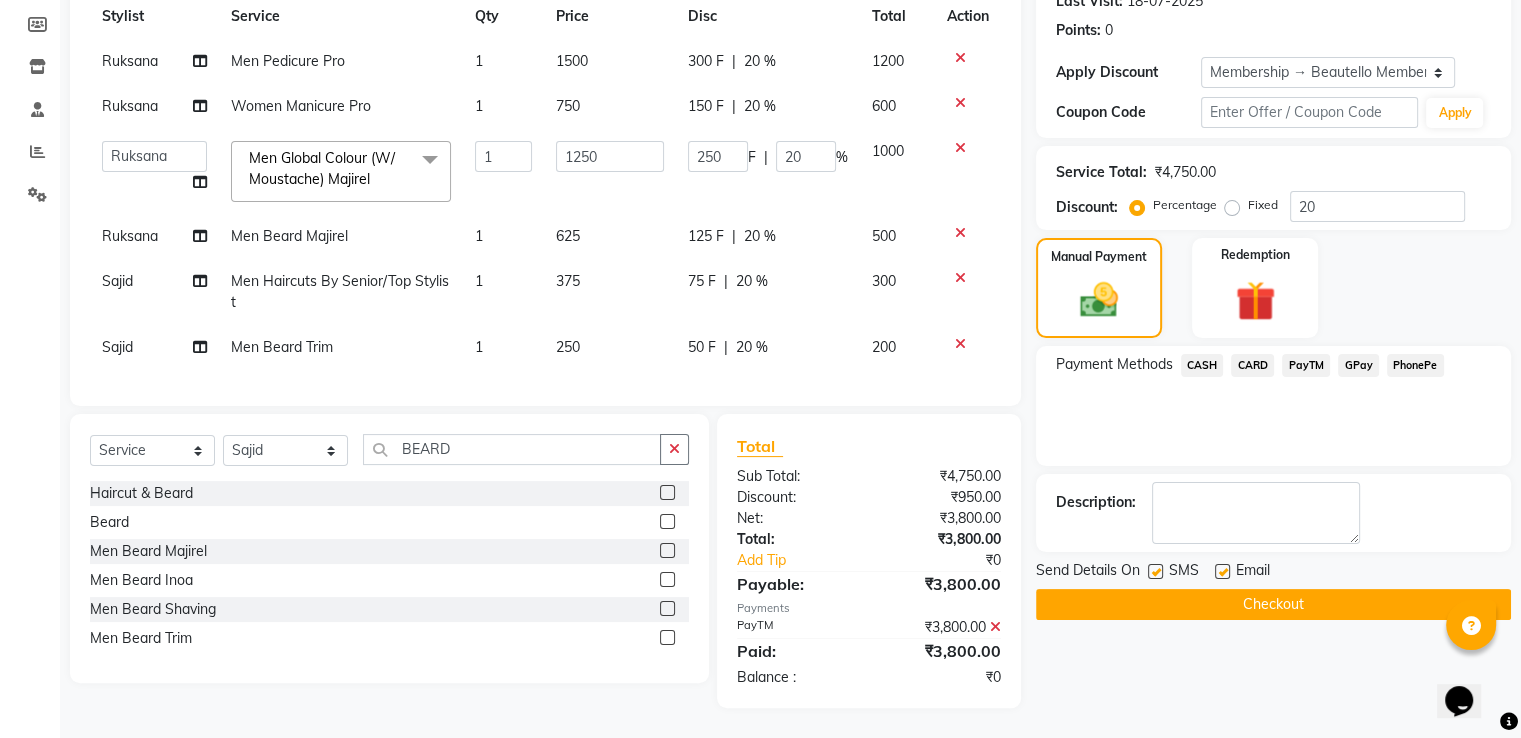 click on "Checkout" 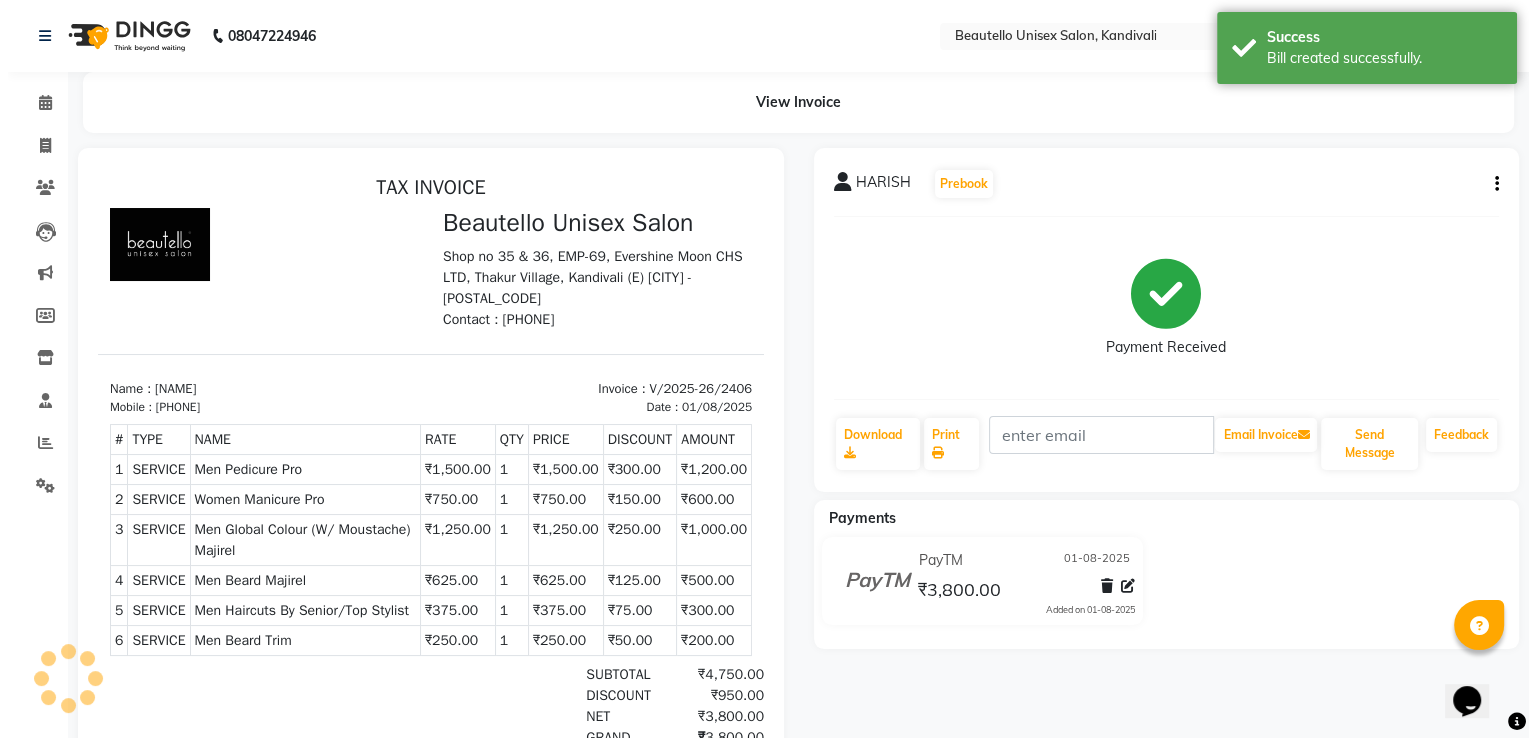 scroll, scrollTop: 0, scrollLeft: 0, axis: both 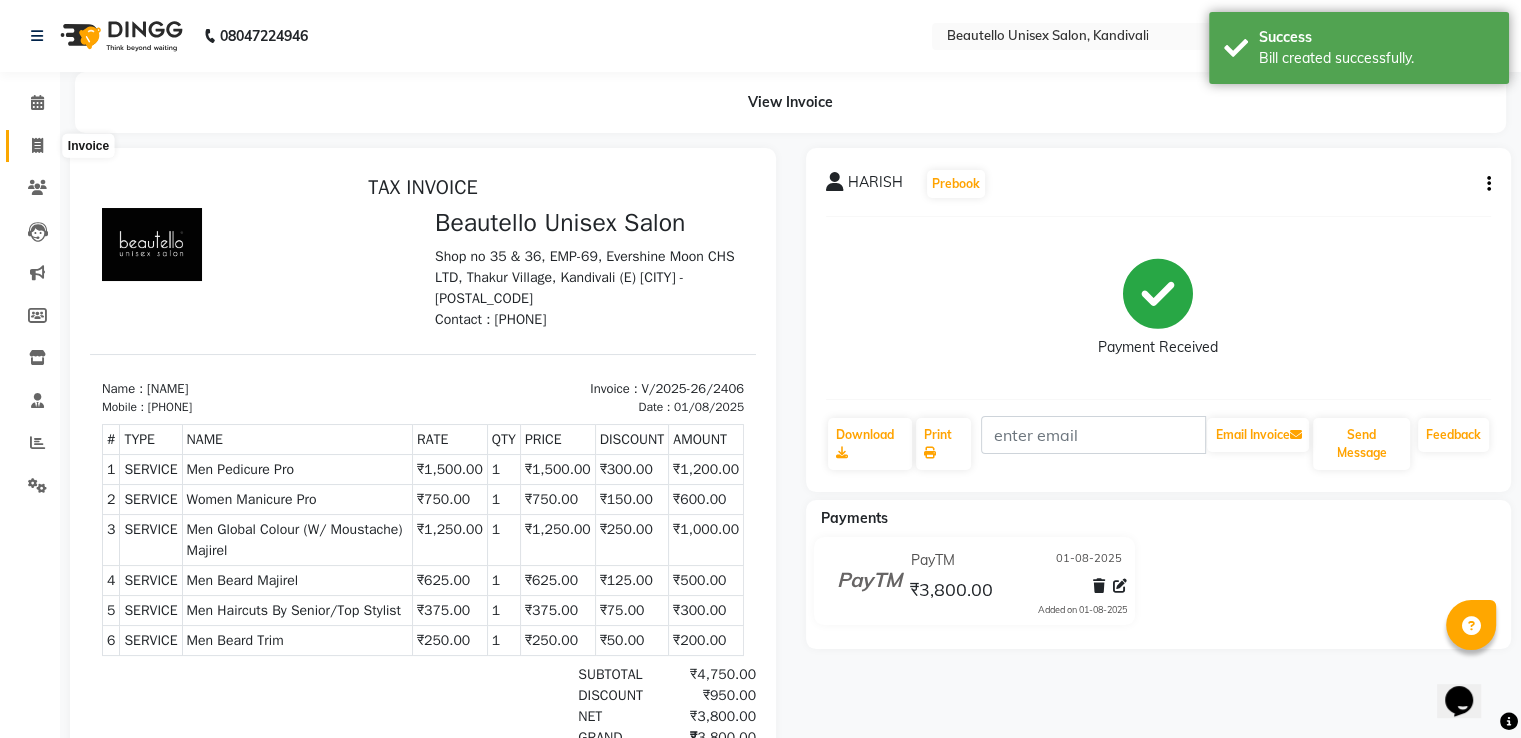 click 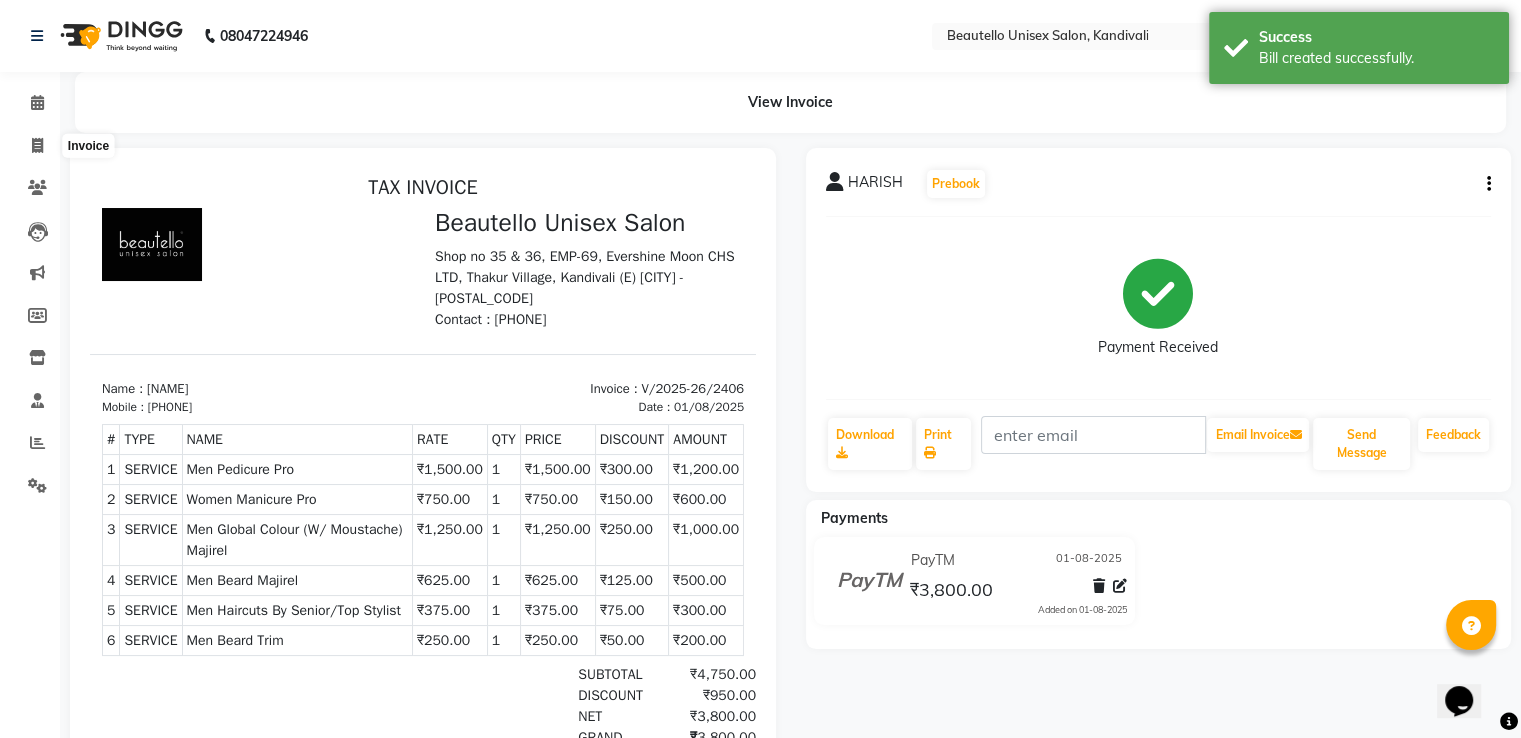 select on "5051" 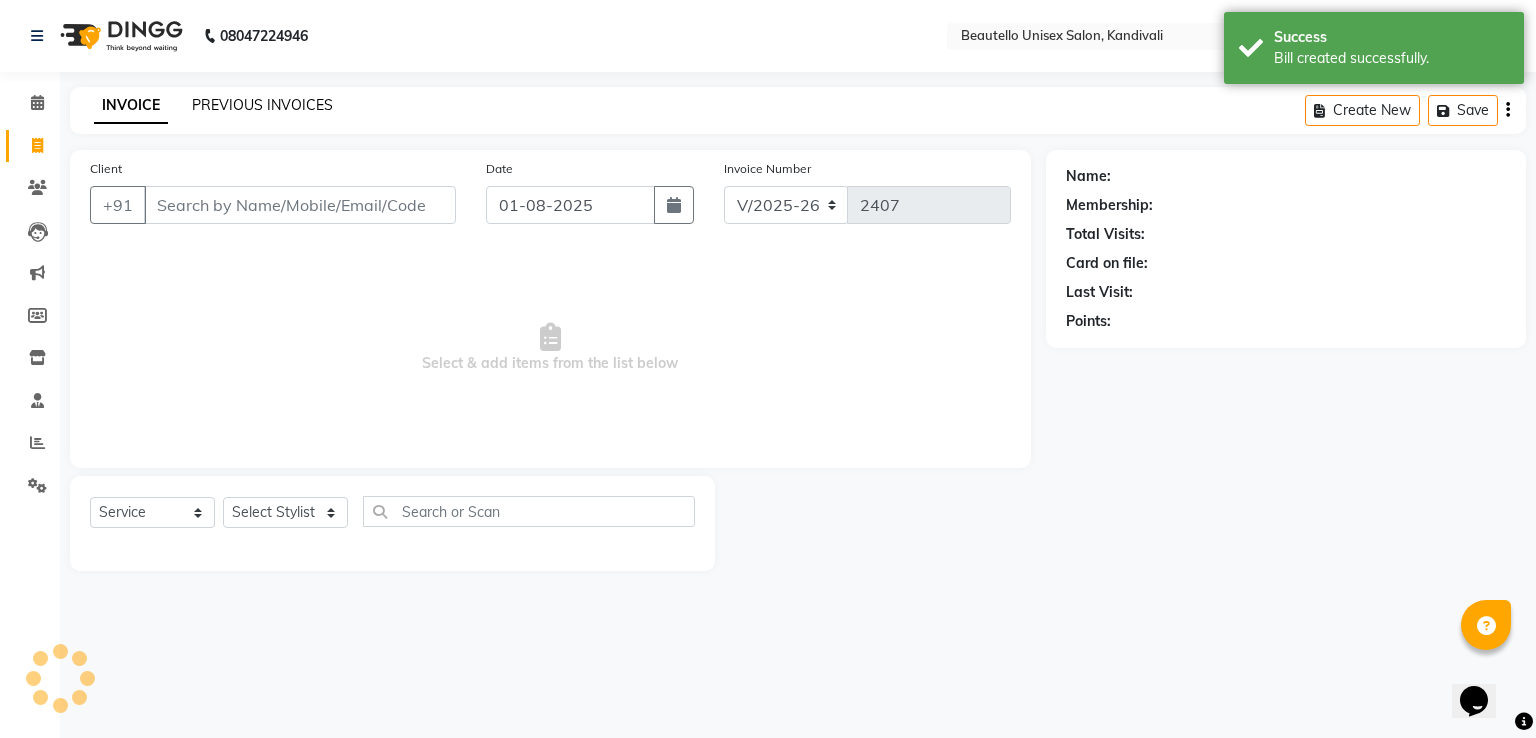 click on "PREVIOUS INVOICES" 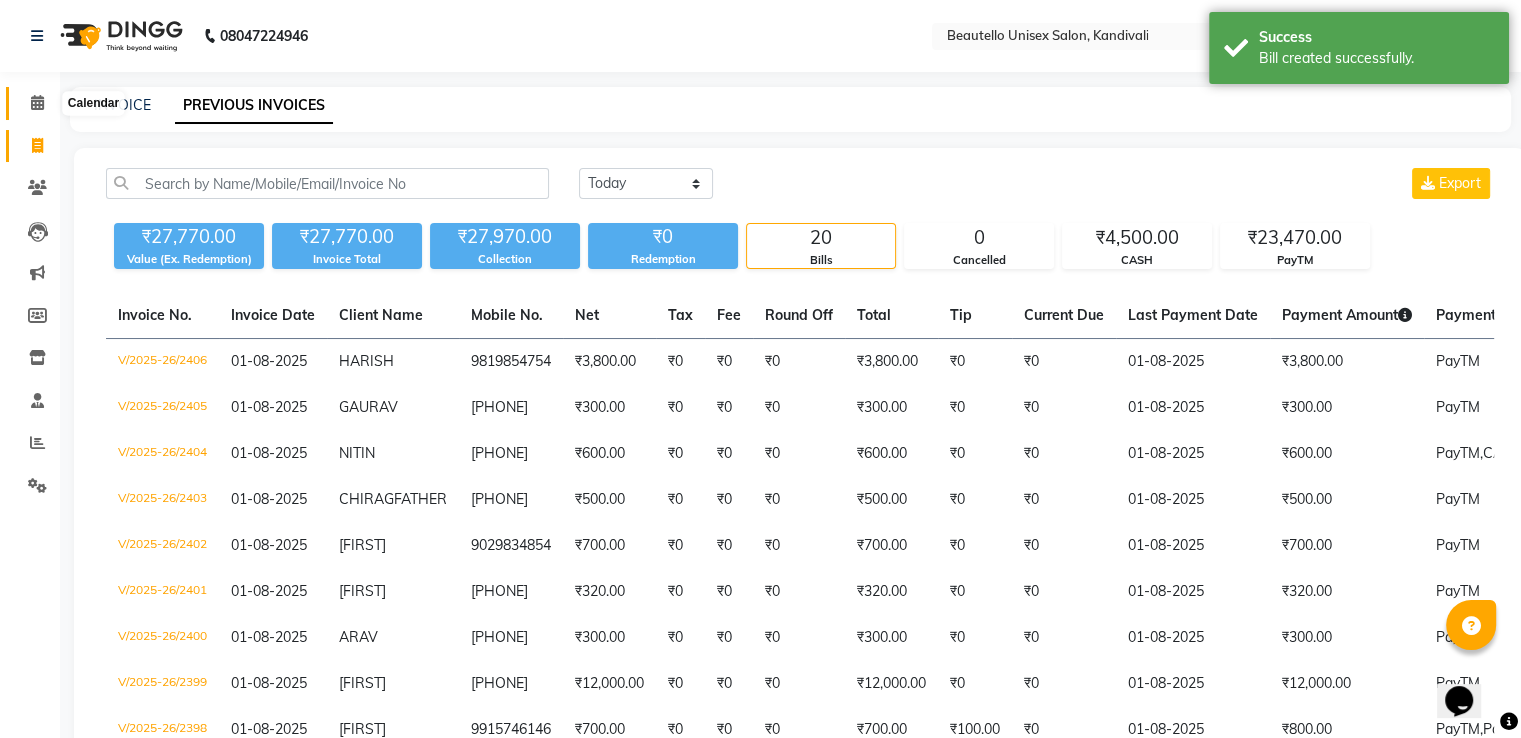 click 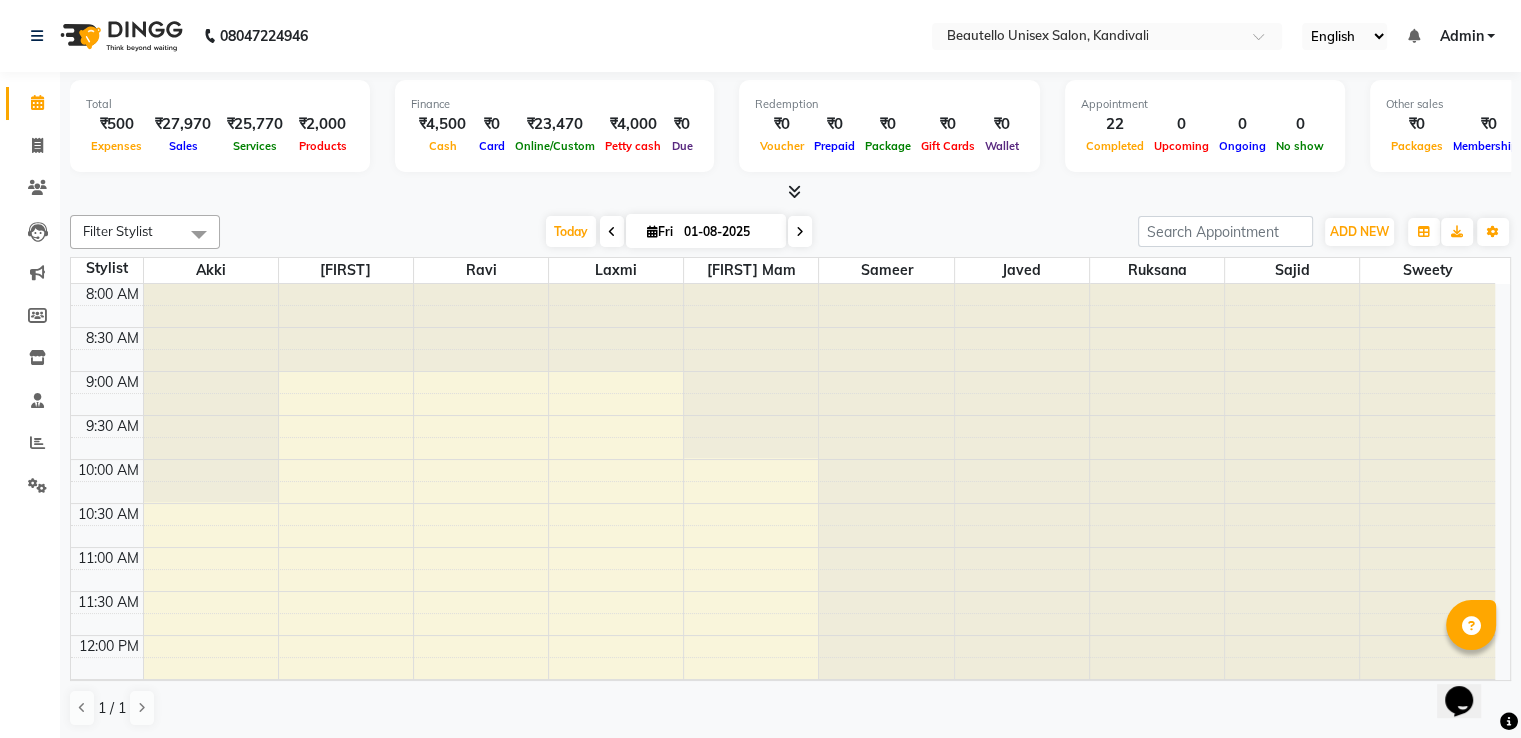 click at bounding box center [794, 191] 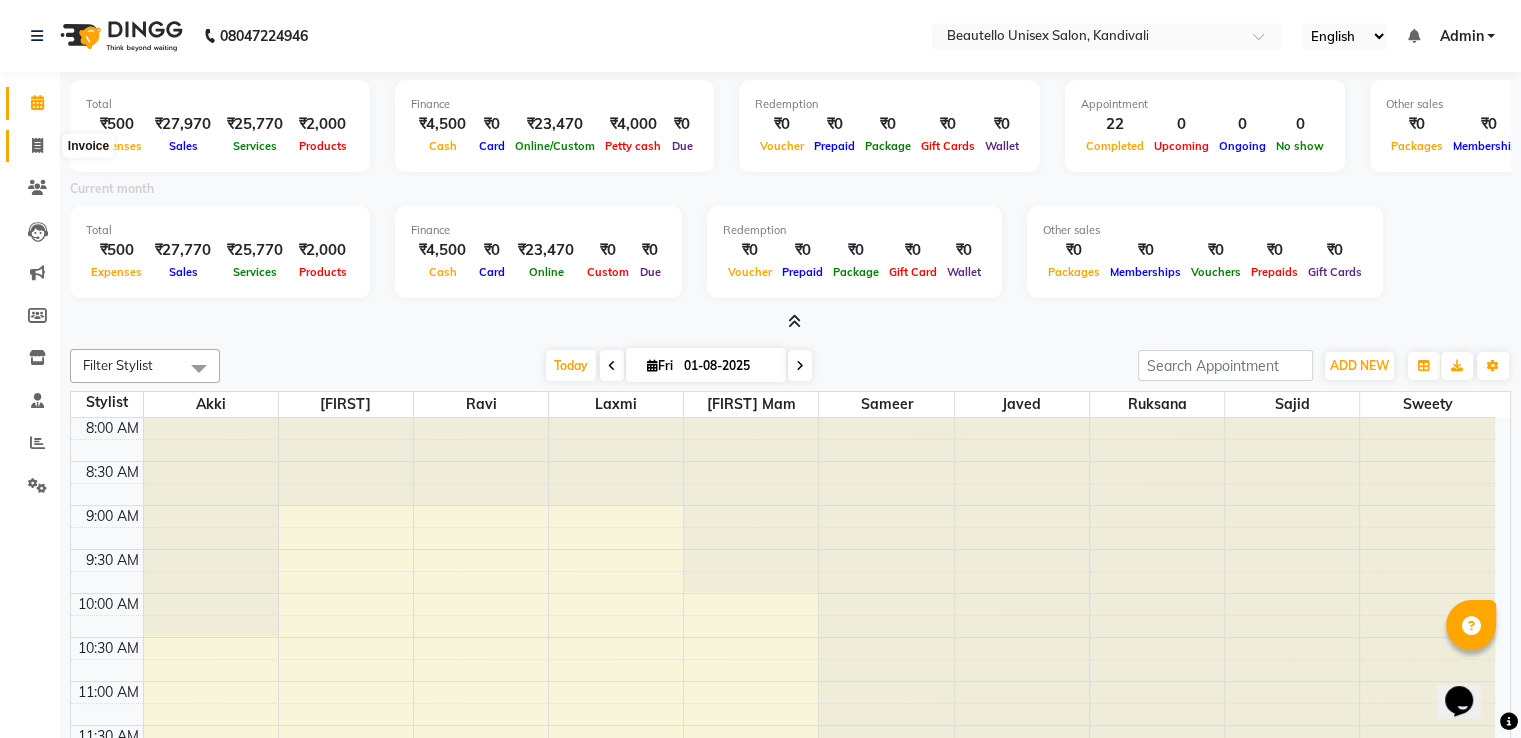 click 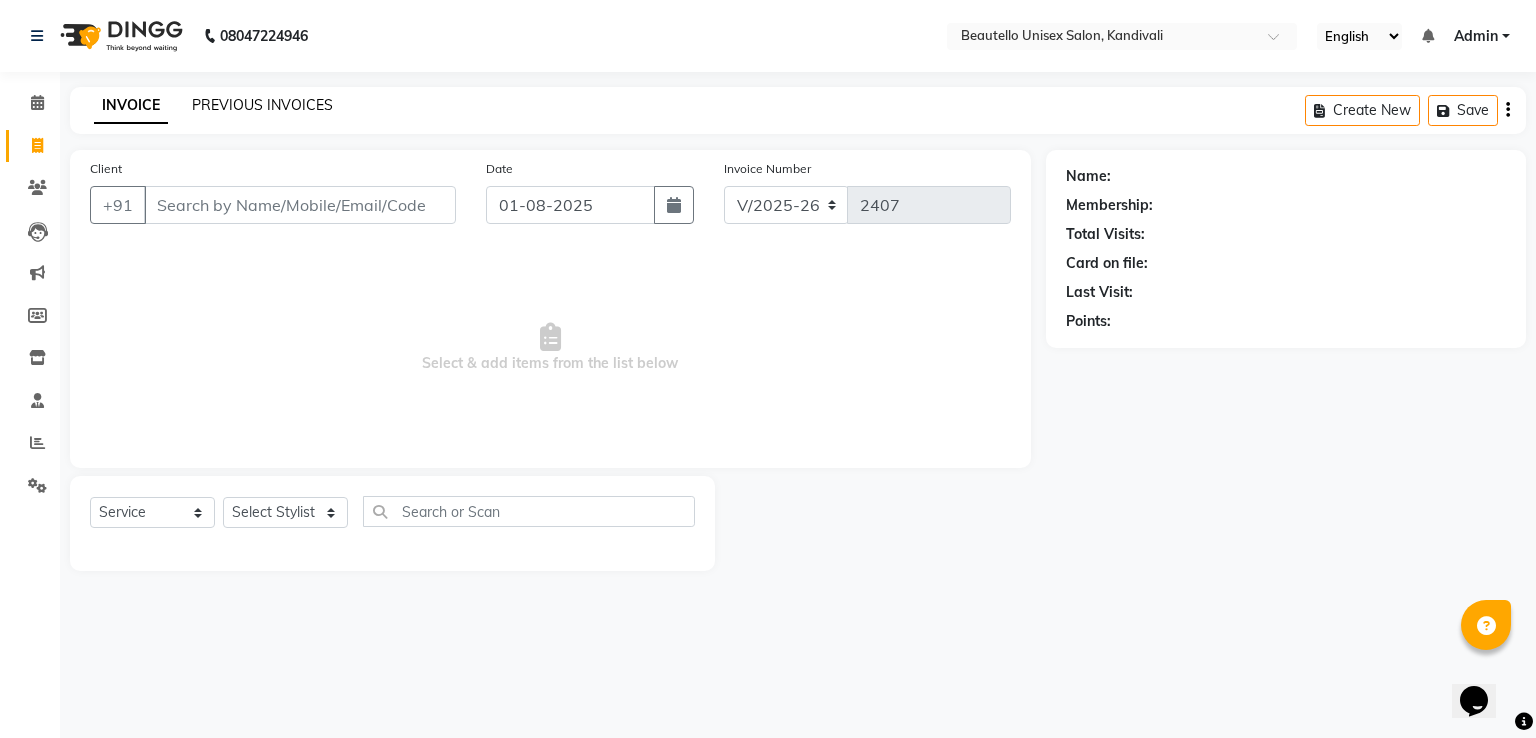 click on "PREVIOUS INVOICES" 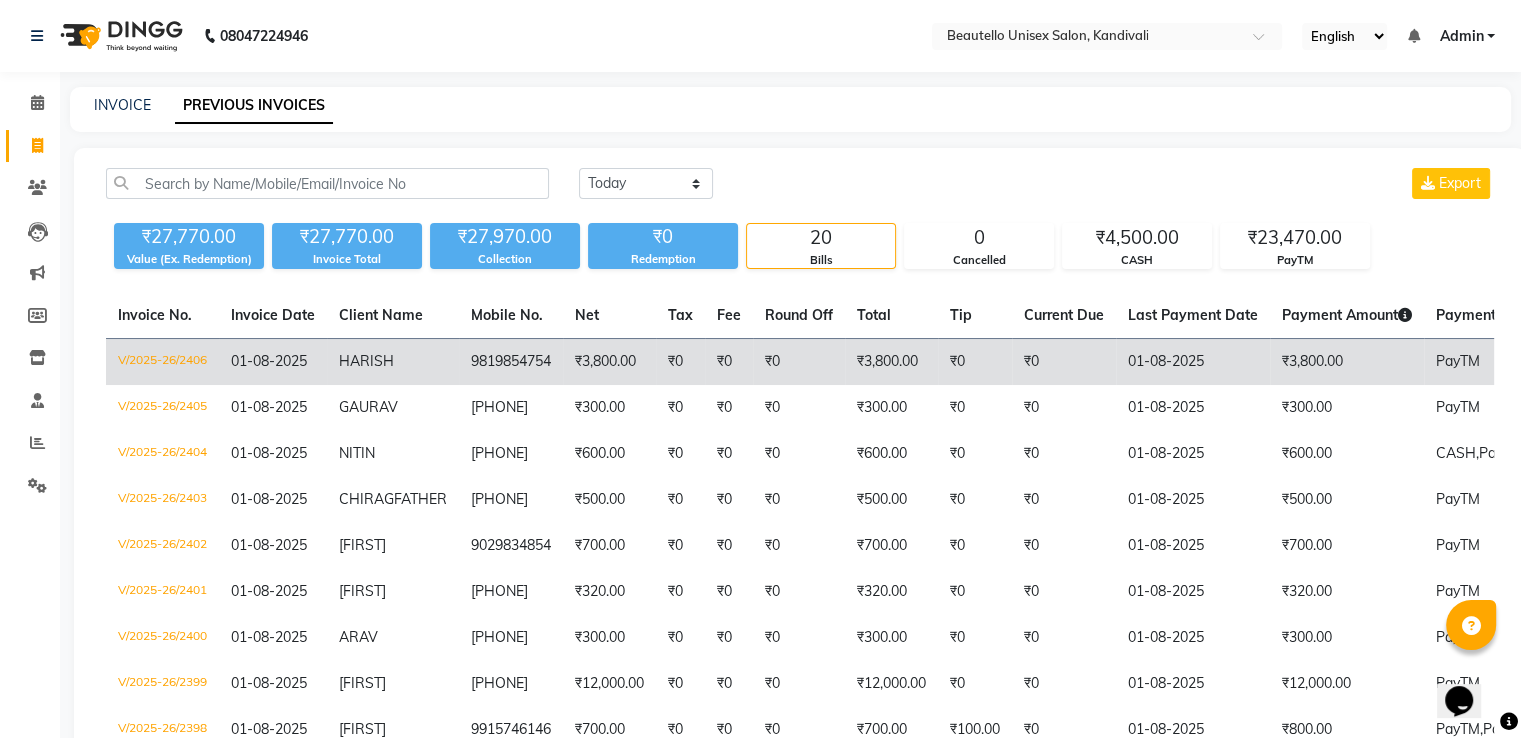click on "HARISH" 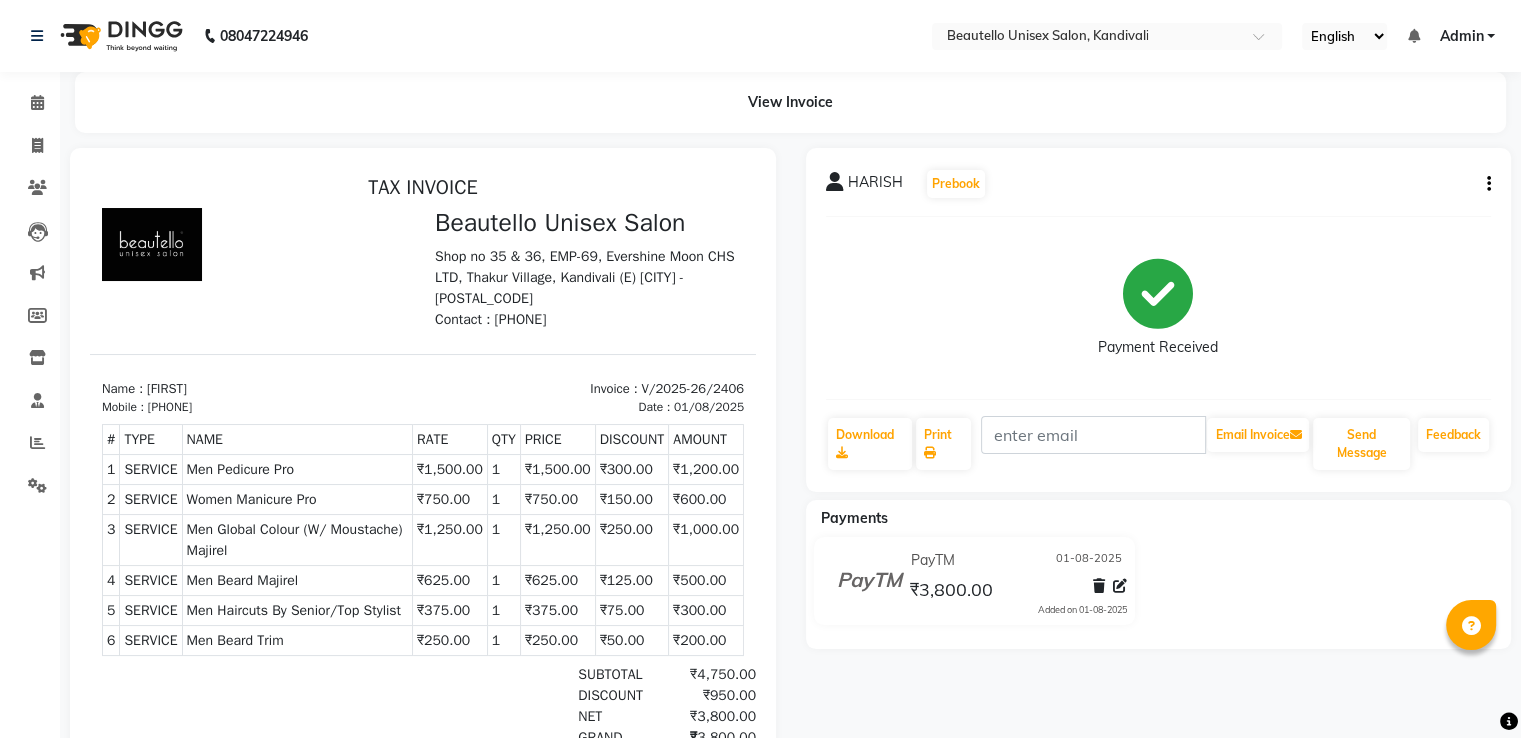 scroll, scrollTop: 0, scrollLeft: 0, axis: both 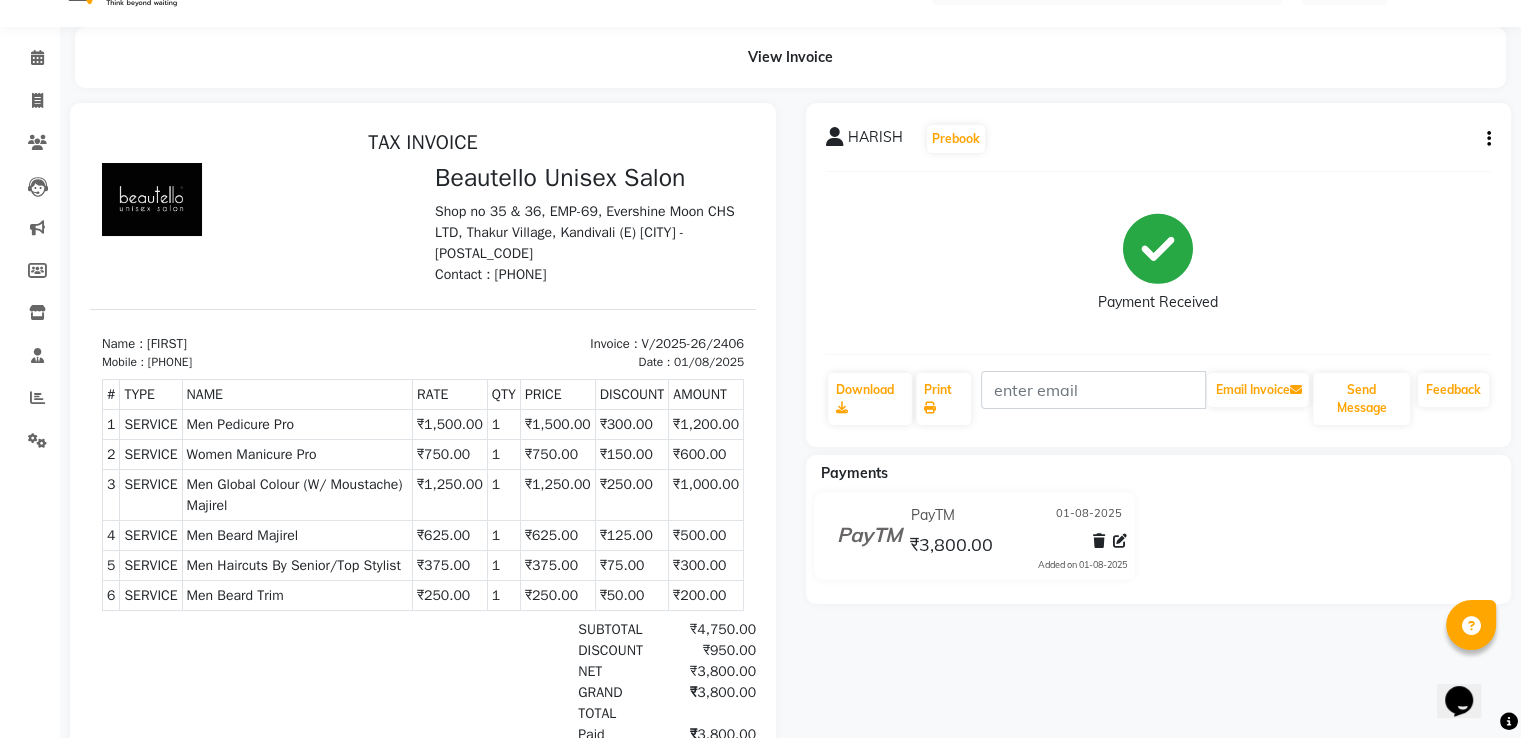 click 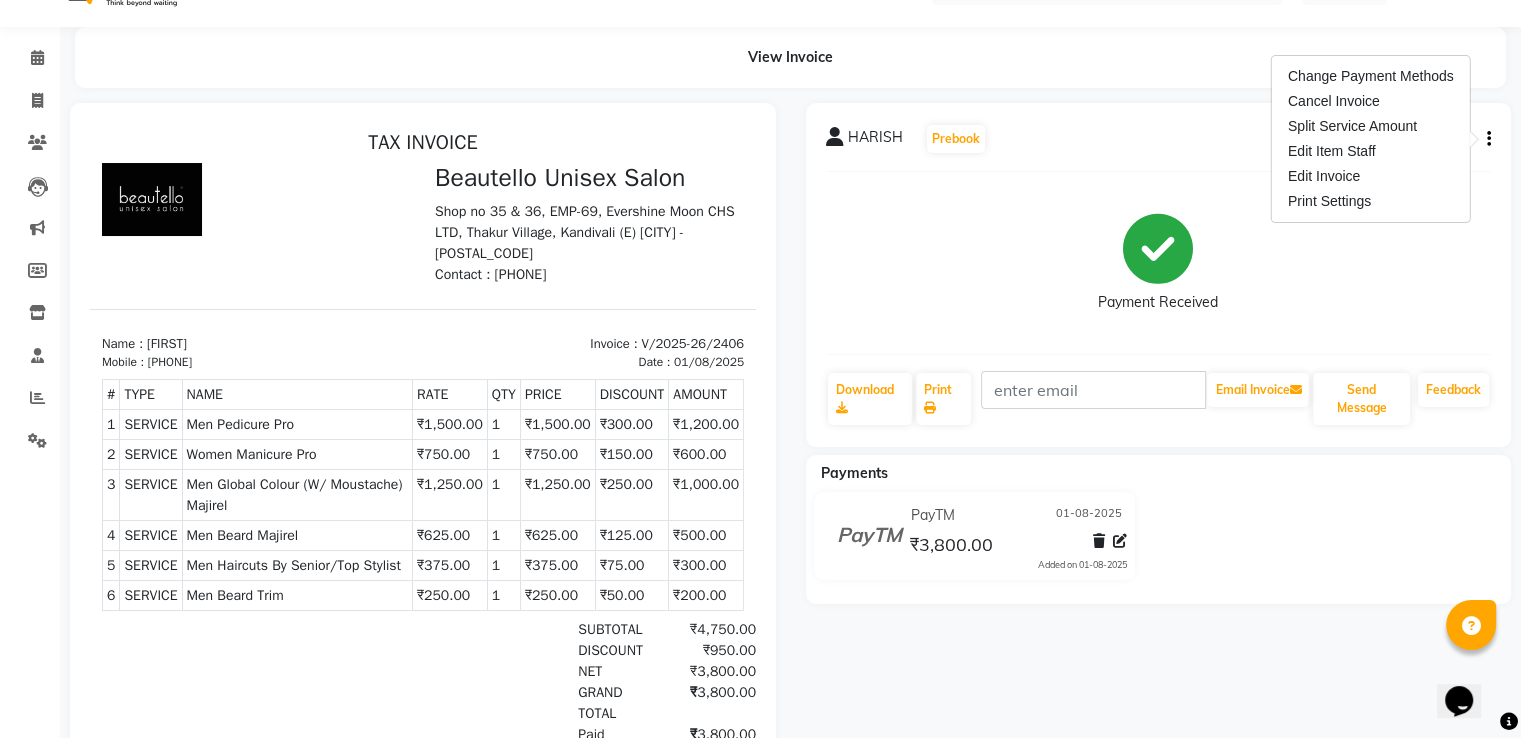 click on "View Invoice      HARISH   Prebook   Payment Received  Download  Print   Email Invoice   Send Message Feedback  Payments PayTM 01-08-2025 ₹3,800.00  Added on 01-08-2025" 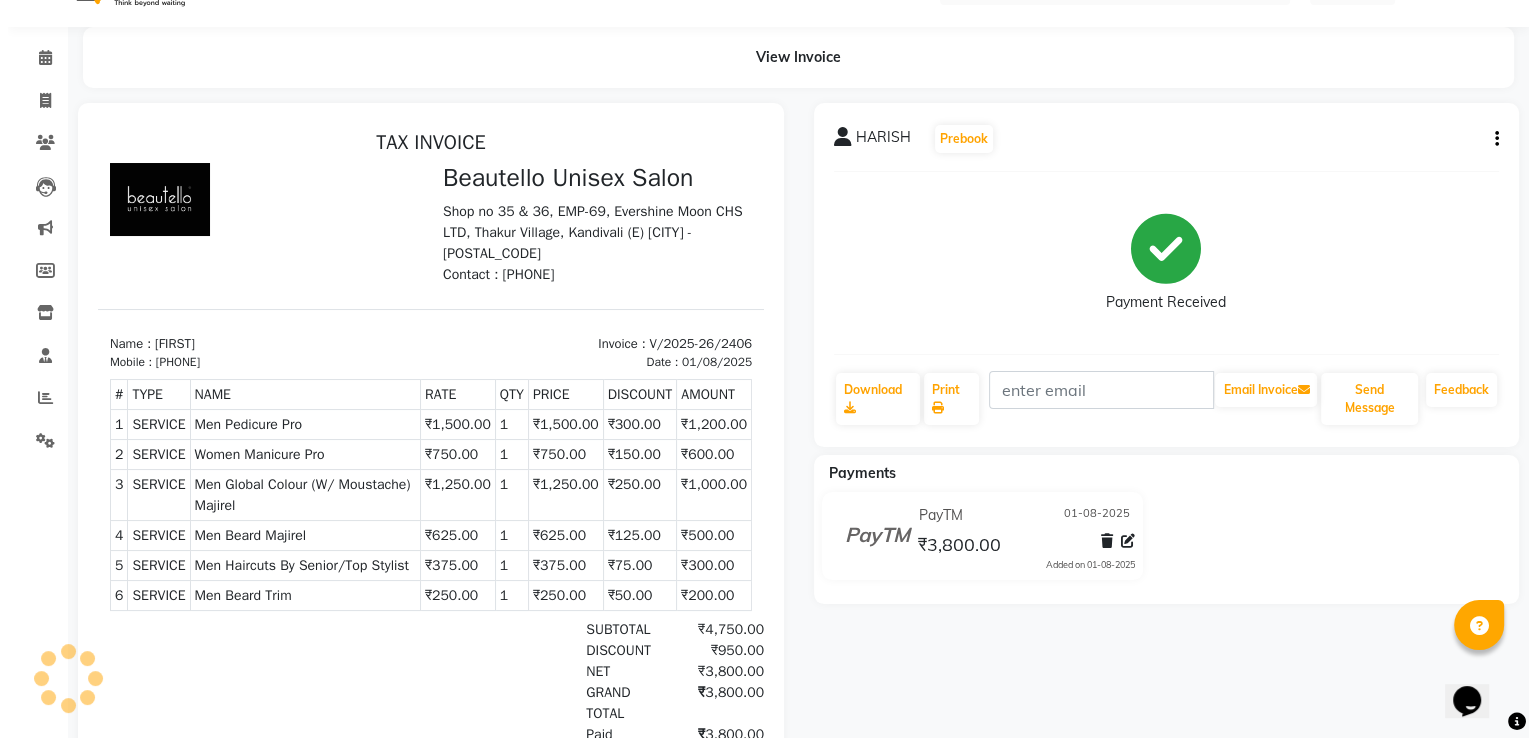 scroll, scrollTop: 0, scrollLeft: 0, axis: both 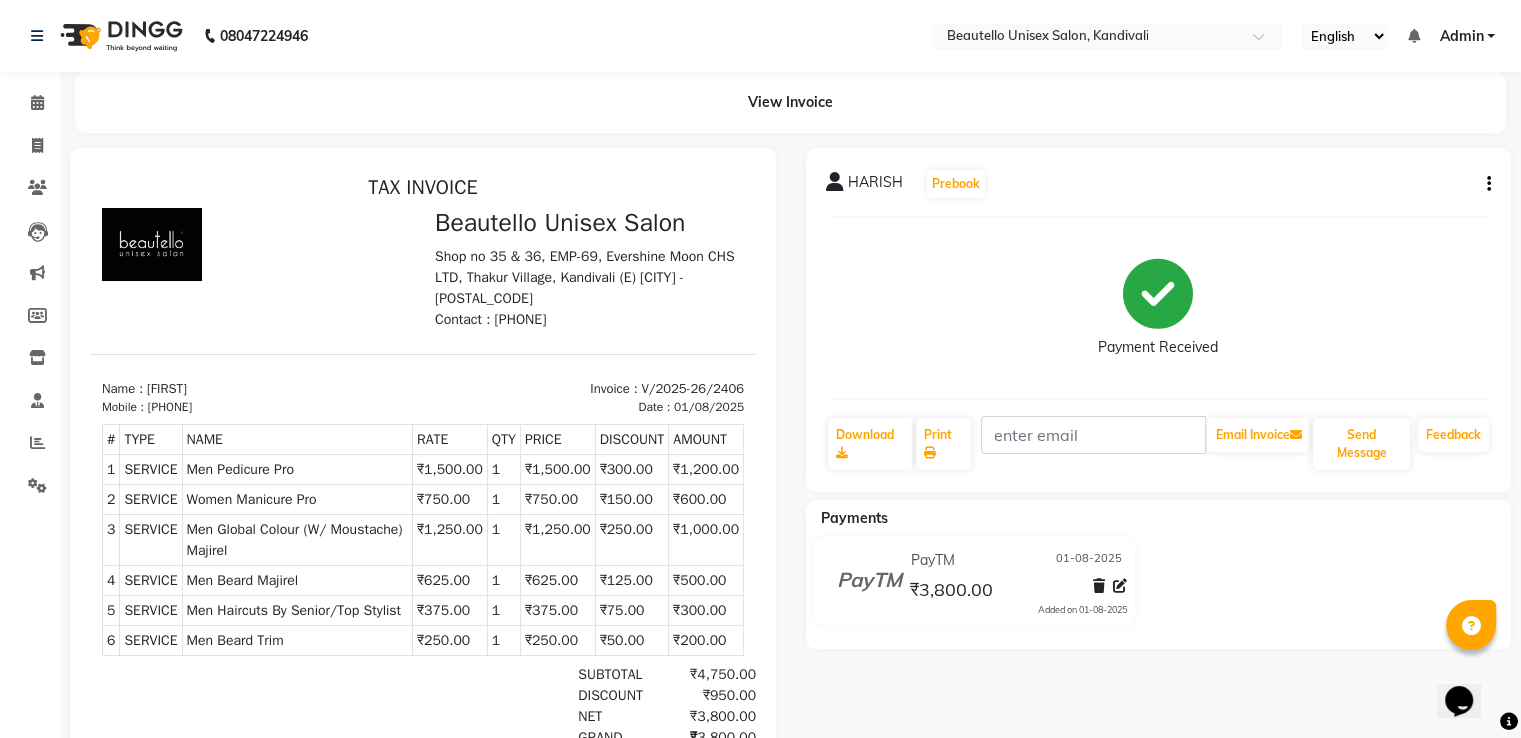 click on "Admin" at bounding box center (1467, 36) 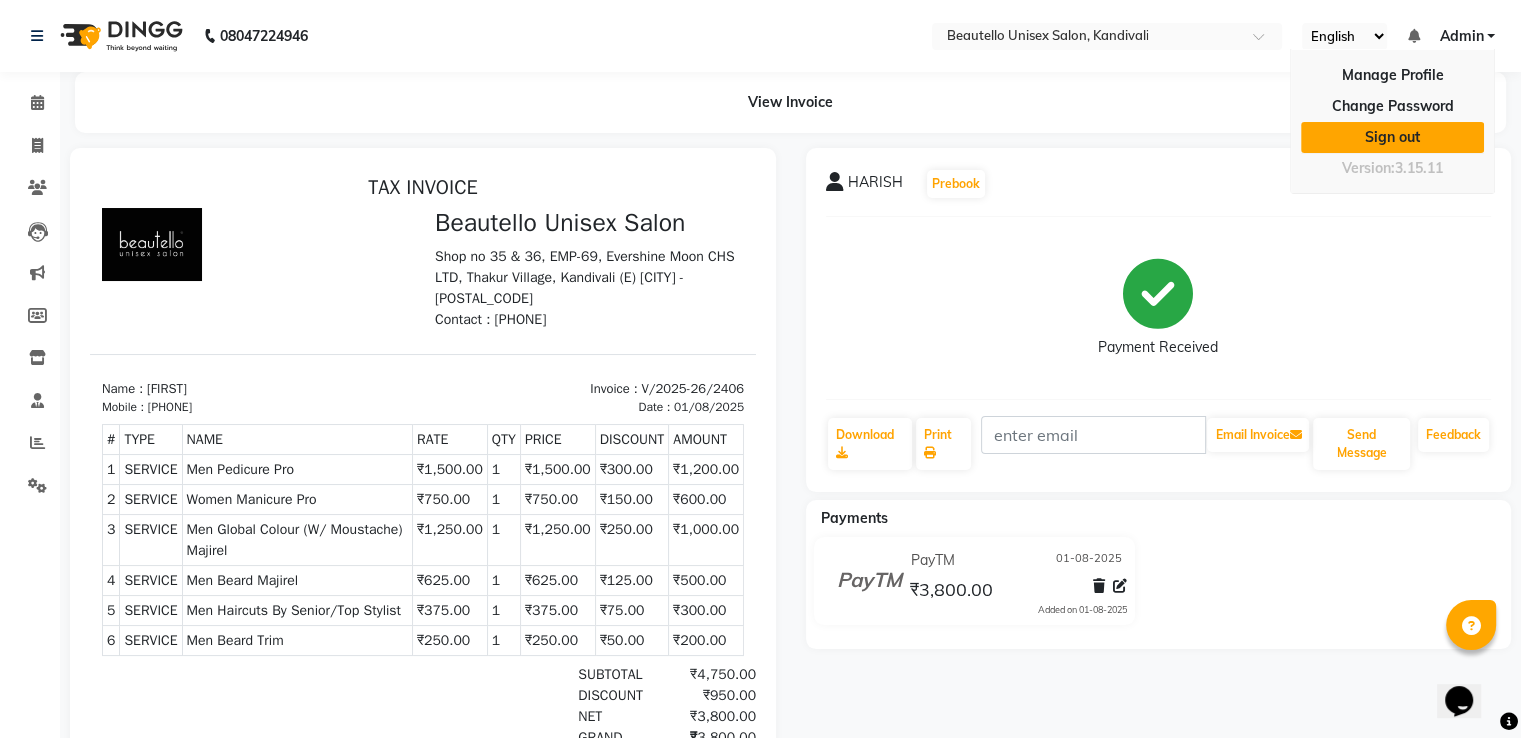 click on "Sign out" at bounding box center [1392, 137] 